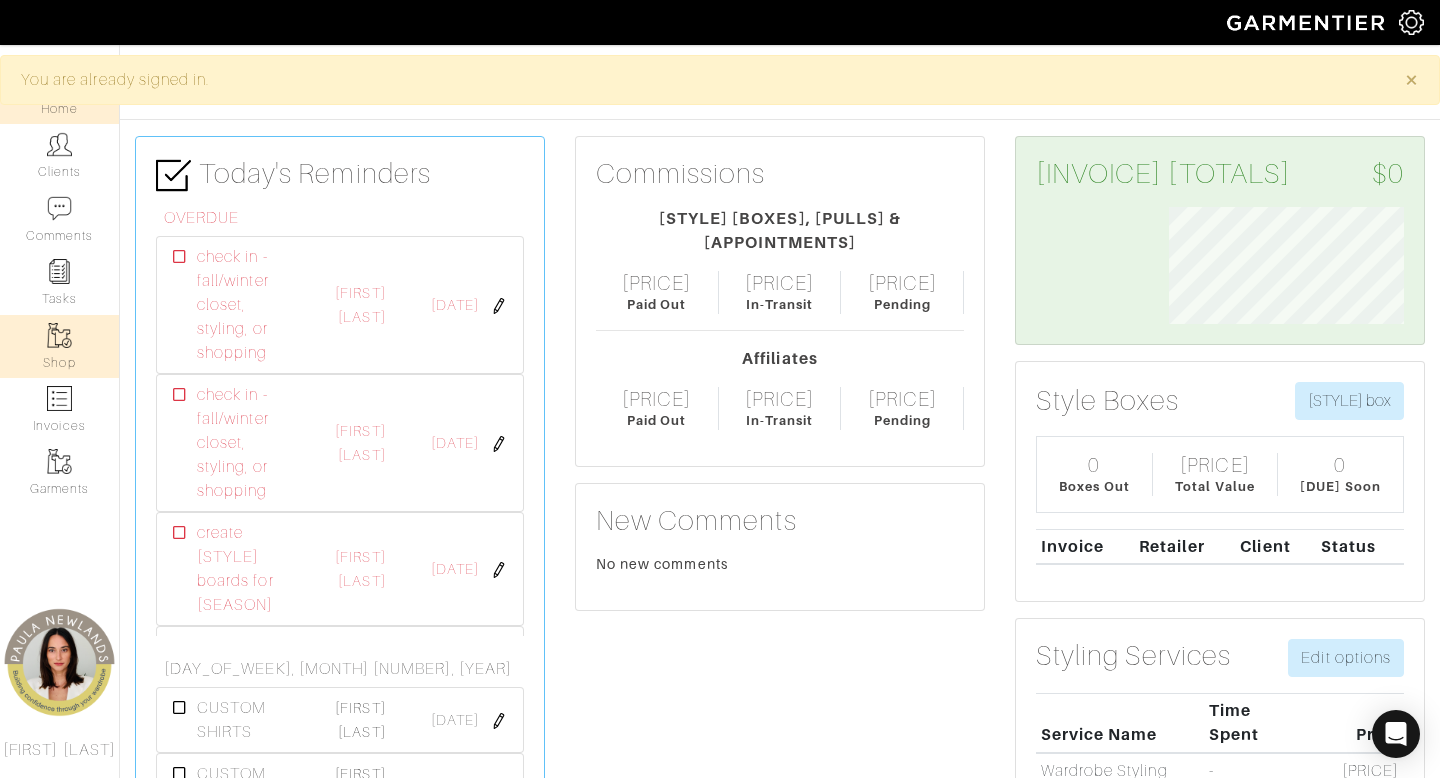 scroll, scrollTop: 0, scrollLeft: 0, axis: both 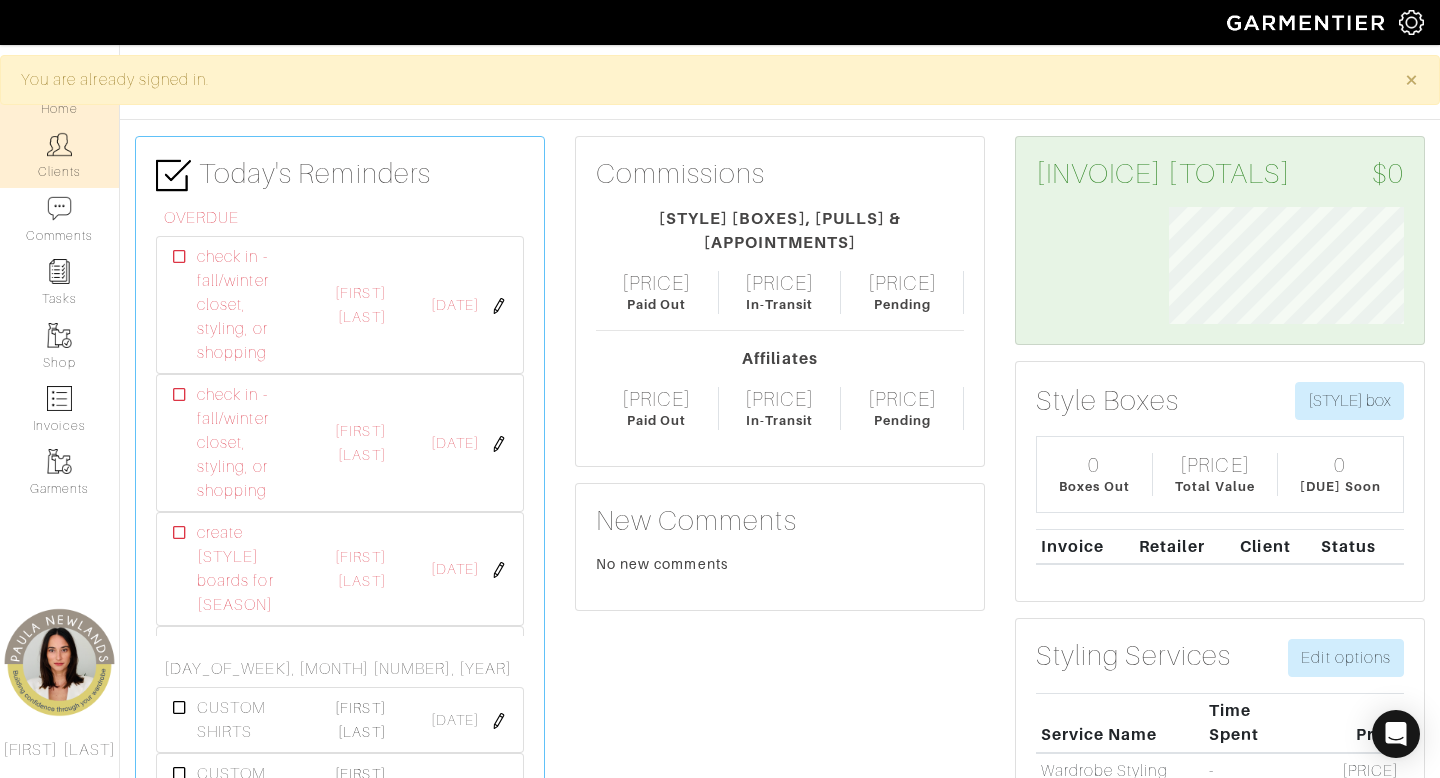 click on "Clients" at bounding box center (59, 155) 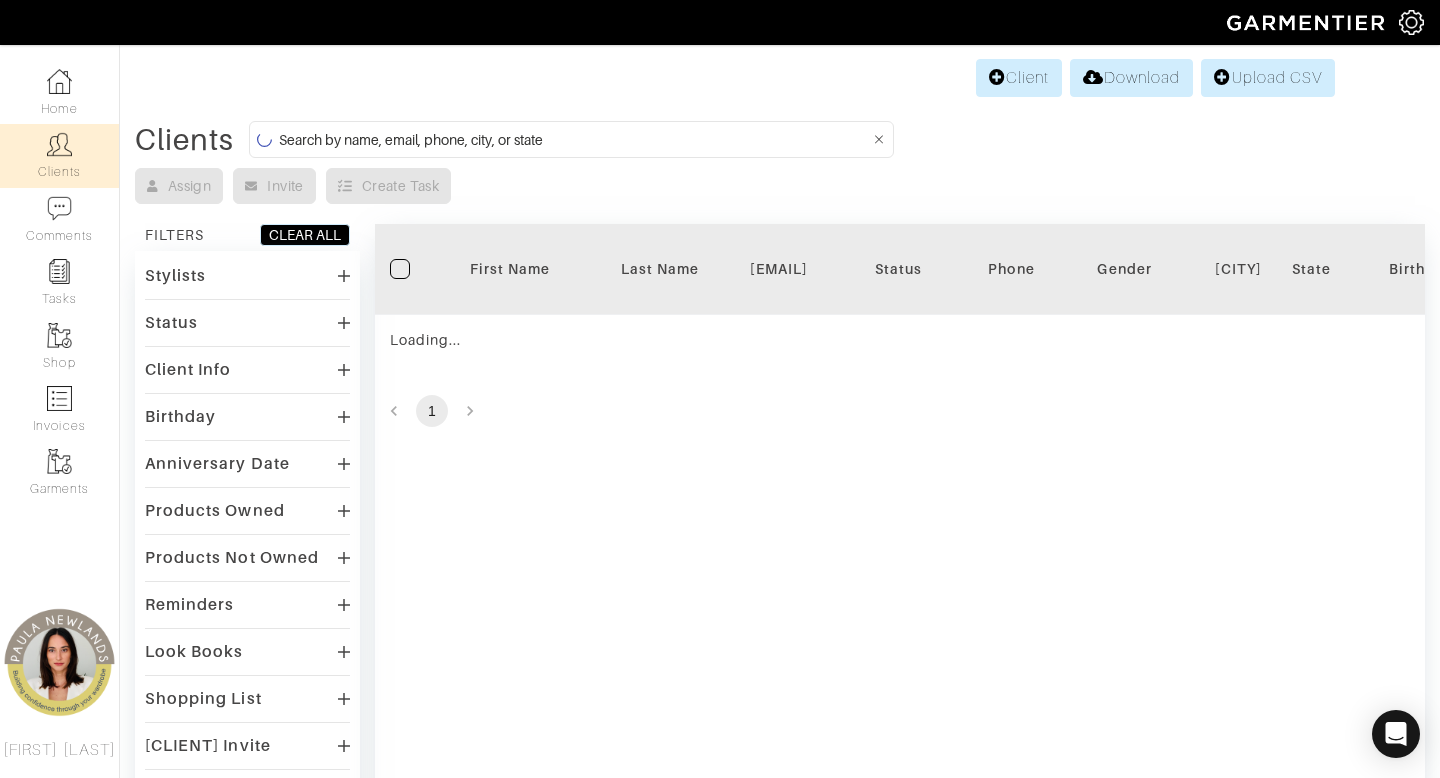 click at bounding box center (574, 139) 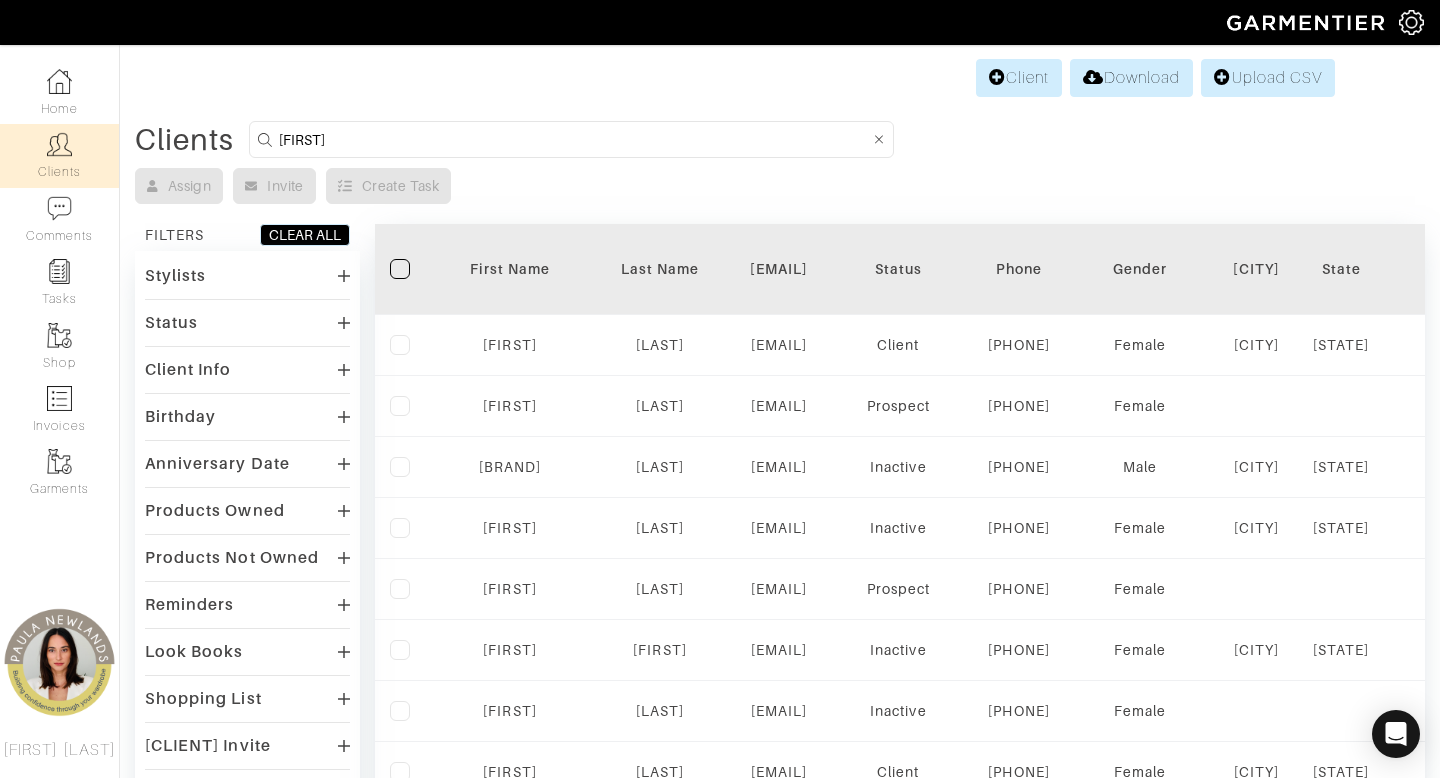 type on "[FIRST]" 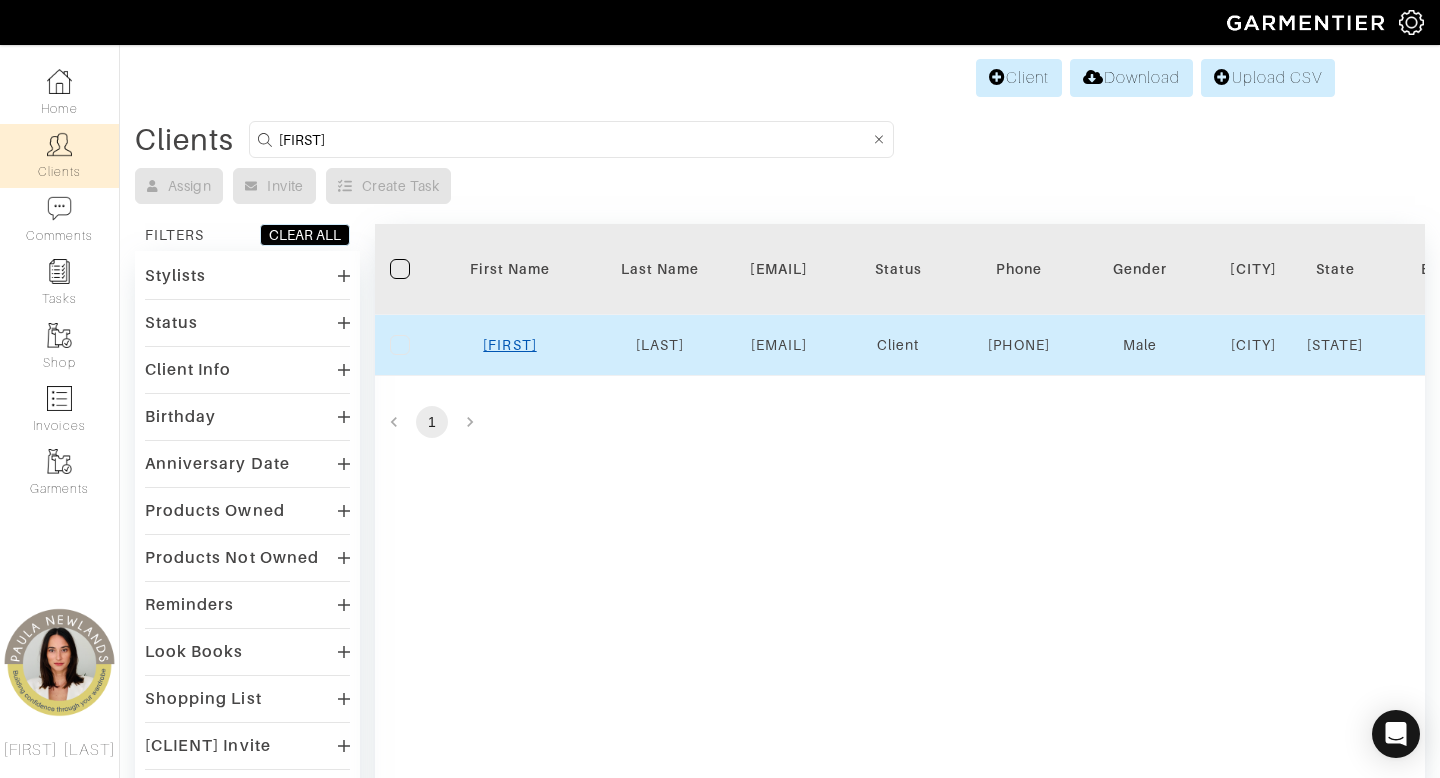 click on "[FIRST]" at bounding box center [509, 345] 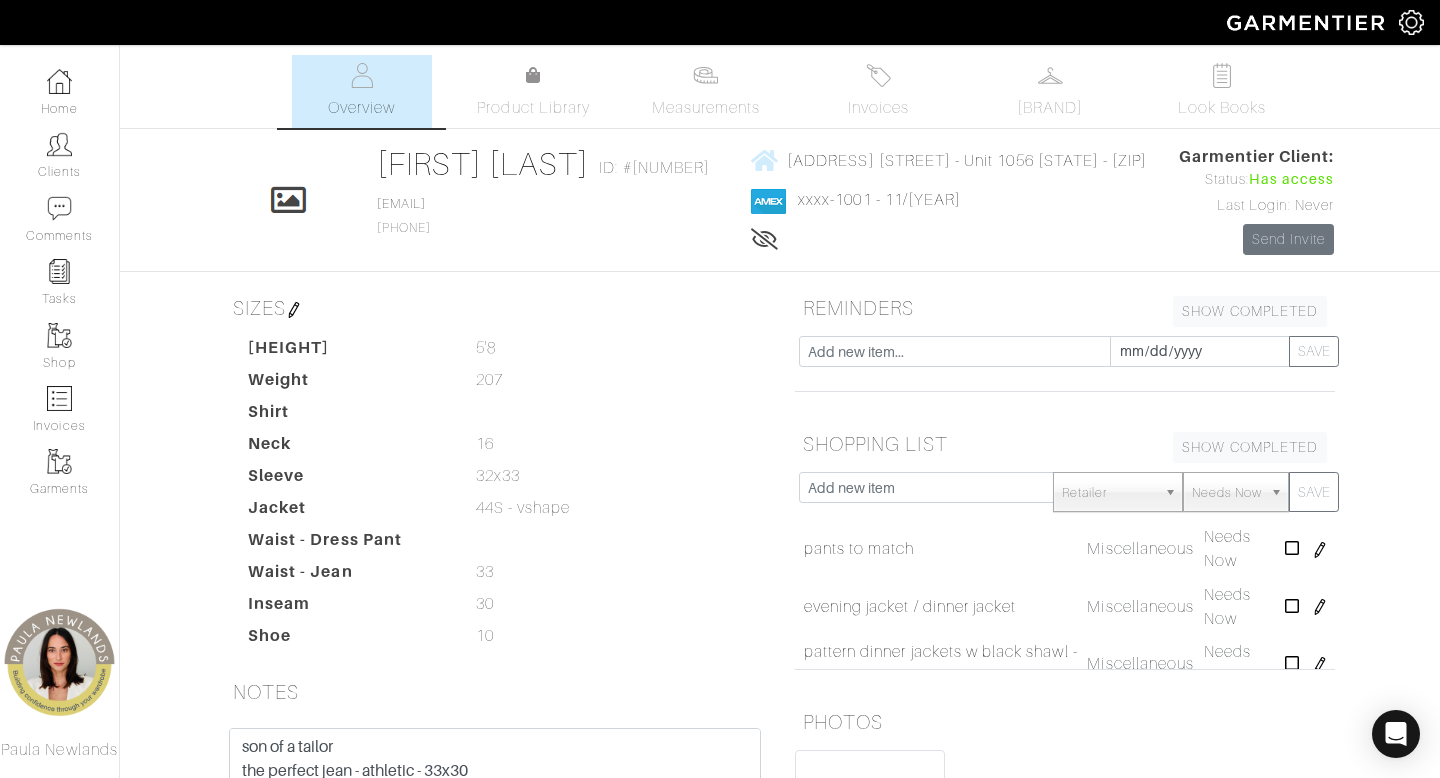 scroll, scrollTop: 0, scrollLeft: 0, axis: both 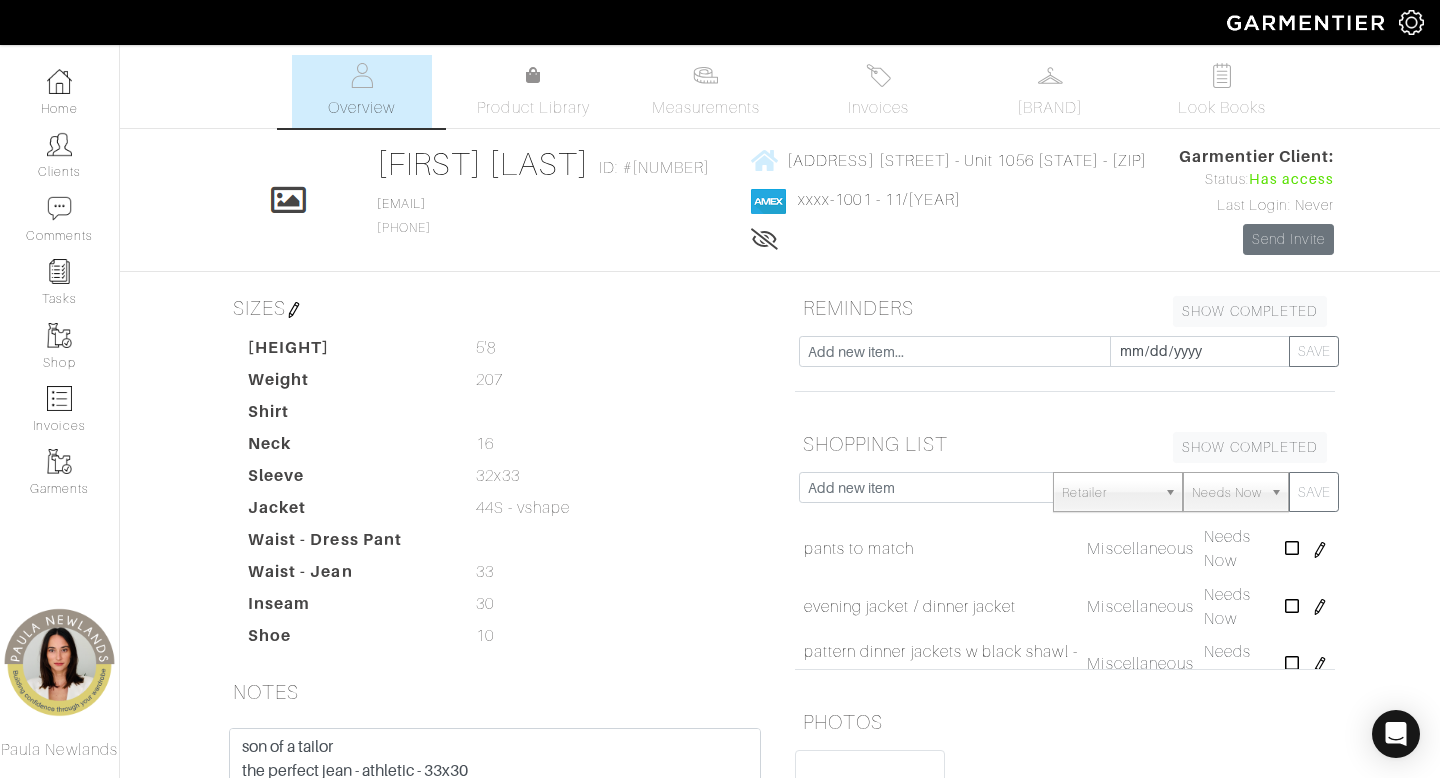 click at bounding box center [294, 310] 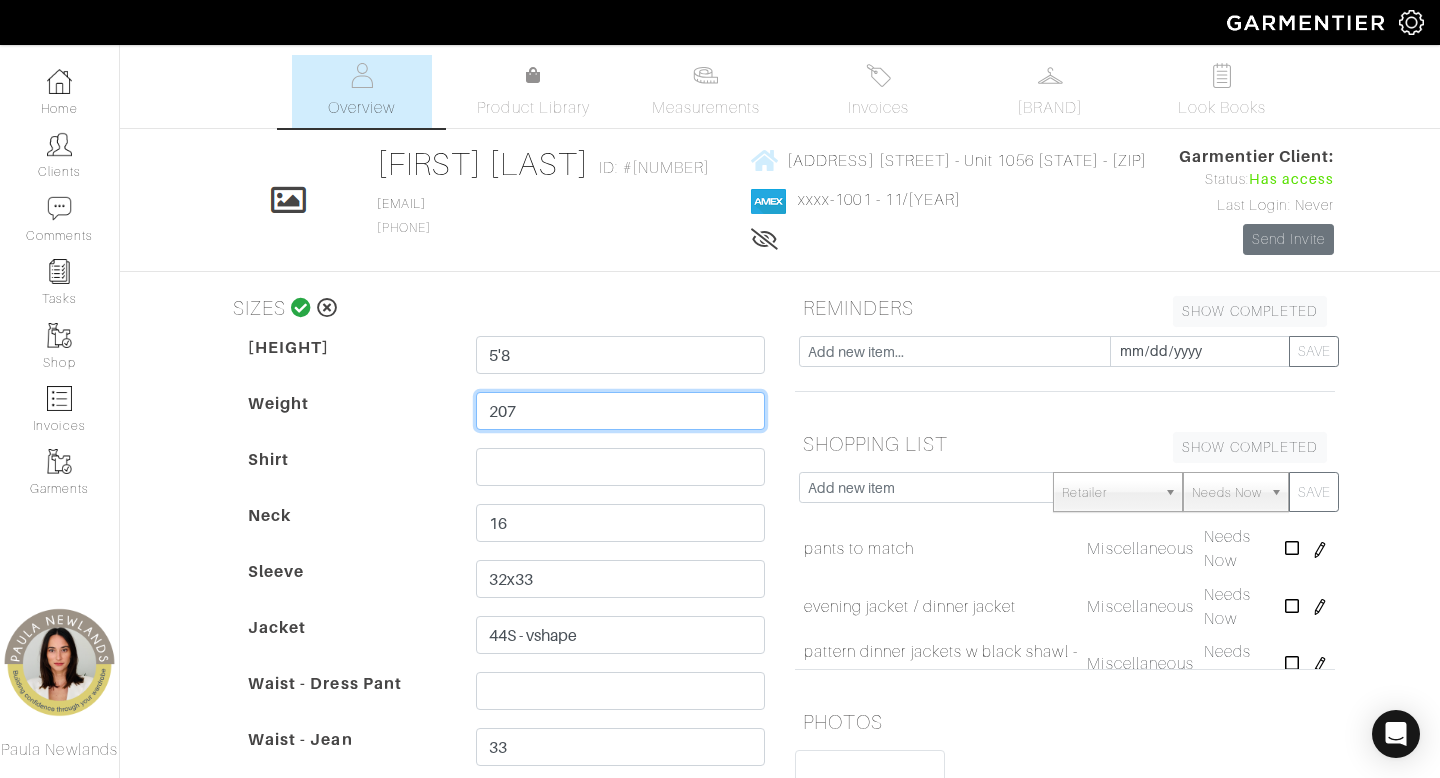 click on "207" at bounding box center [620, 411] 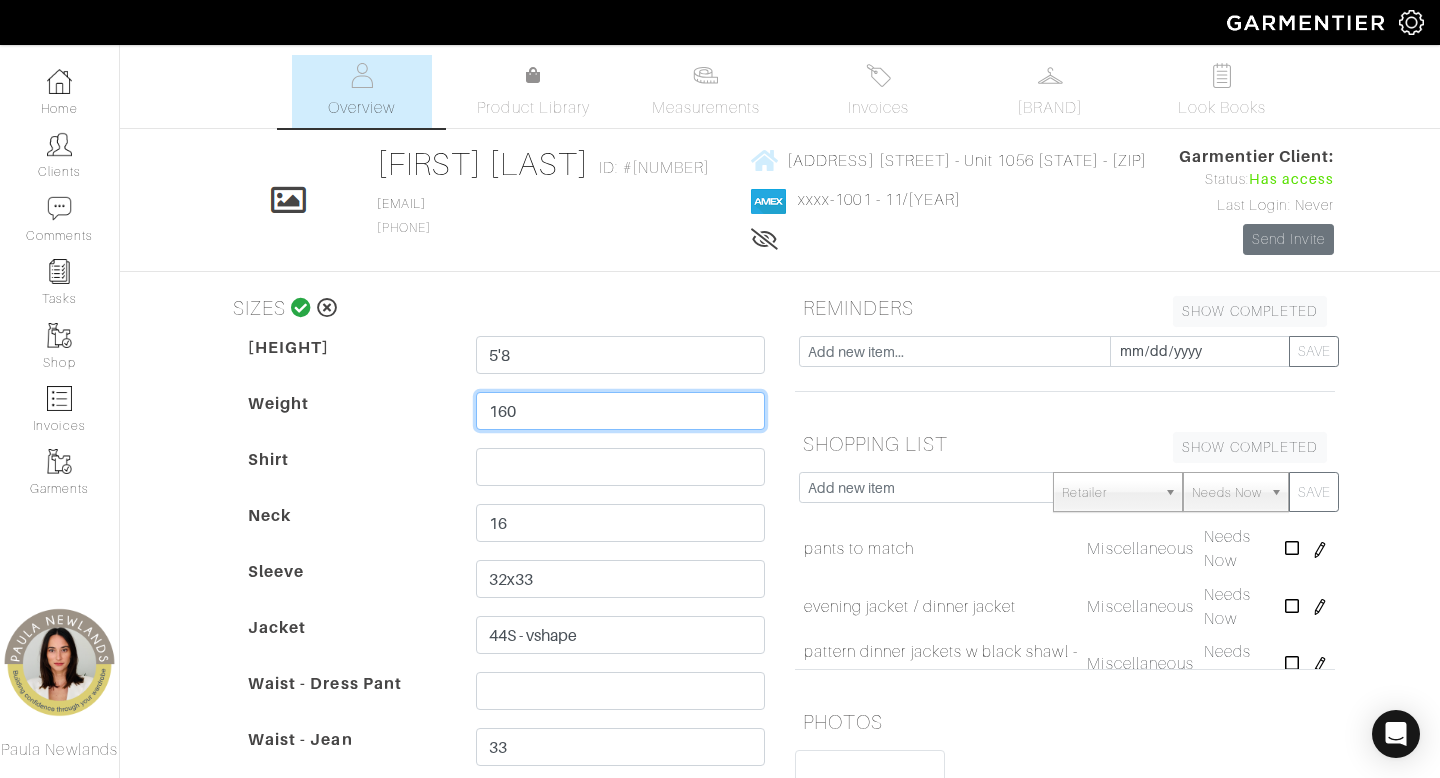 type on "160" 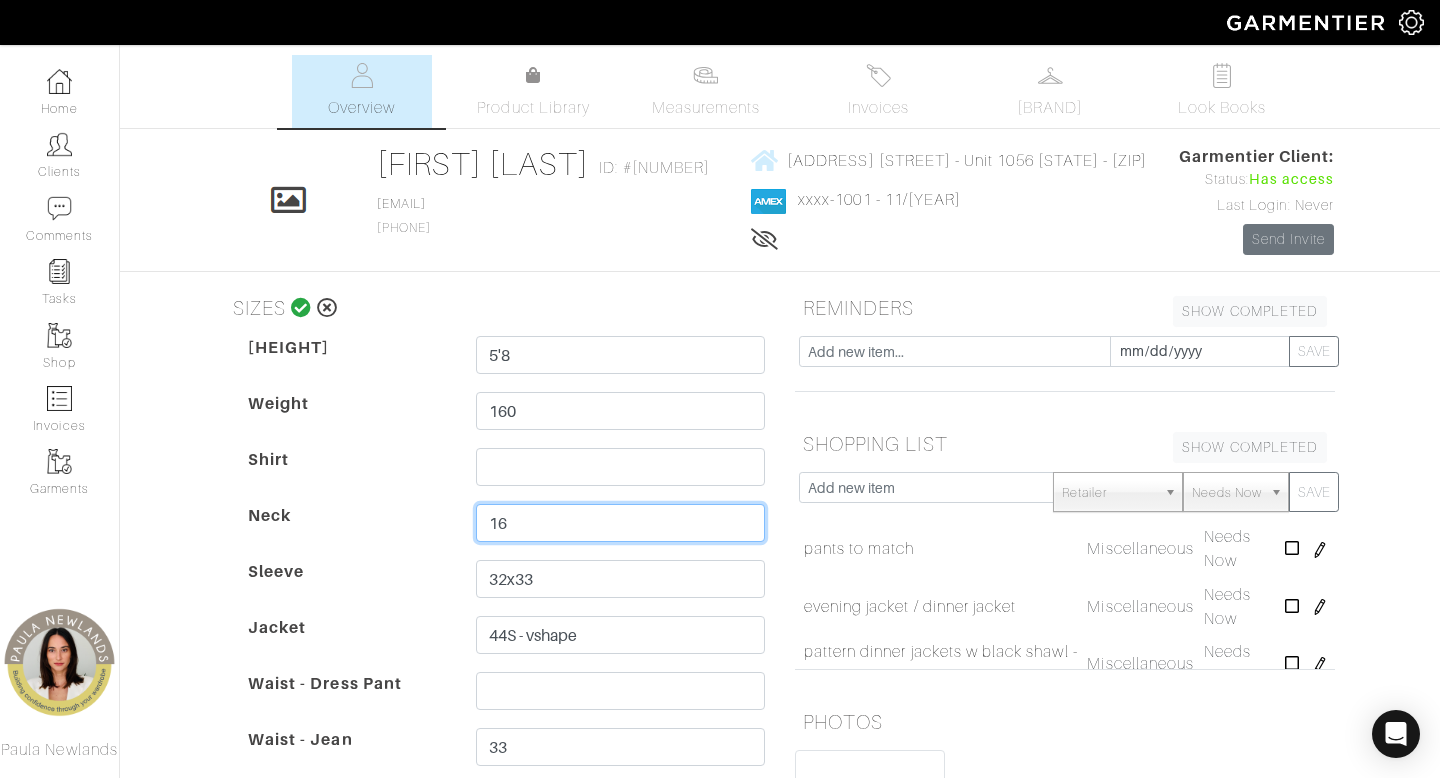 click on "16" at bounding box center [620, 523] 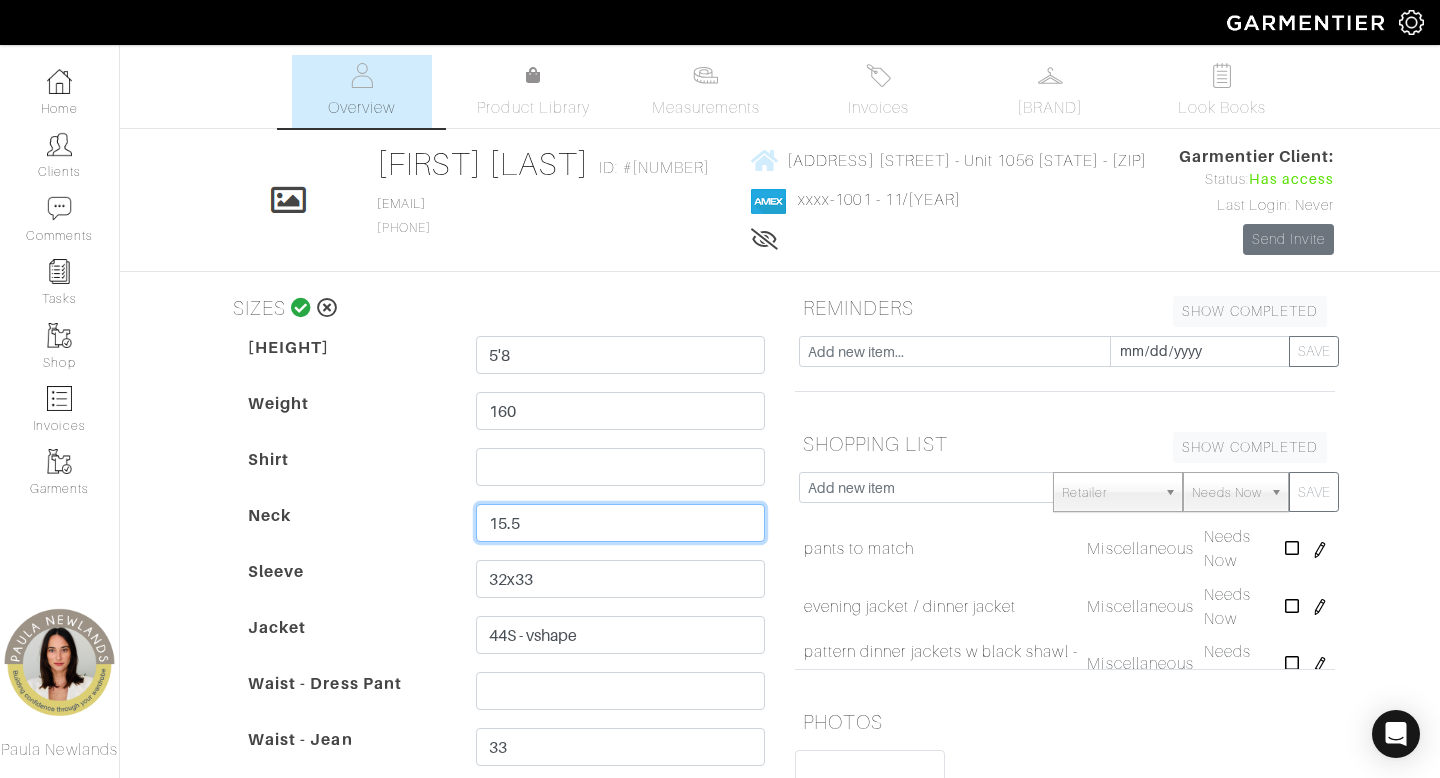 type on "15.5" 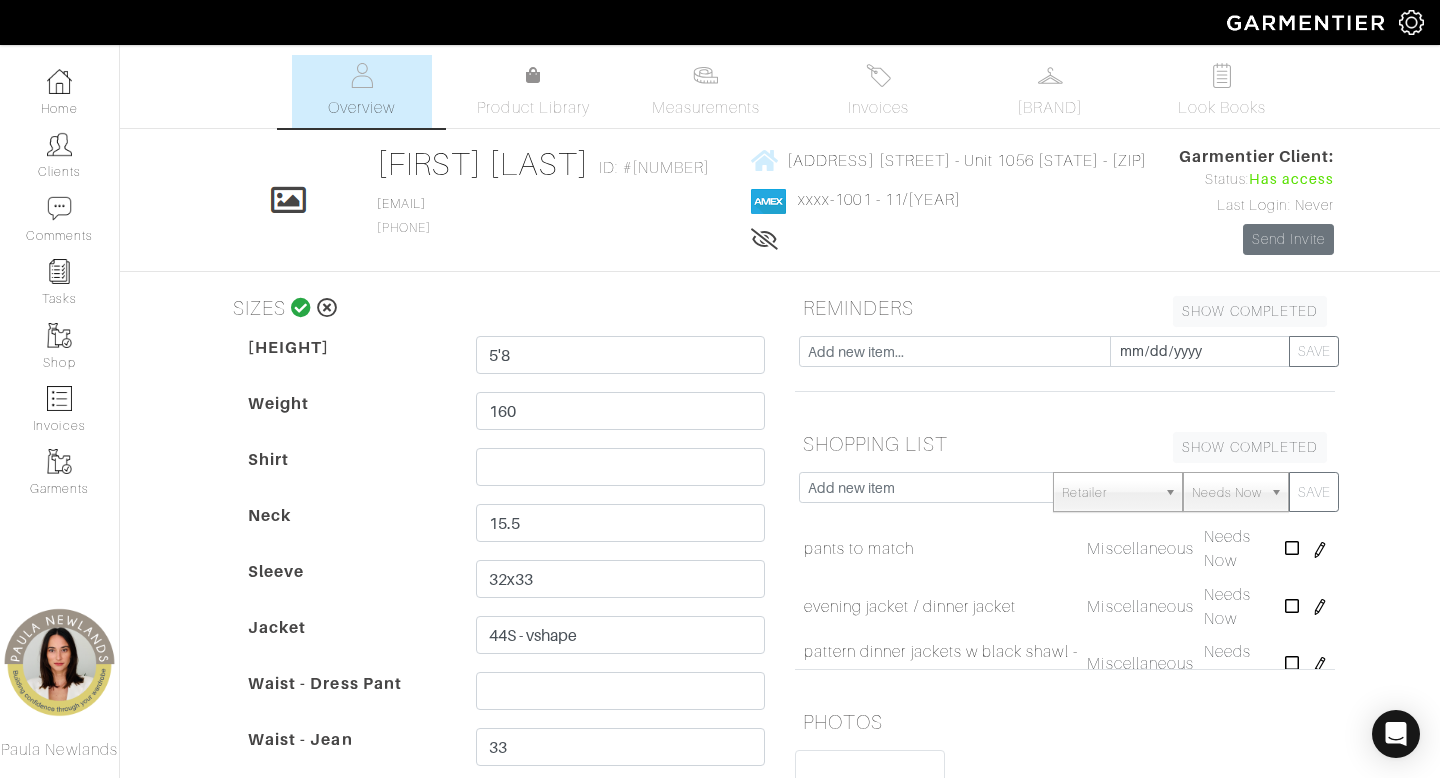 click on "Sleeve" at bounding box center [347, 588] 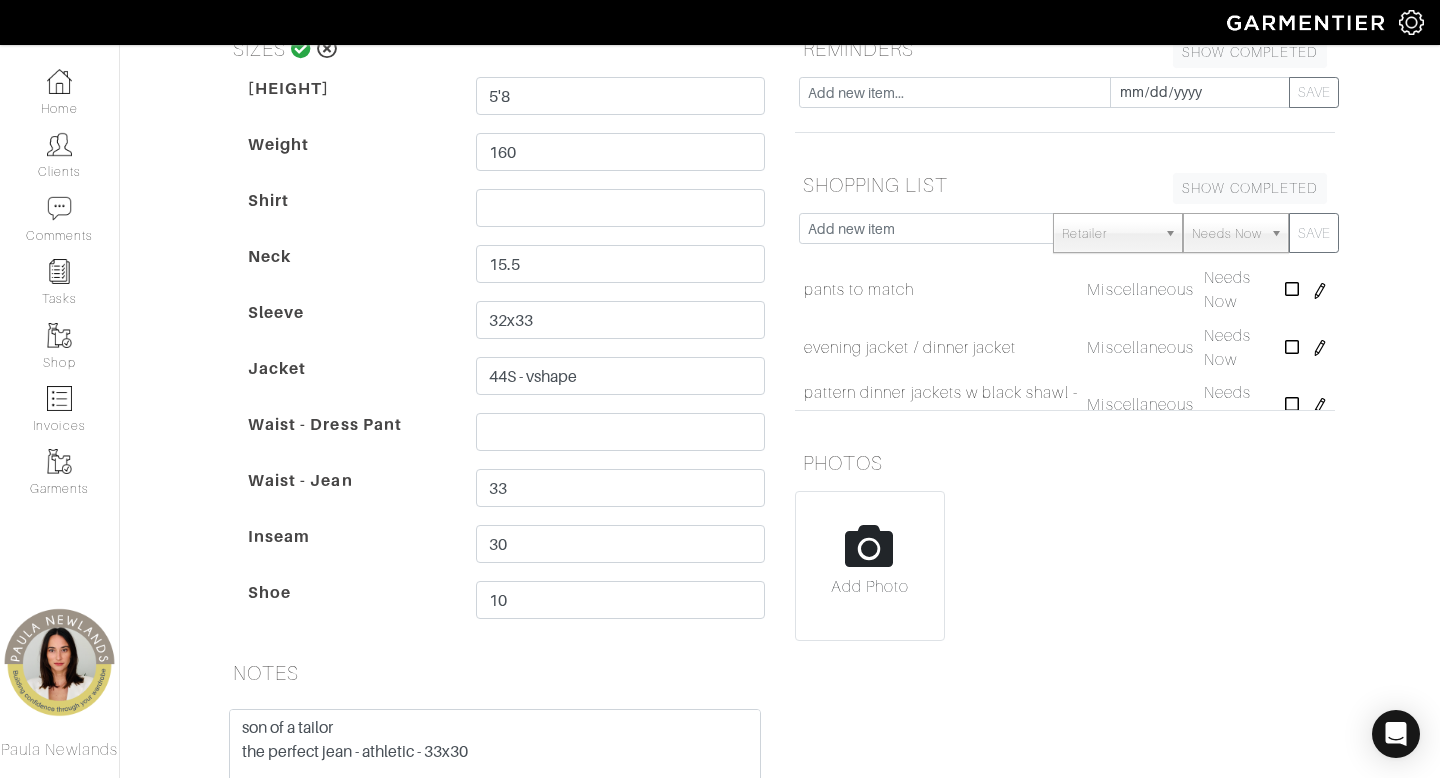 scroll, scrollTop: 310, scrollLeft: 0, axis: vertical 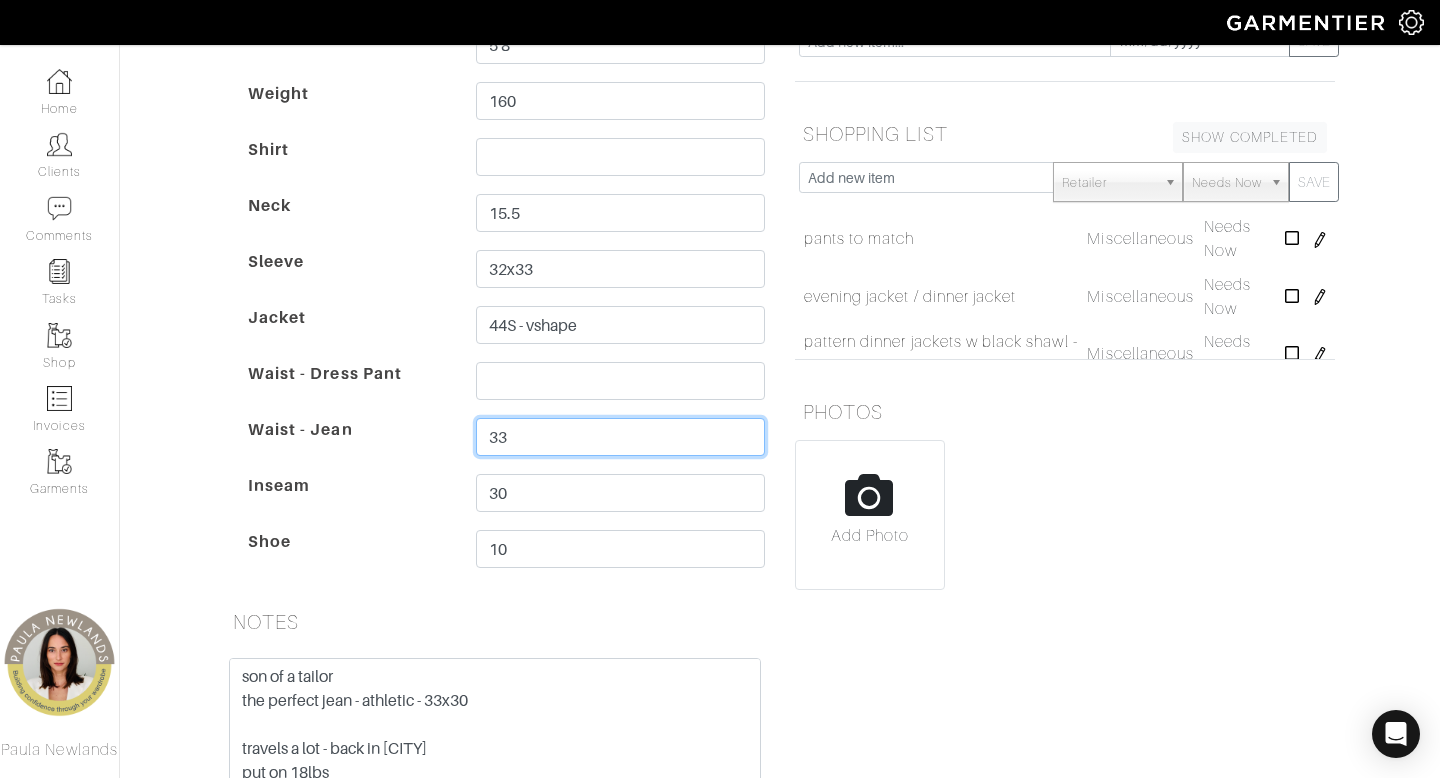 click on "33" at bounding box center (620, 437) 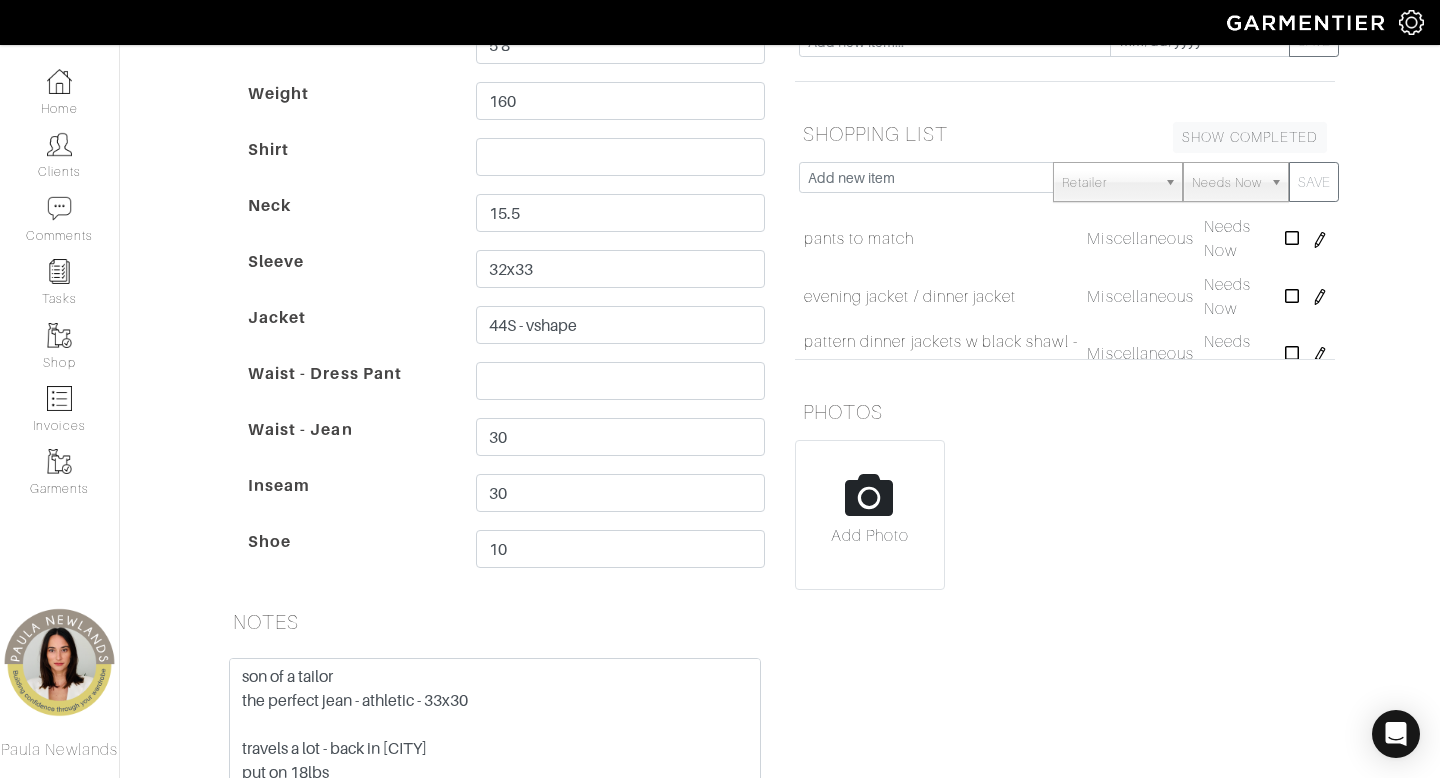 click on "[LAST NAME]
Overview
Overview
Measurements
Product Library
Invoices
Wardrobe
Look Books
Overview
Product Library
Measurements
Invoices" at bounding box center [720, 364] 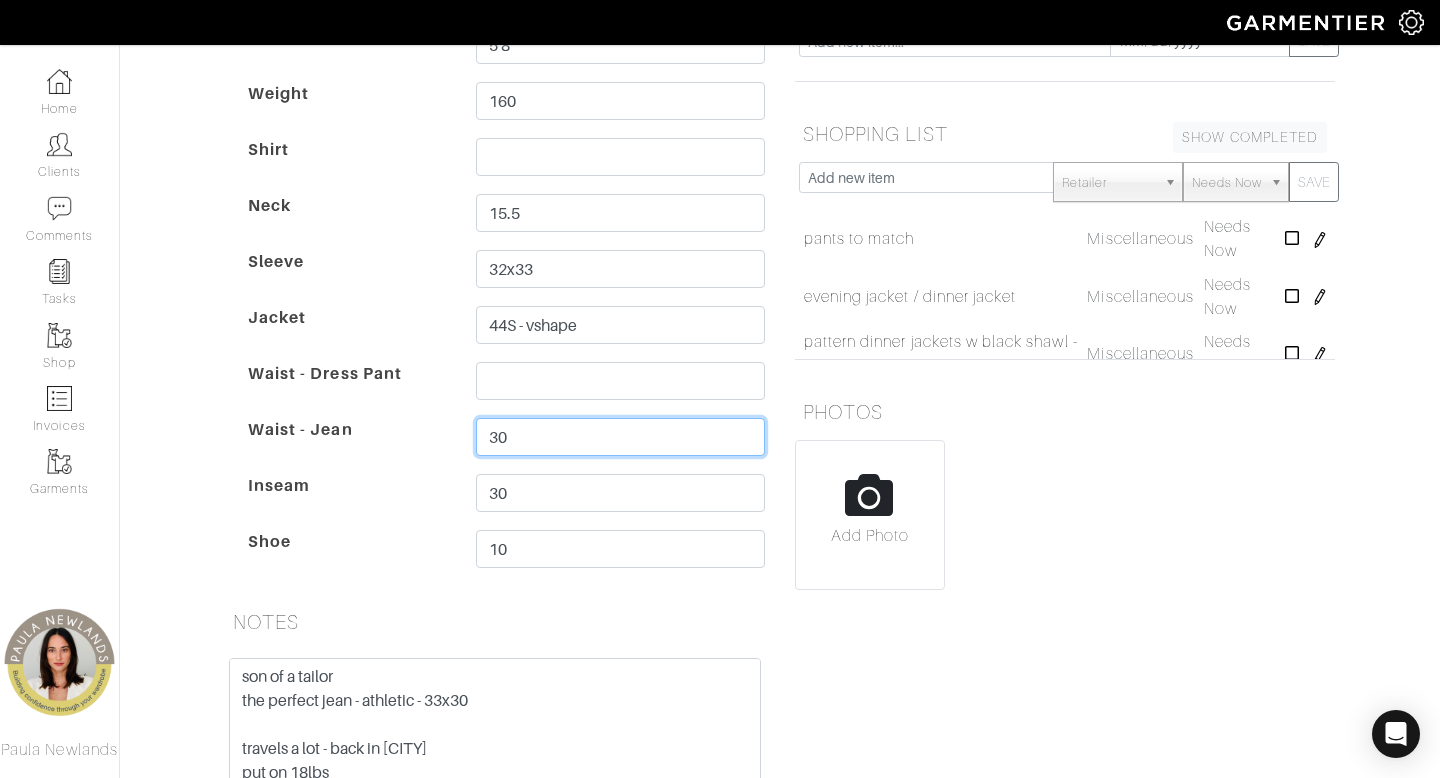 click on "30" at bounding box center [620, 437] 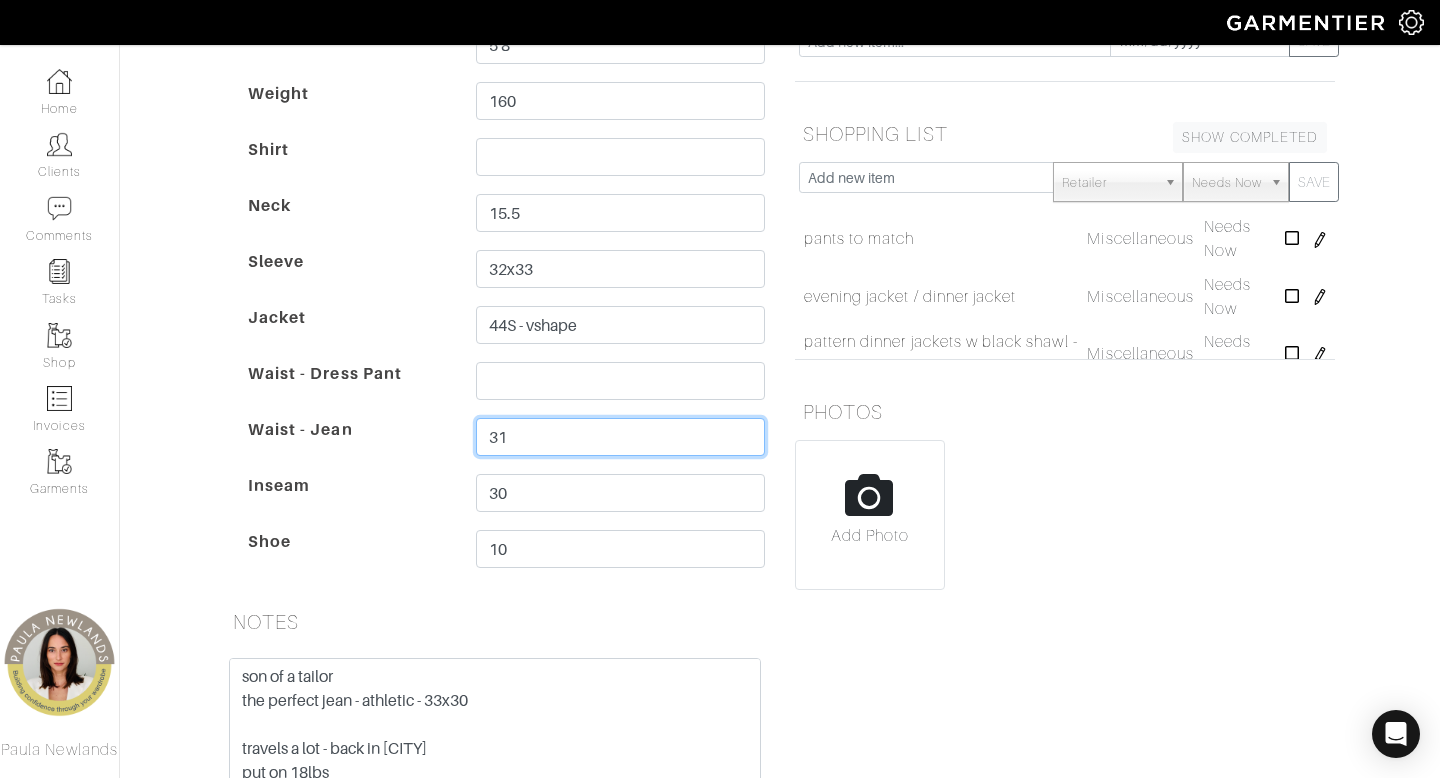 type on "31" 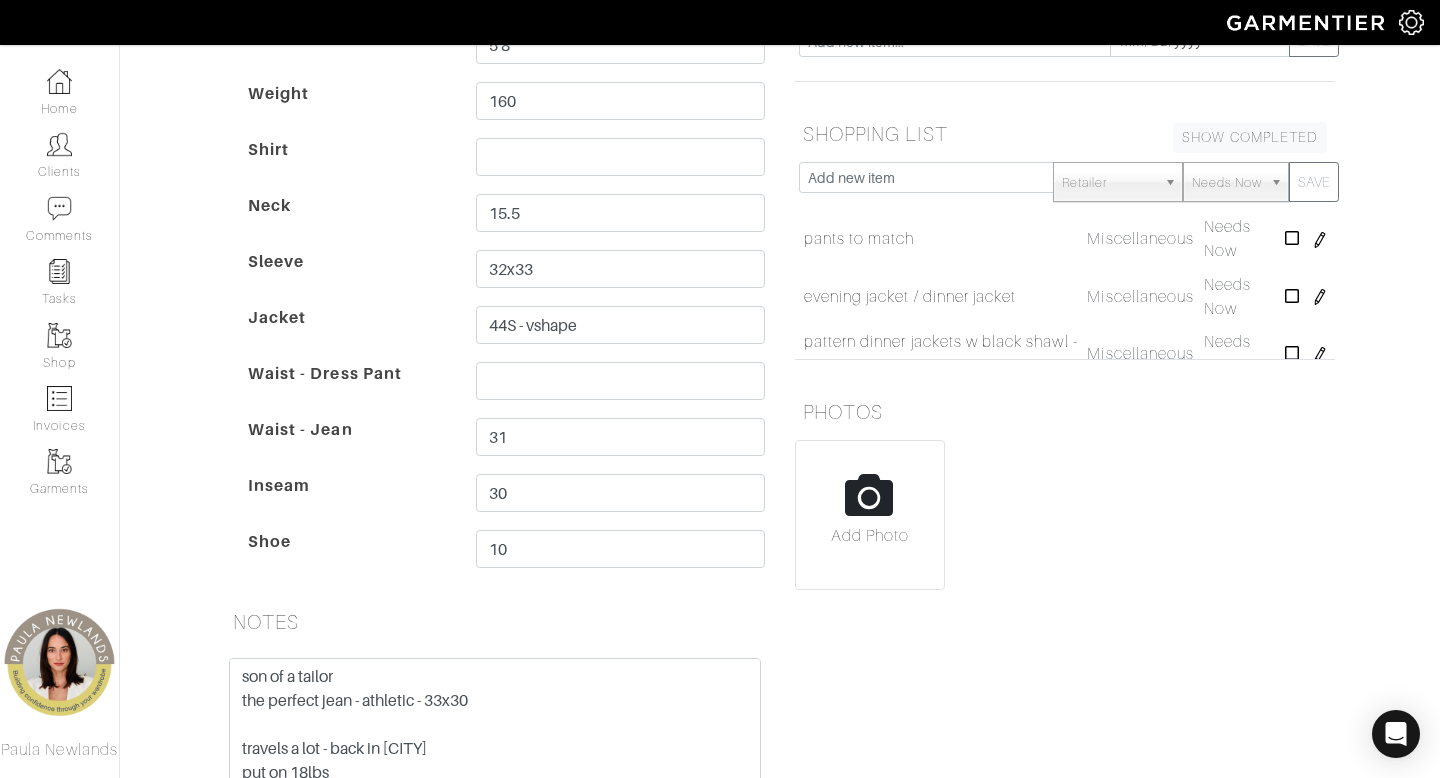 click on "[LAST NAME]
Overview
Overview
Measurements
Product Library
Invoices
Wardrobe
Look Books
Overview
Product Library
Measurements
Invoices" at bounding box center (720, 364) 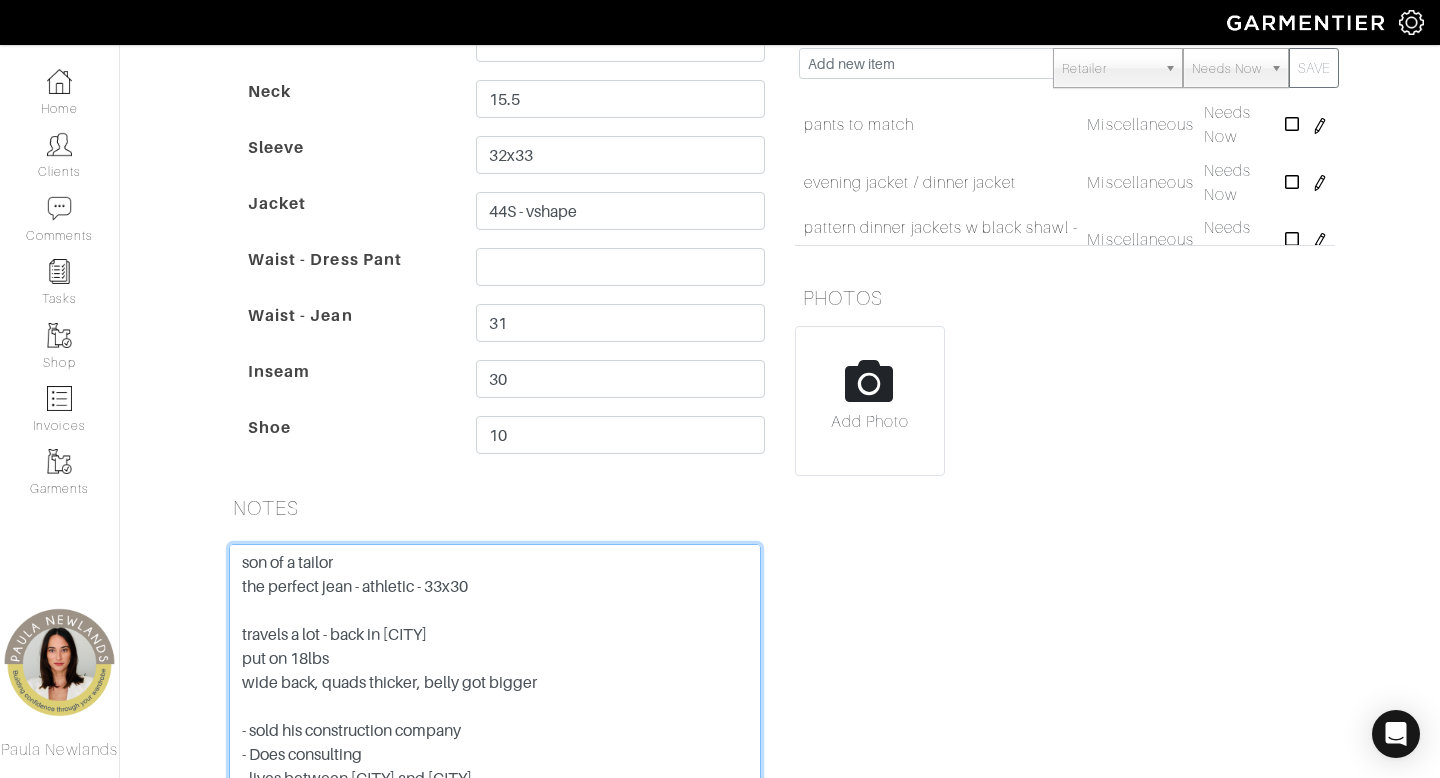 click at bounding box center [495, 671] 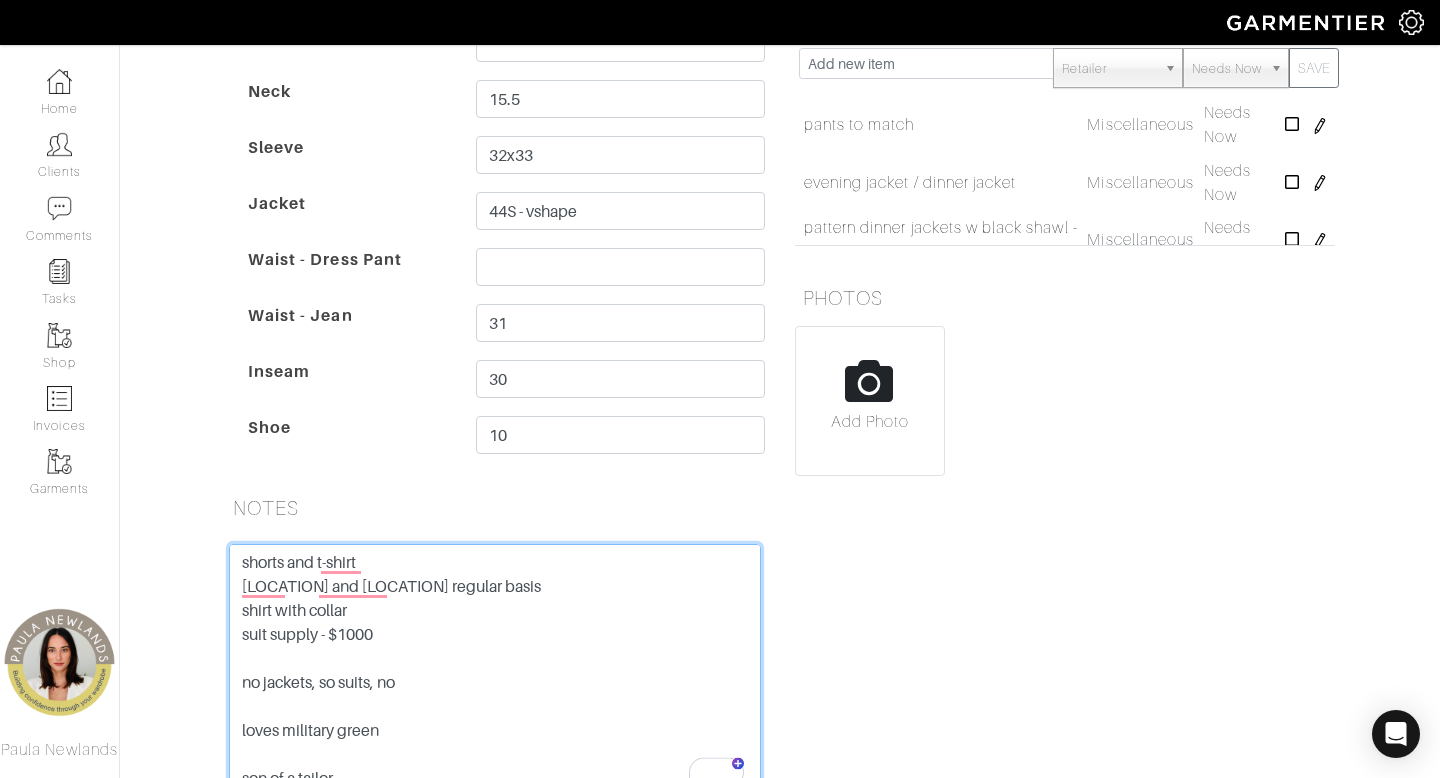 click at bounding box center (495, 671) 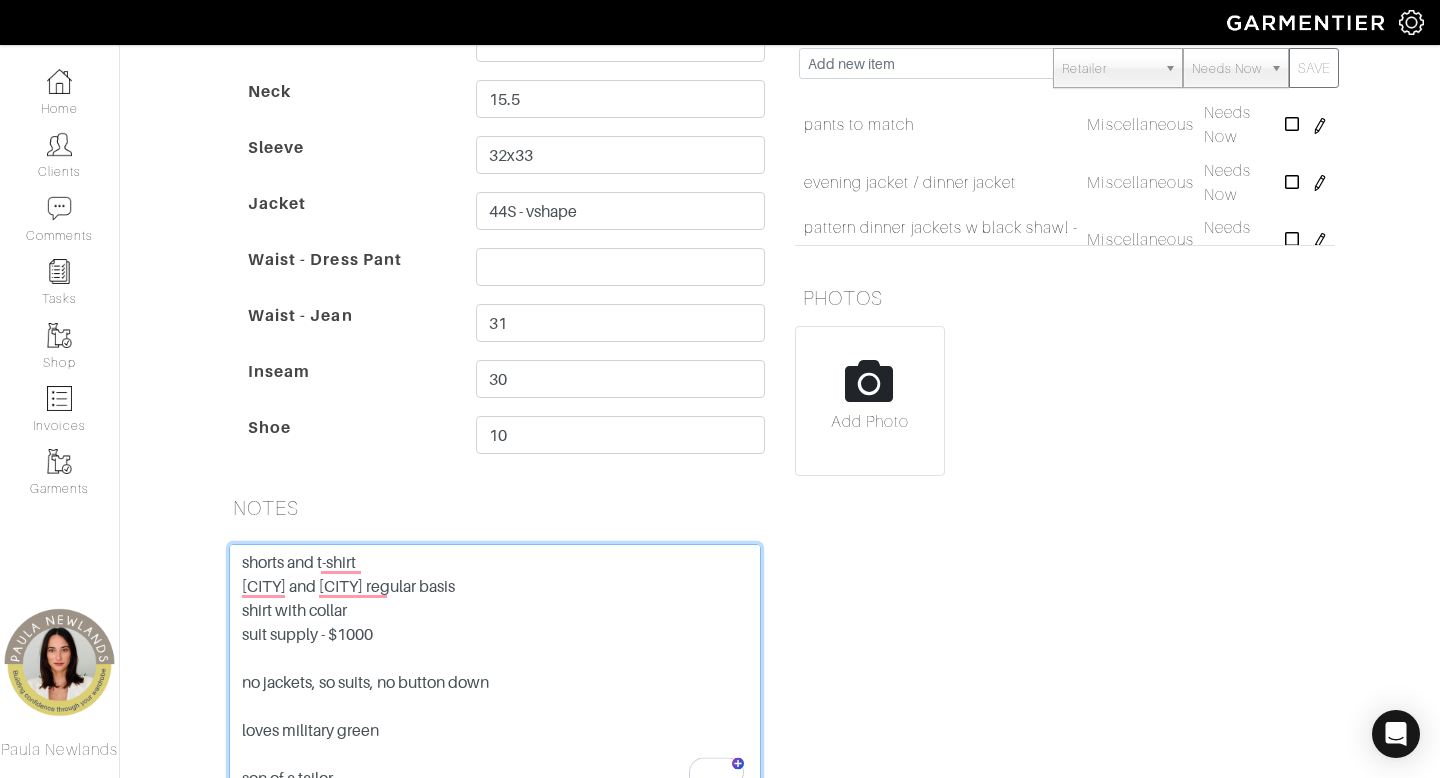 click at bounding box center (495, 671) 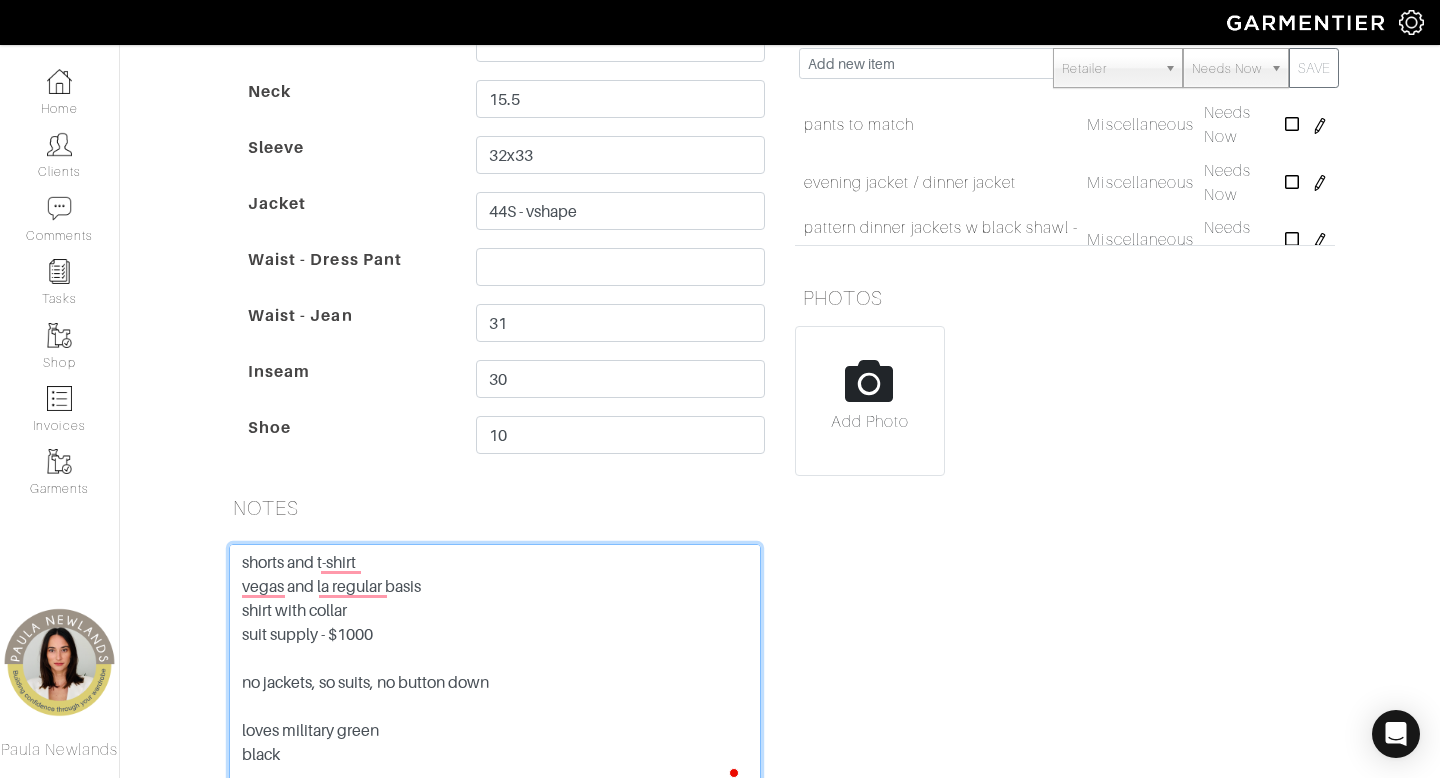 scroll, scrollTop: 434, scrollLeft: 0, axis: vertical 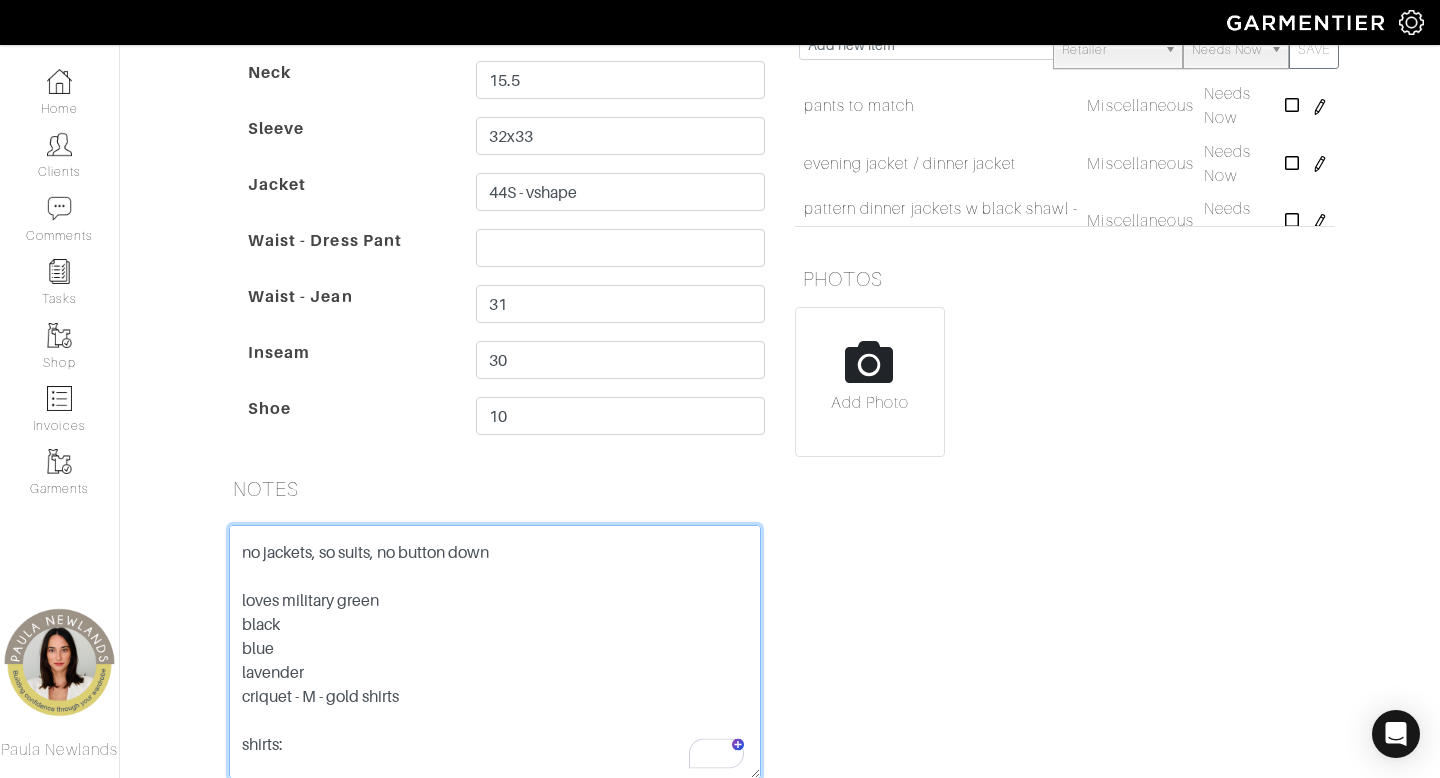 click at bounding box center [495, 652] 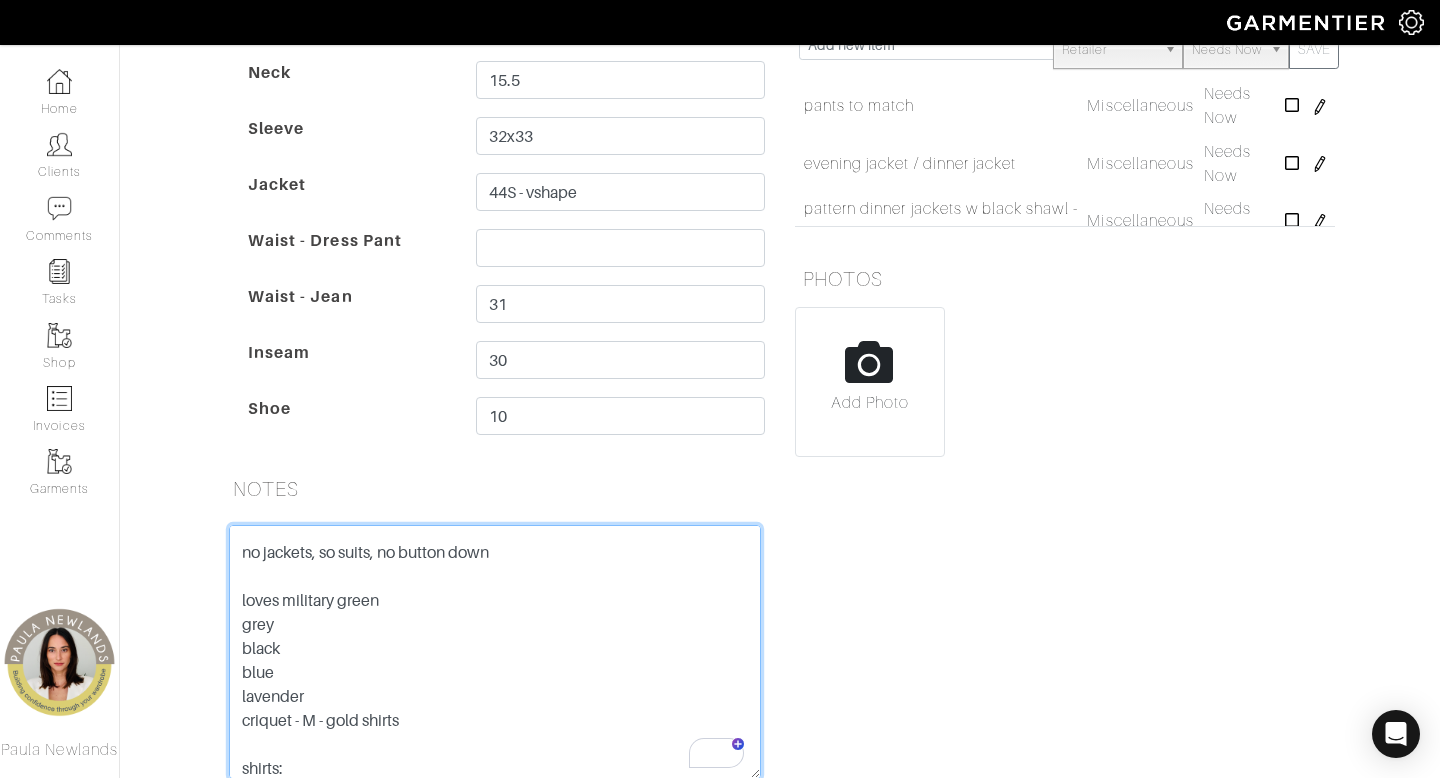 click at bounding box center (495, 652) 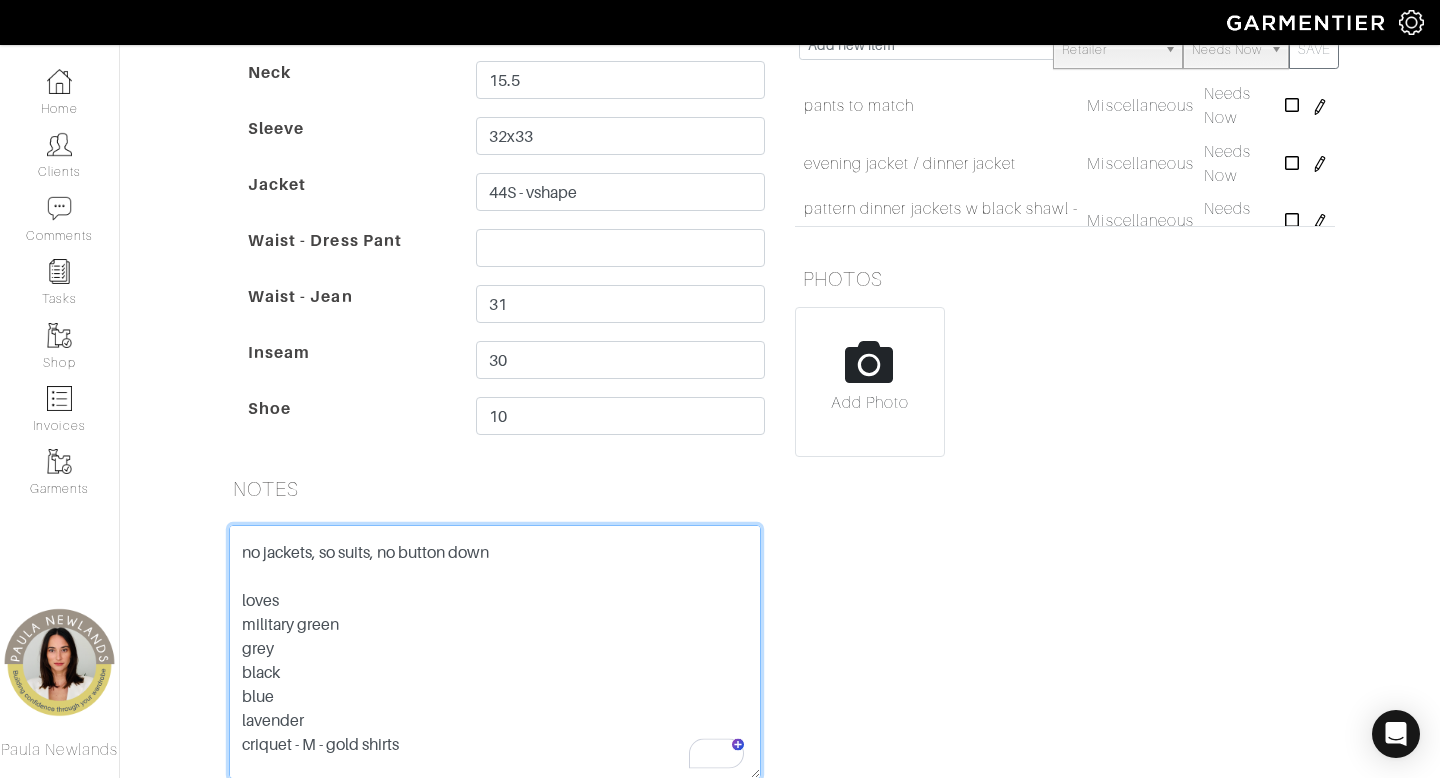 scroll, scrollTop: 246, scrollLeft: 0, axis: vertical 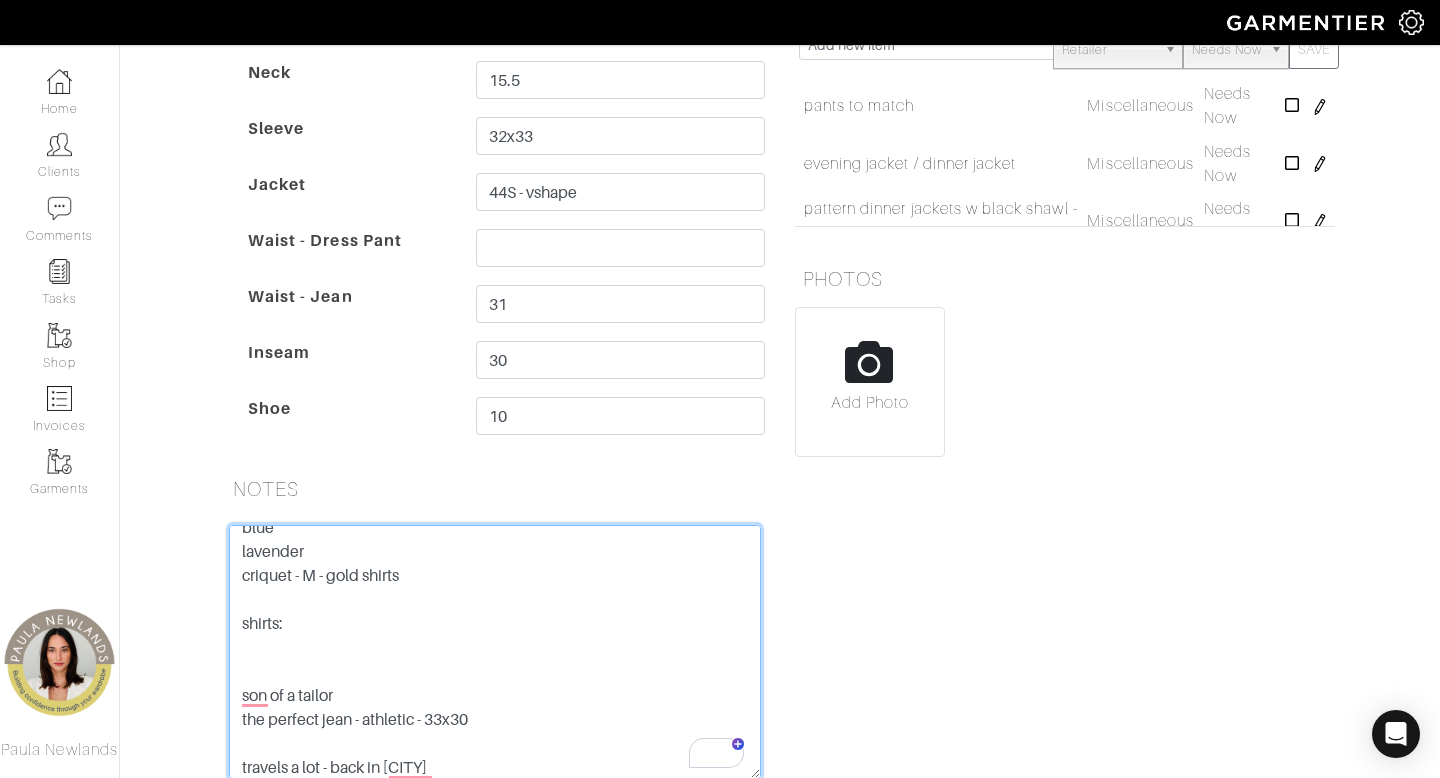 click at bounding box center [495, 652] 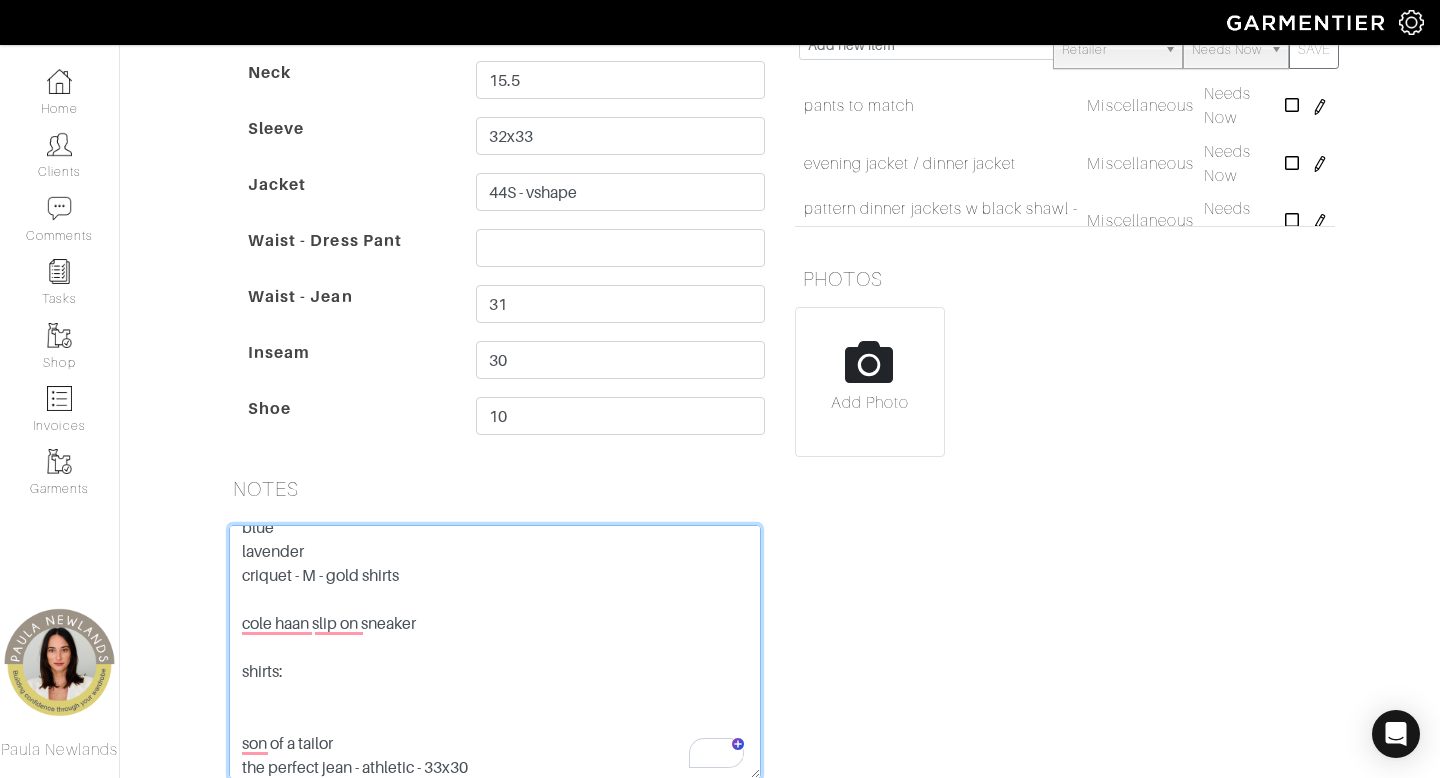 scroll, scrollTop: 0, scrollLeft: 0, axis: both 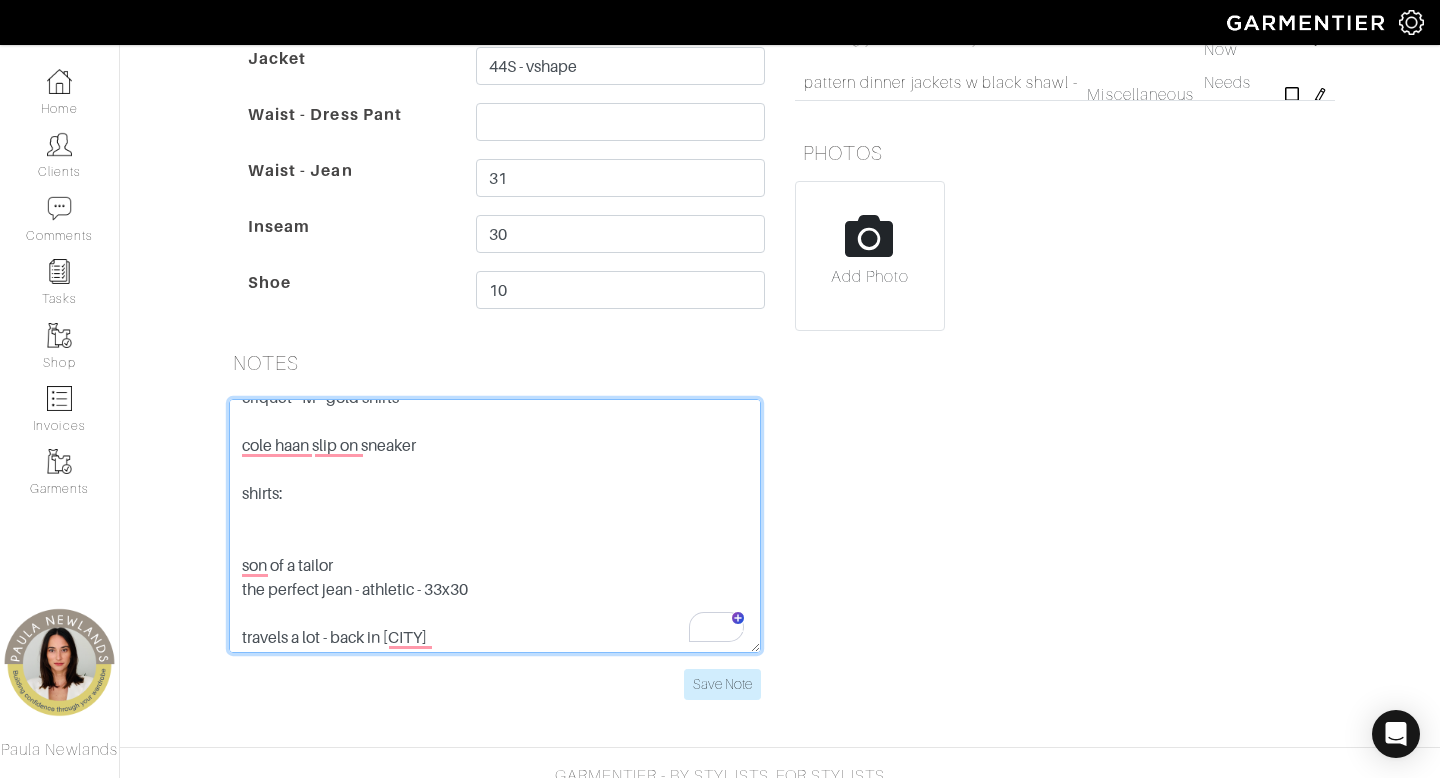 click at bounding box center (495, 526) 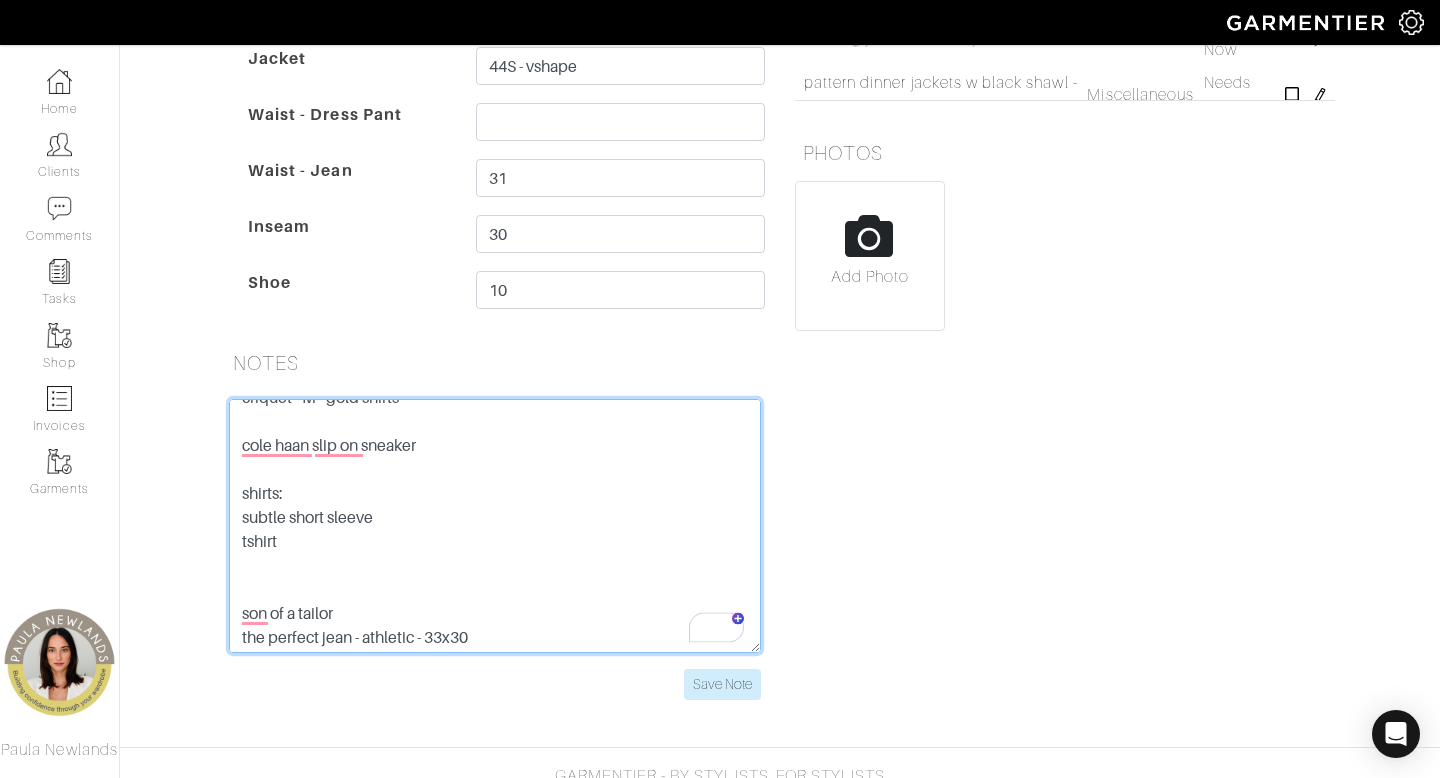 click at bounding box center [495, 526] 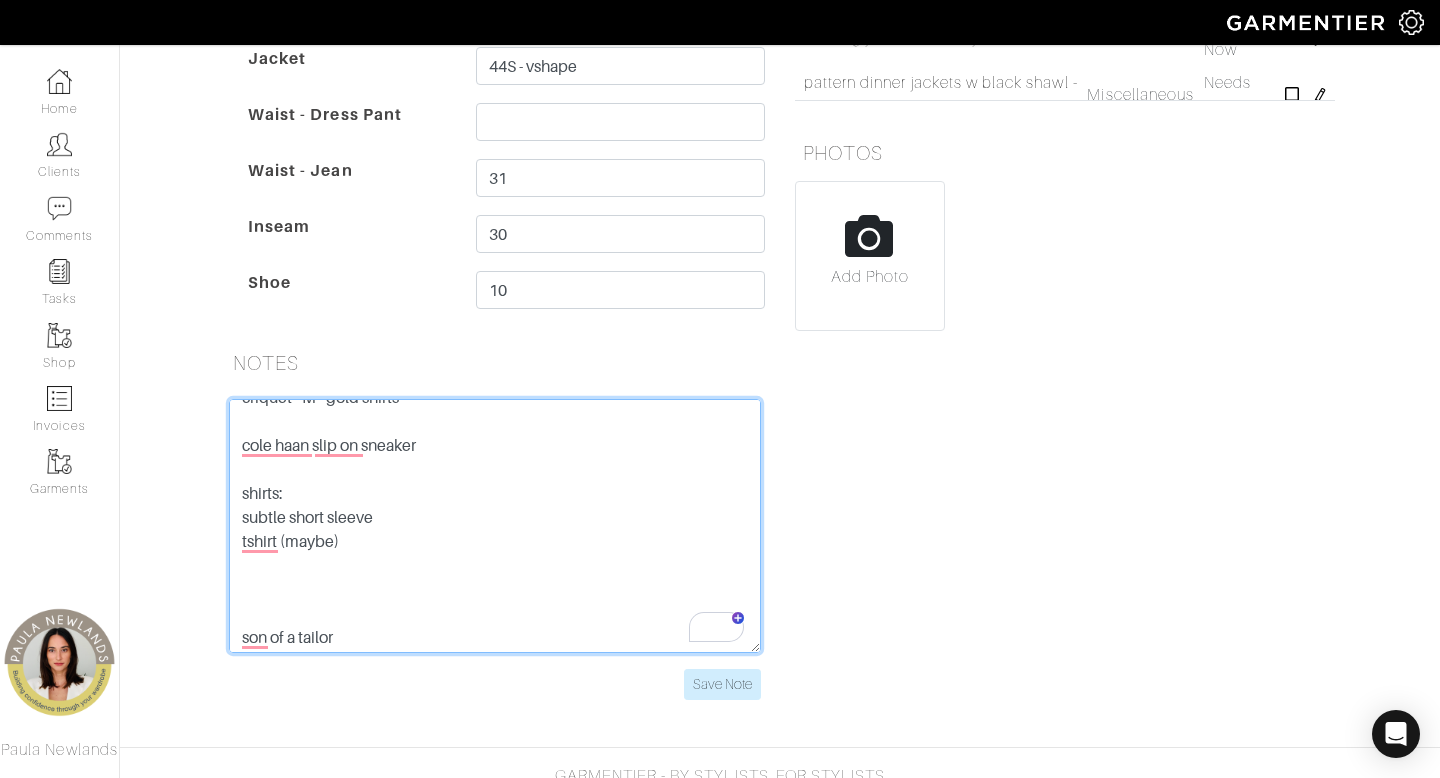 scroll, scrollTop: 258, scrollLeft: 0, axis: vertical 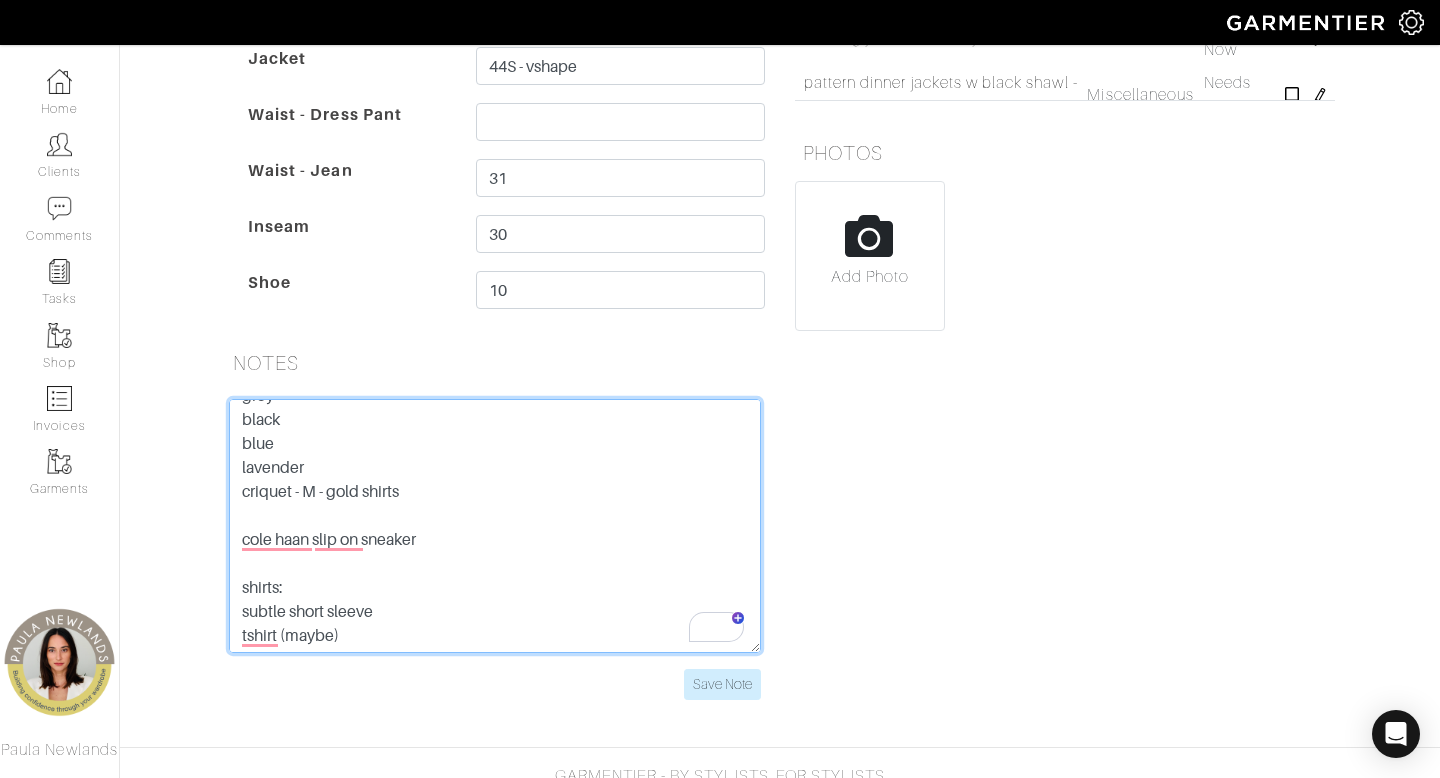 click at bounding box center (495, 526) 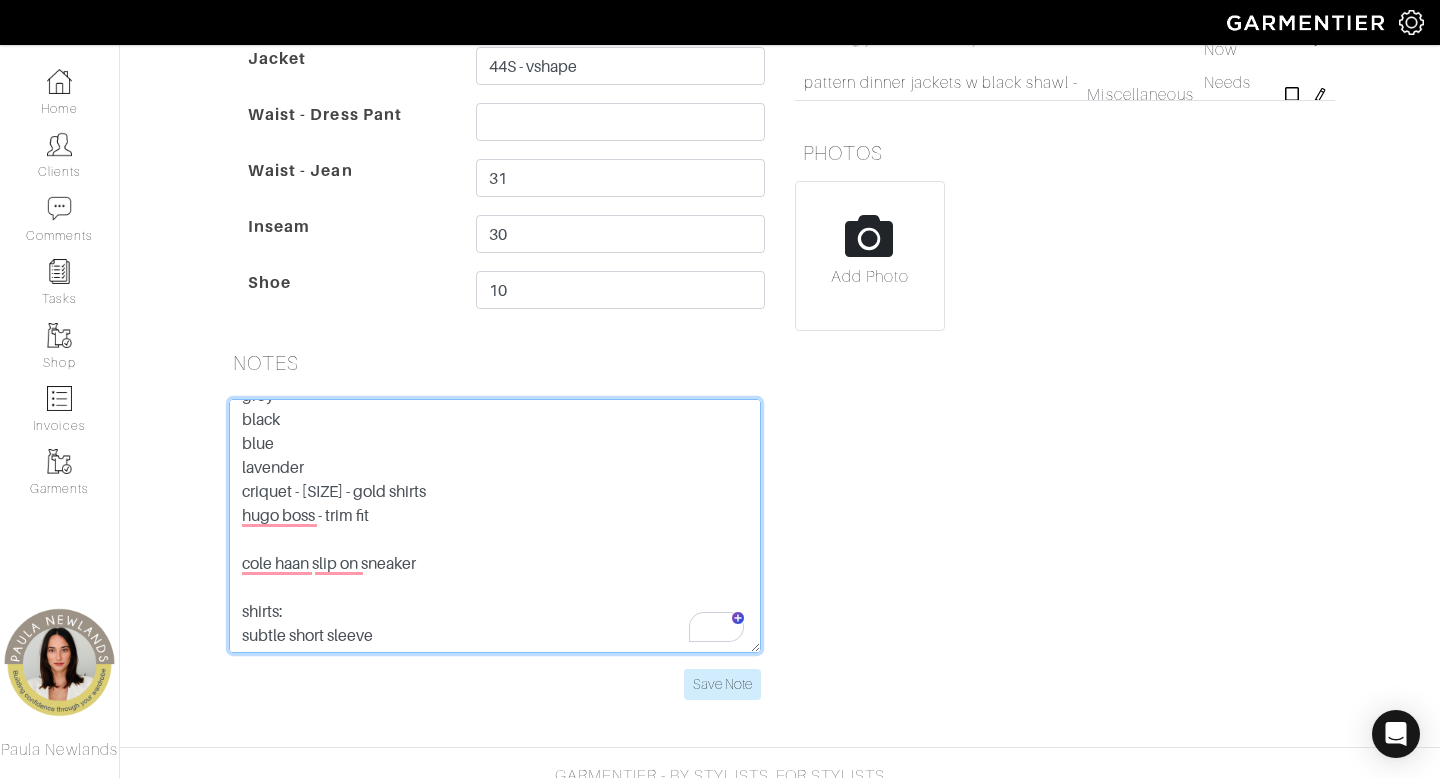 click at bounding box center (495, 526) 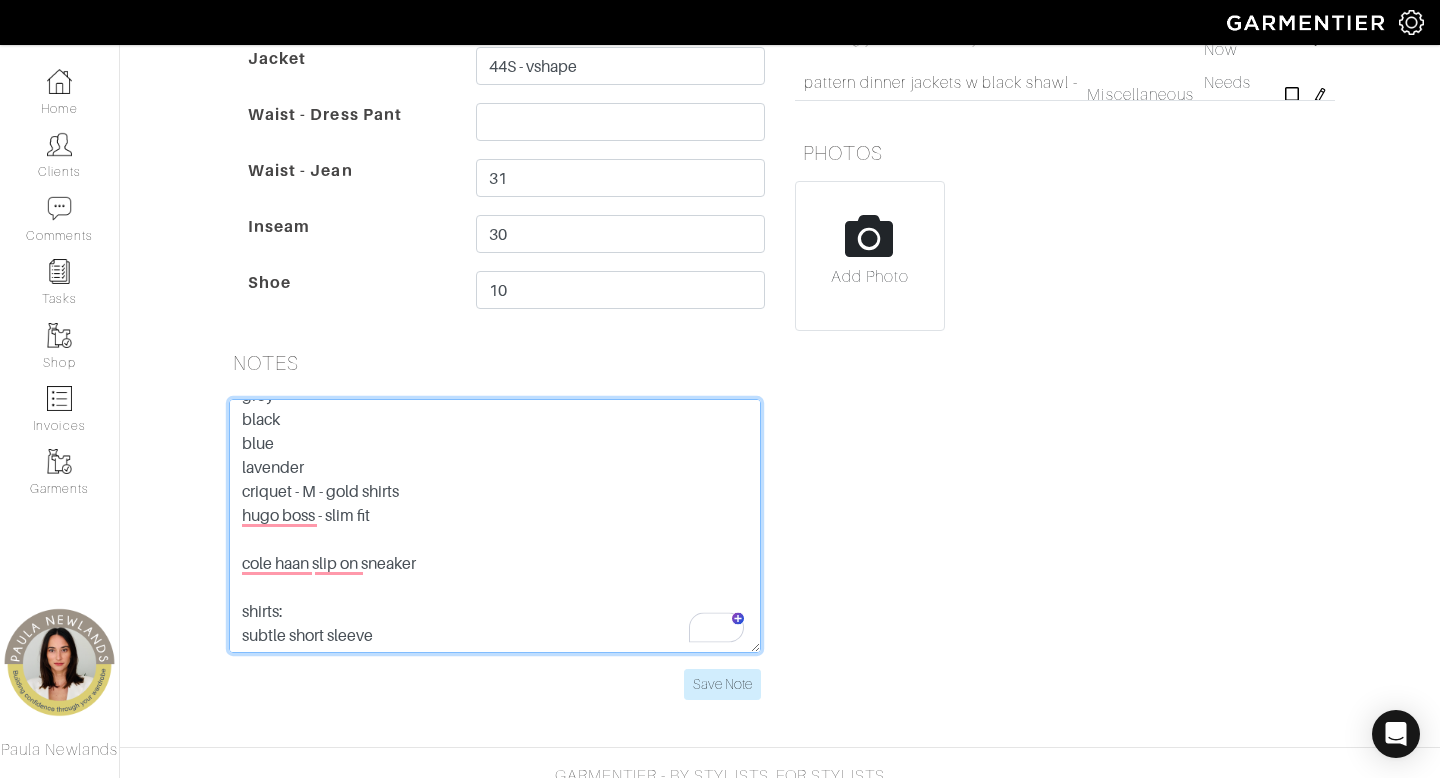 click at bounding box center (495, 526) 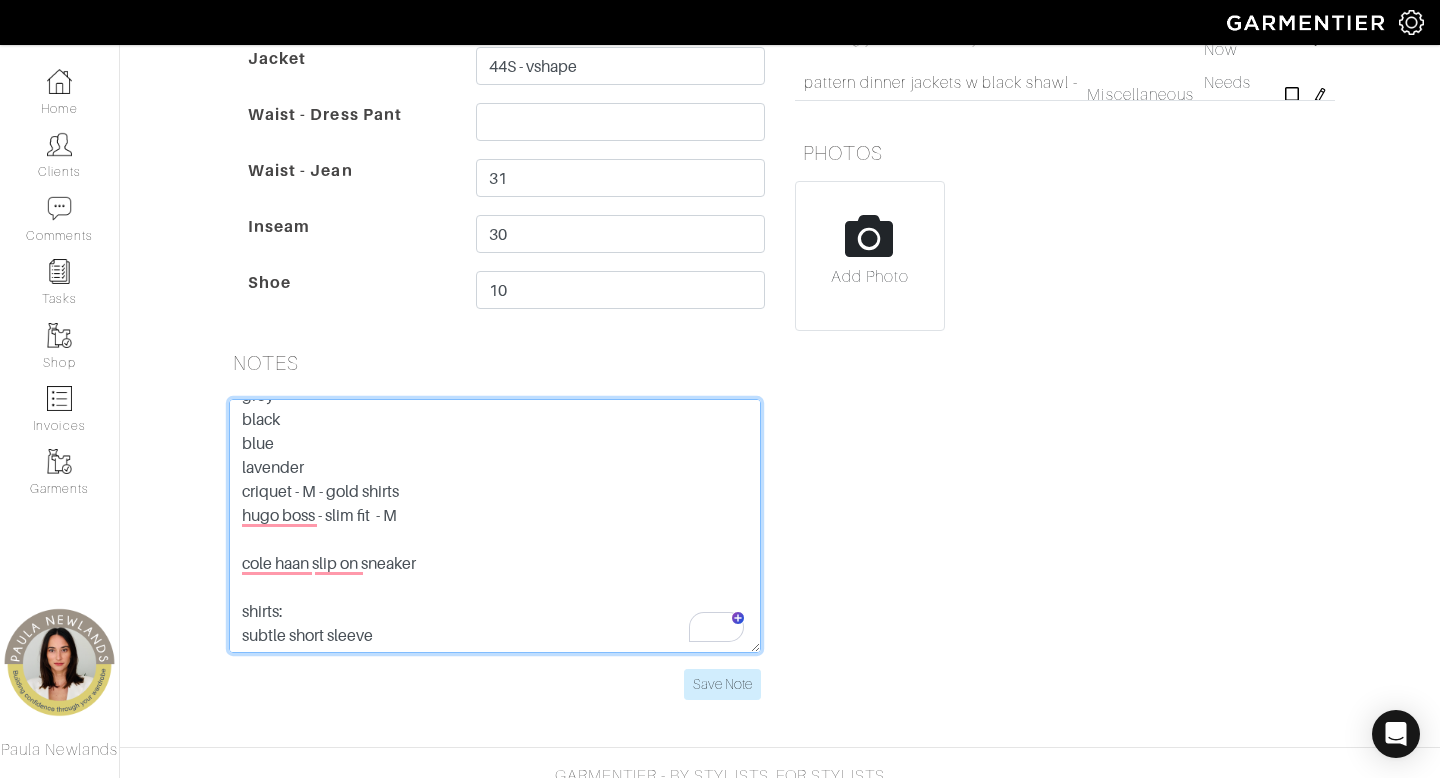 scroll, scrollTop: 160, scrollLeft: 0, axis: vertical 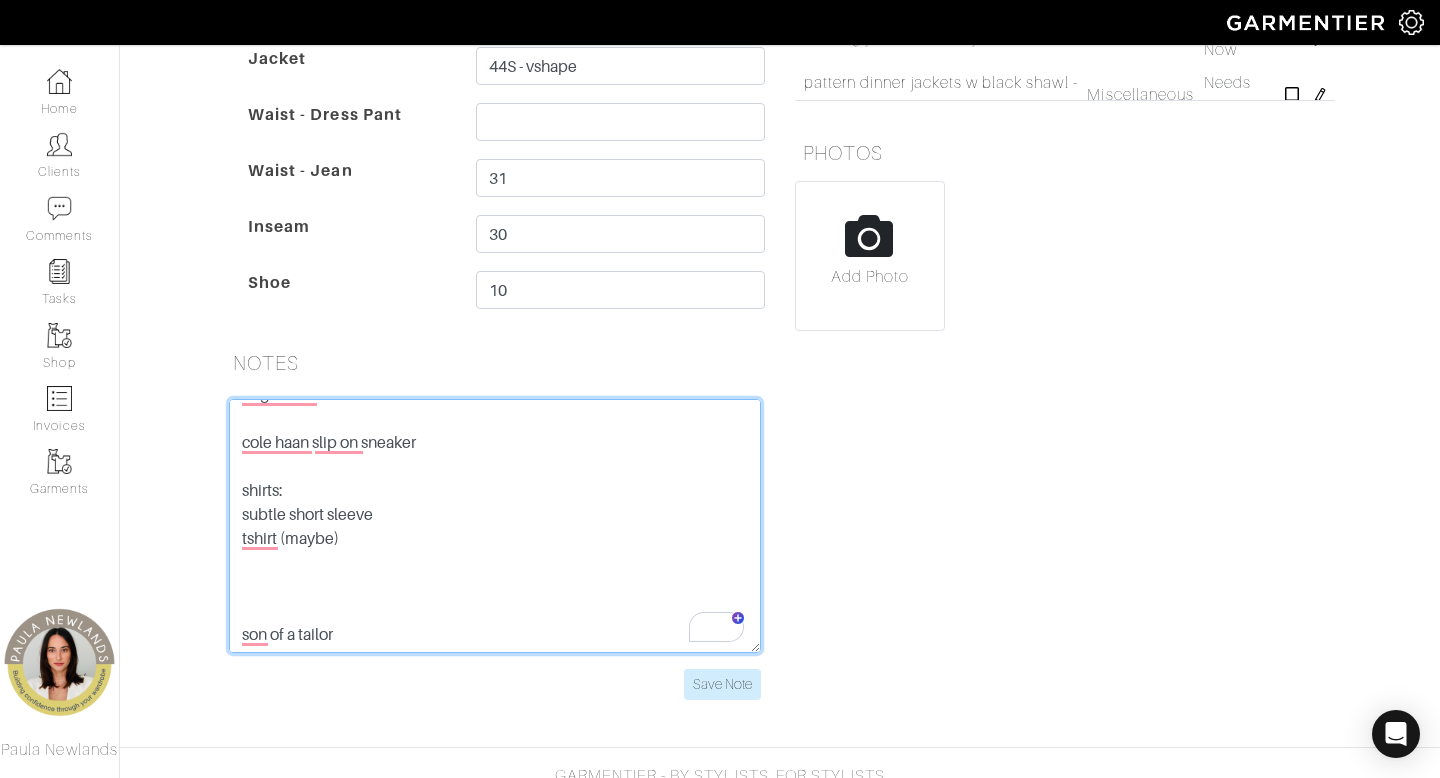 click at bounding box center [495, 526] 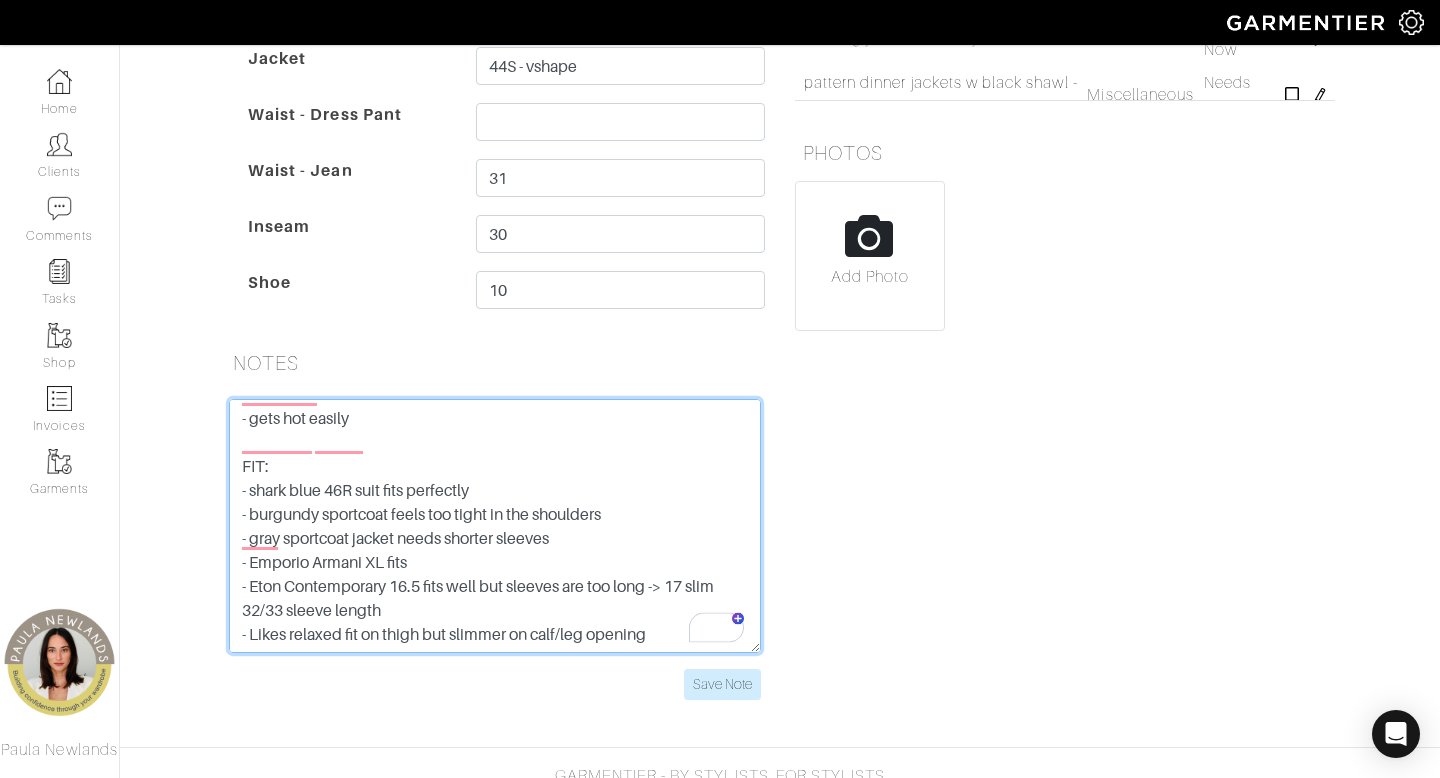click at bounding box center [495, 526] 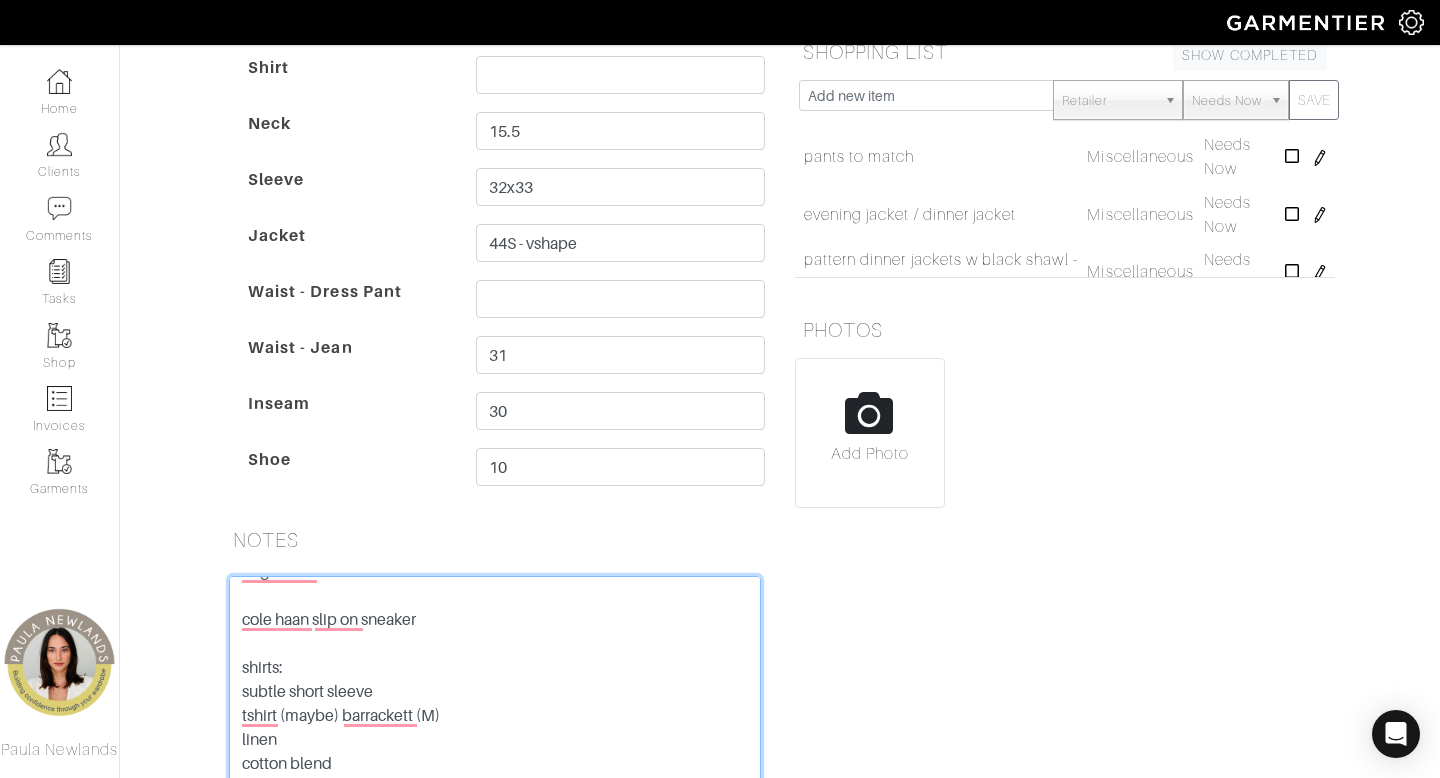 scroll, scrollTop: 440, scrollLeft: 0, axis: vertical 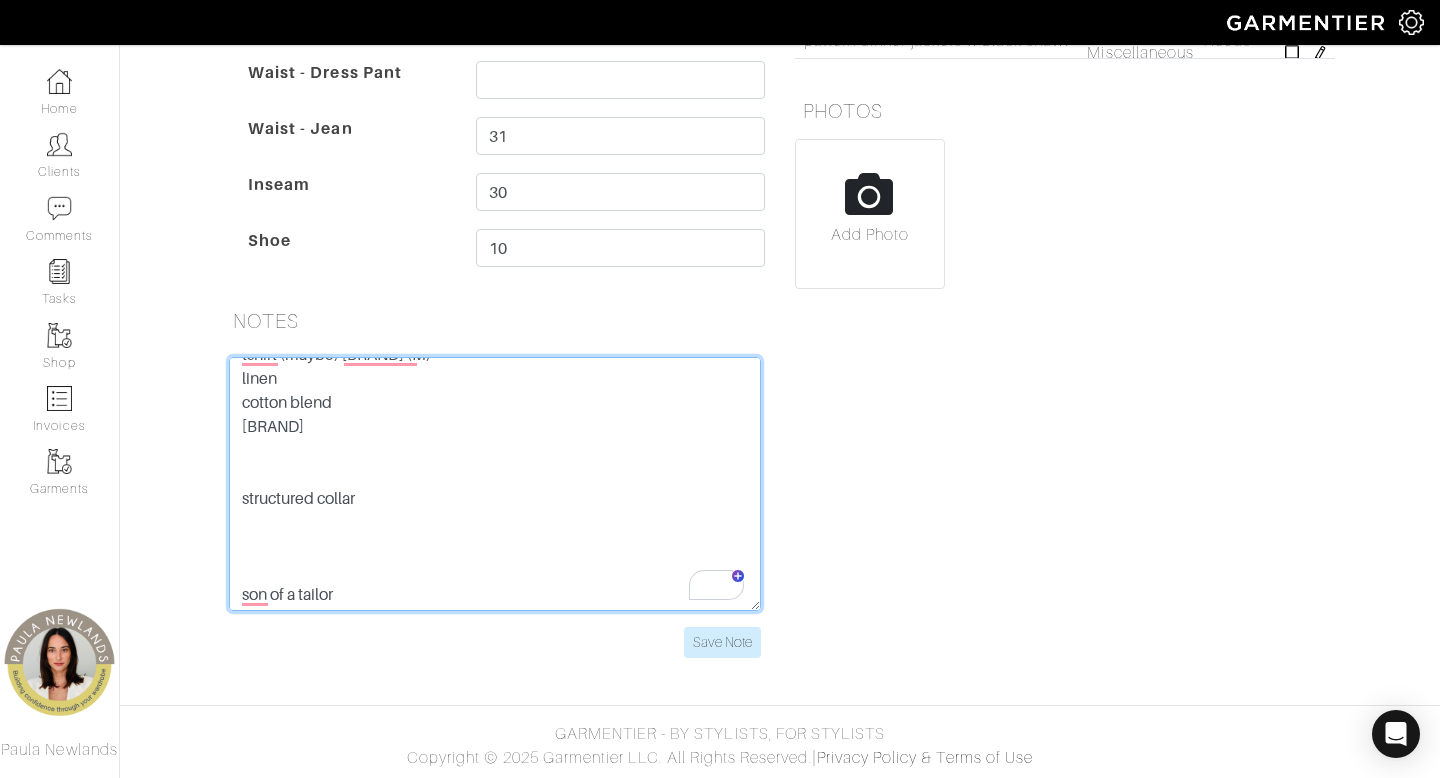 click at bounding box center (495, 484) 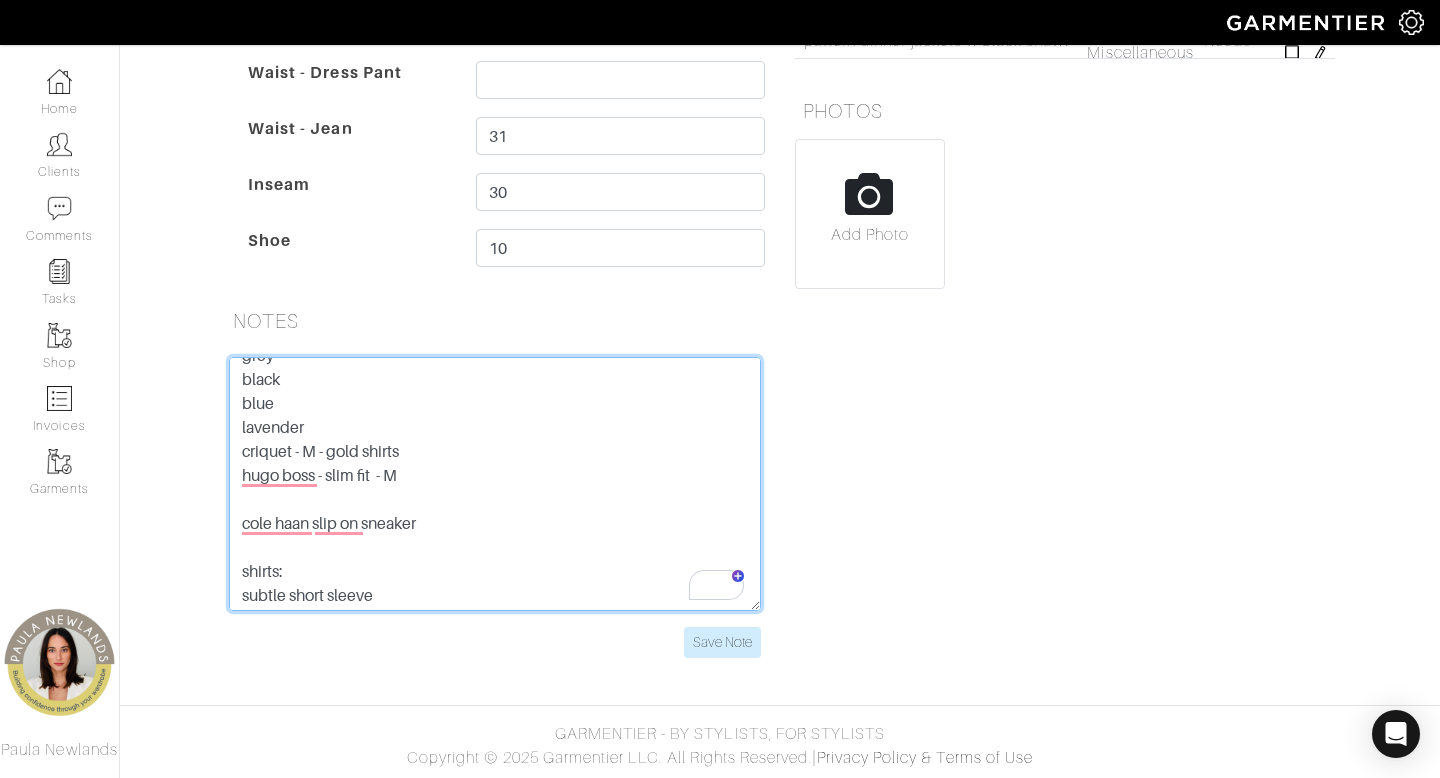 click at bounding box center (495, 484) 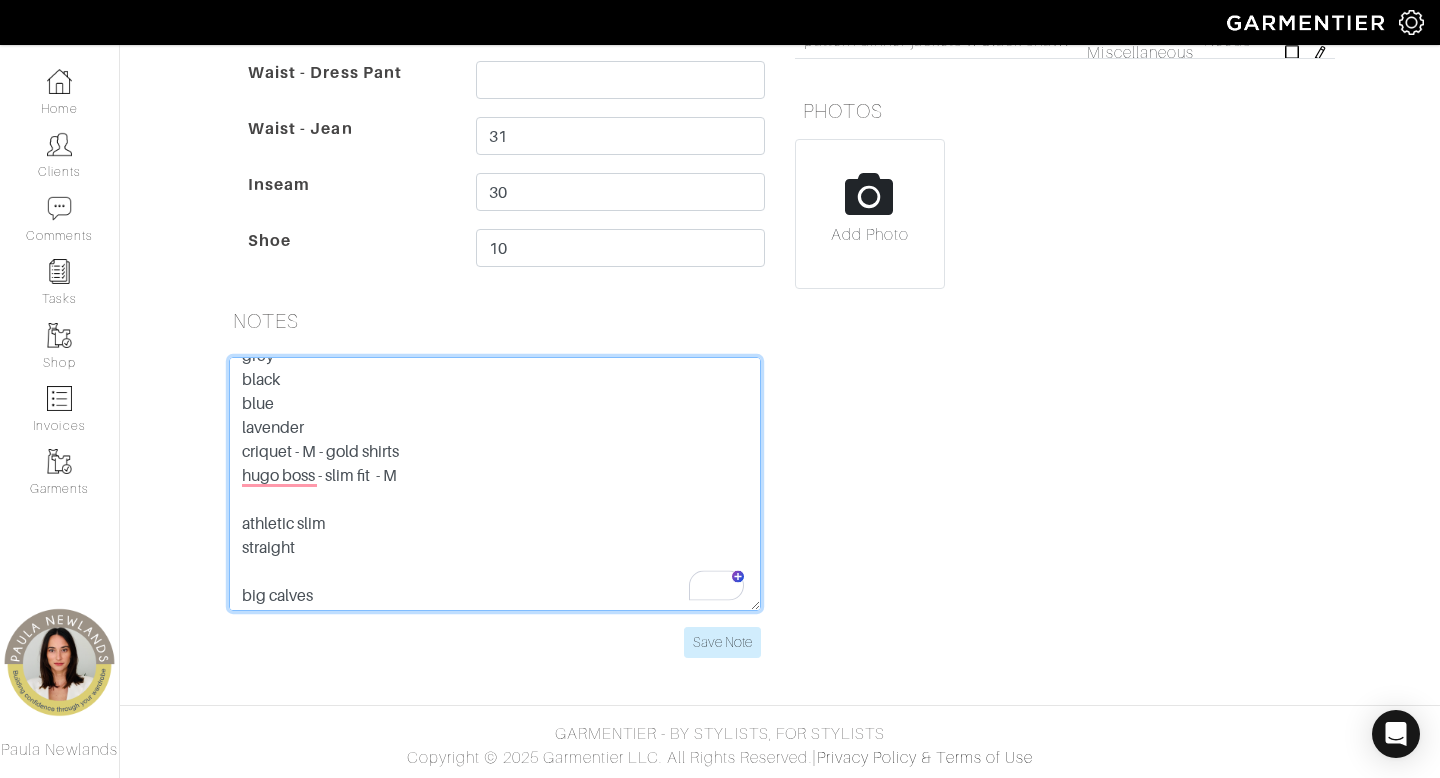 scroll, scrollTop: 384, scrollLeft: 0, axis: vertical 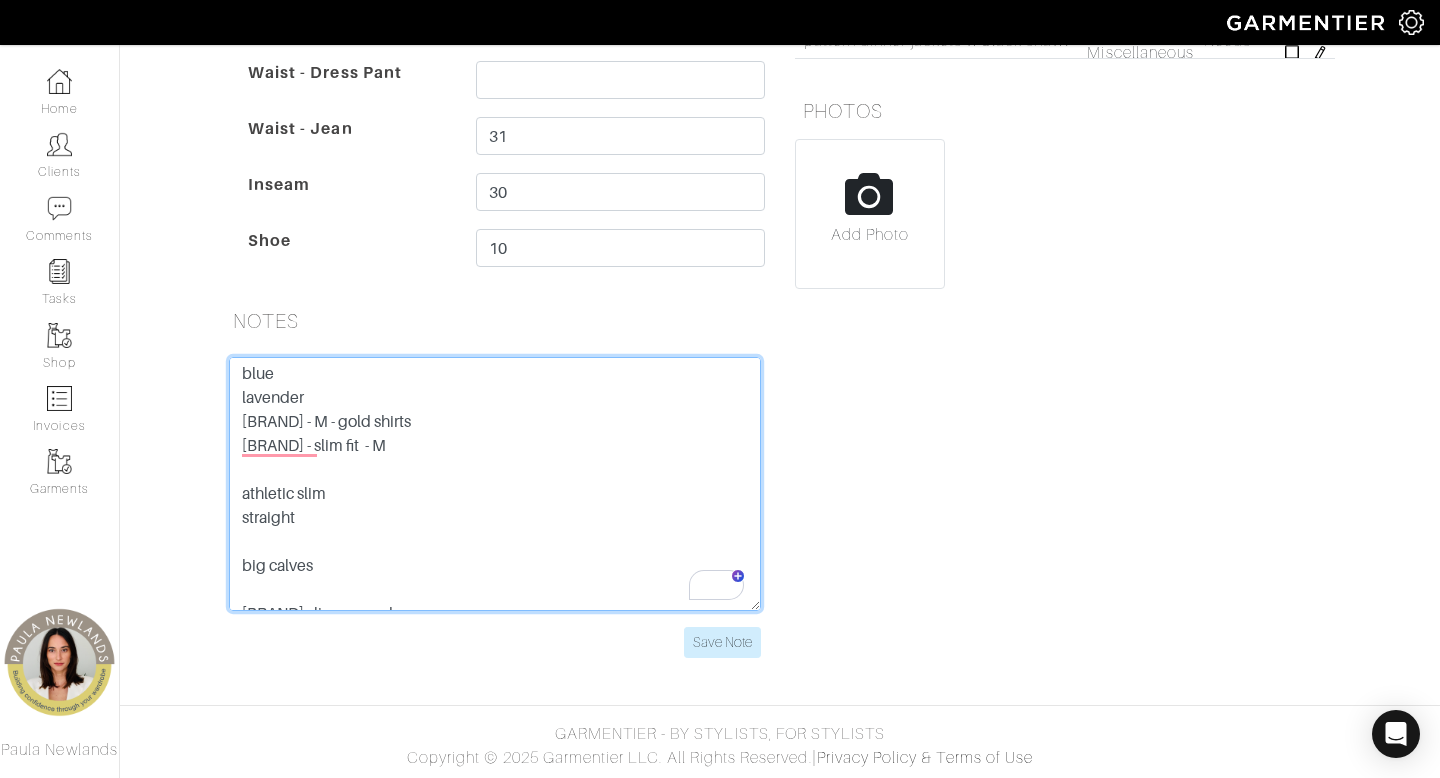 click at bounding box center (495, 484) 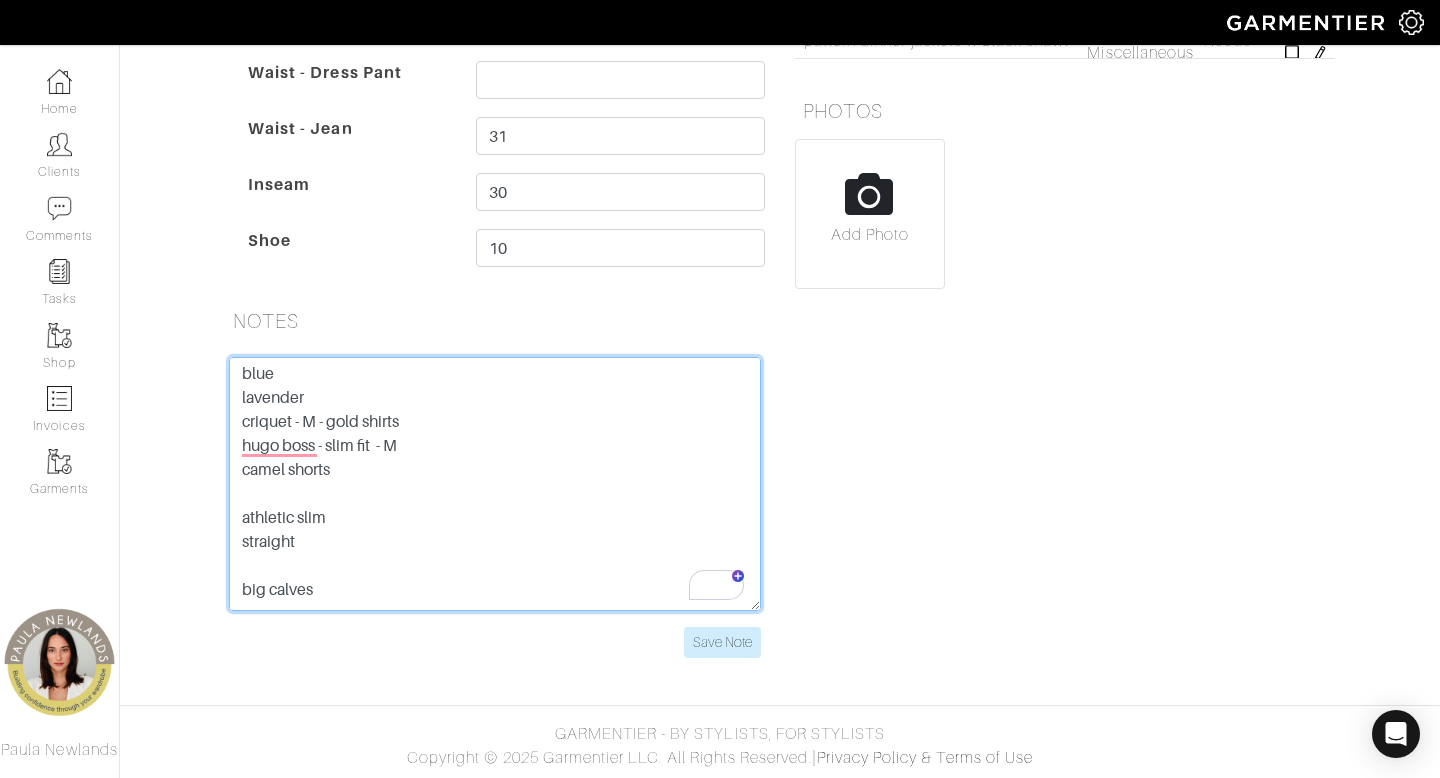 click at bounding box center (495, 484) 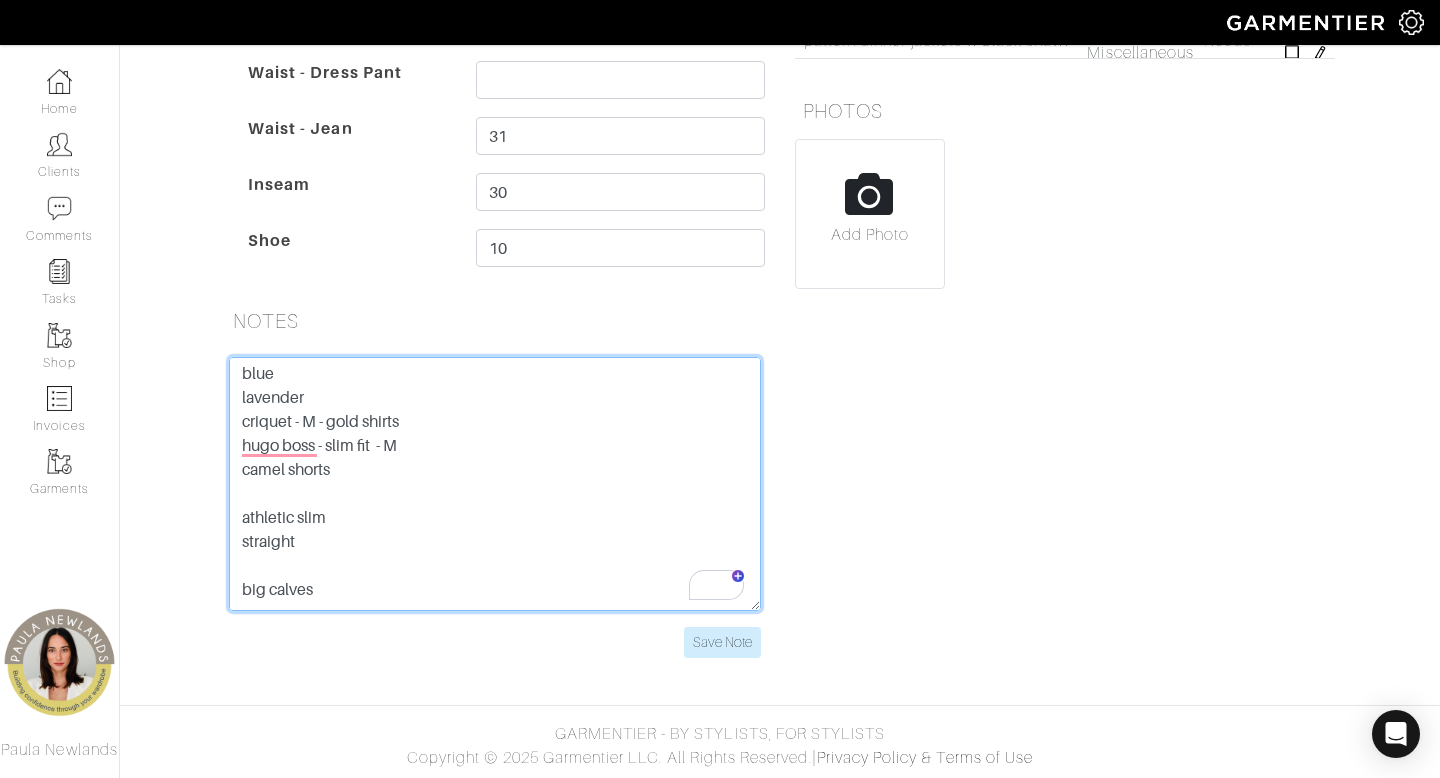 click at bounding box center [495, 484] 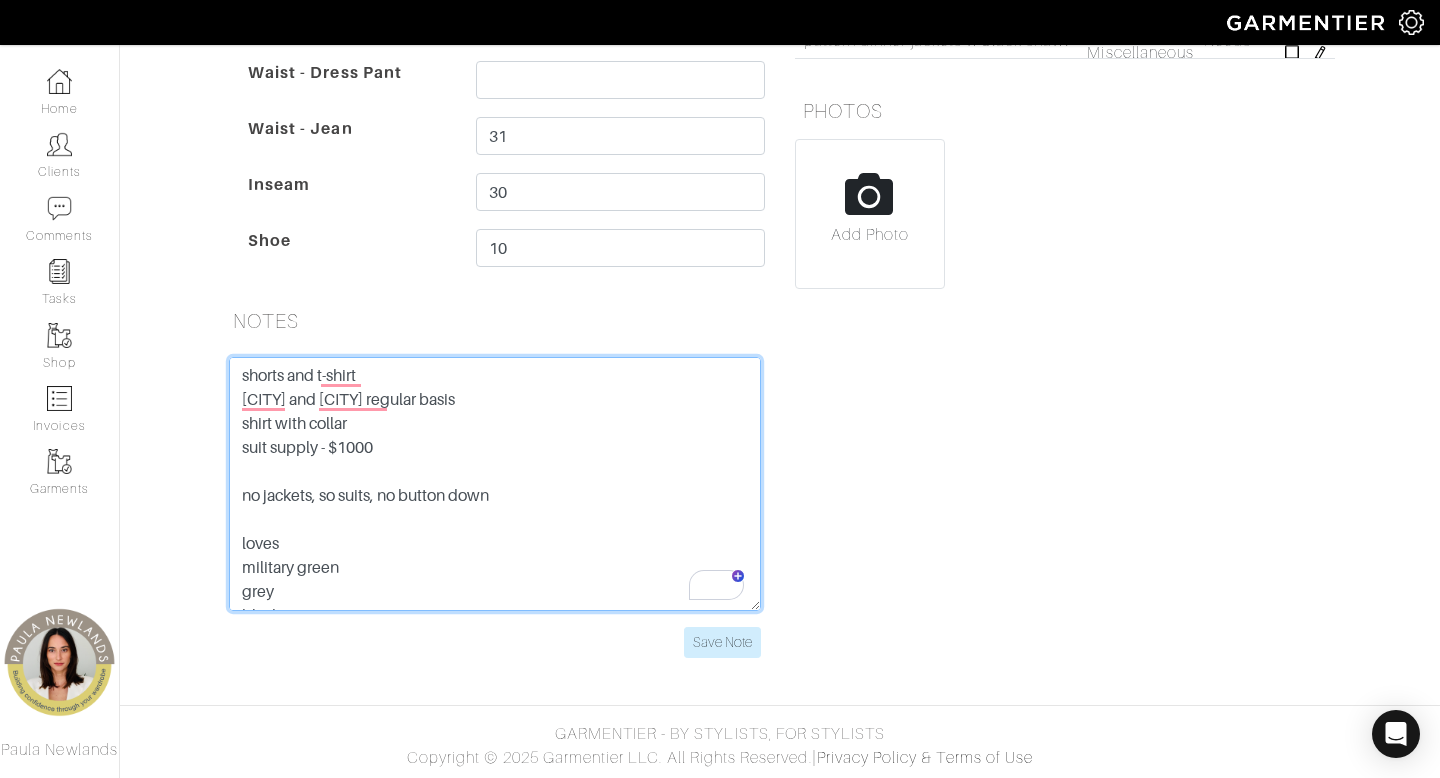 click at bounding box center [495, 484] 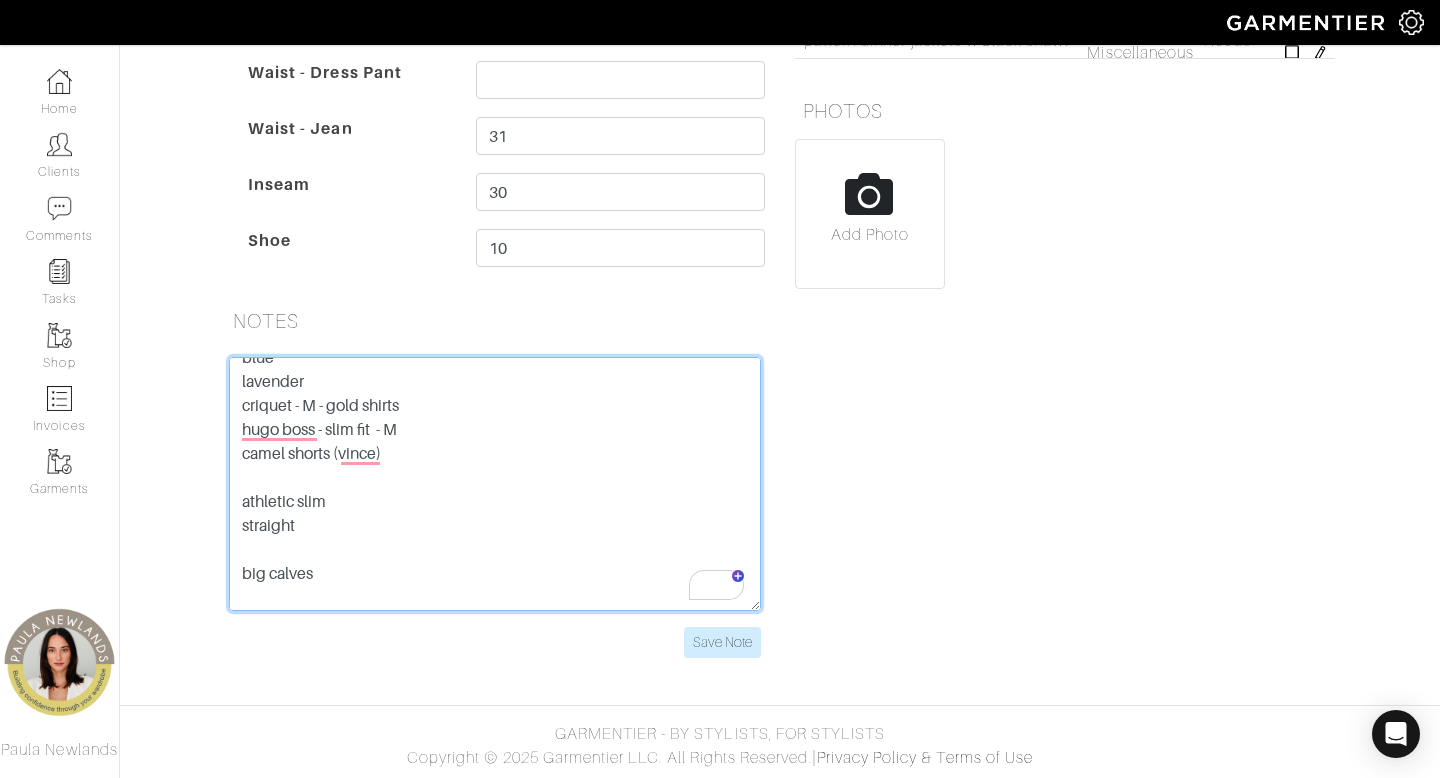click at bounding box center [495, 484] 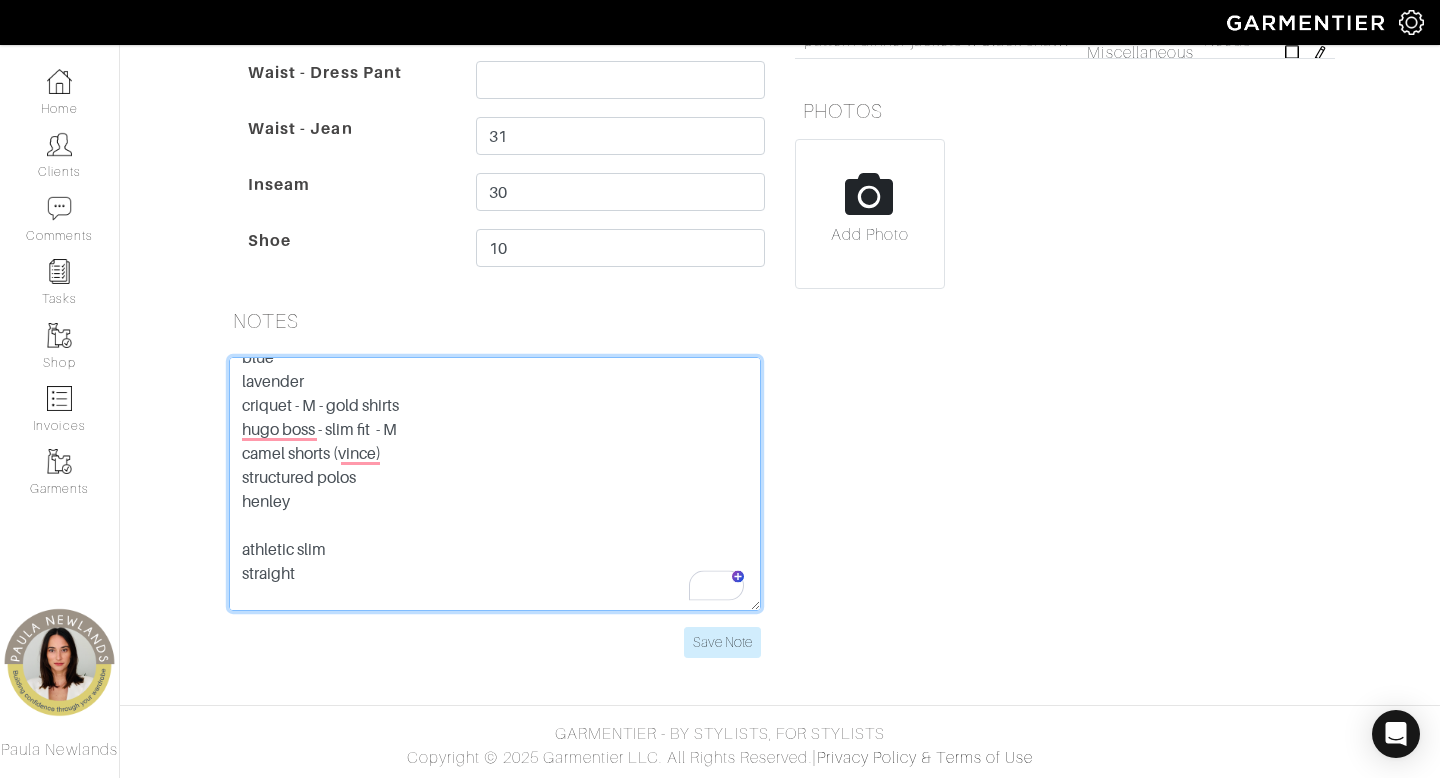 scroll, scrollTop: 381, scrollLeft: 0, axis: vertical 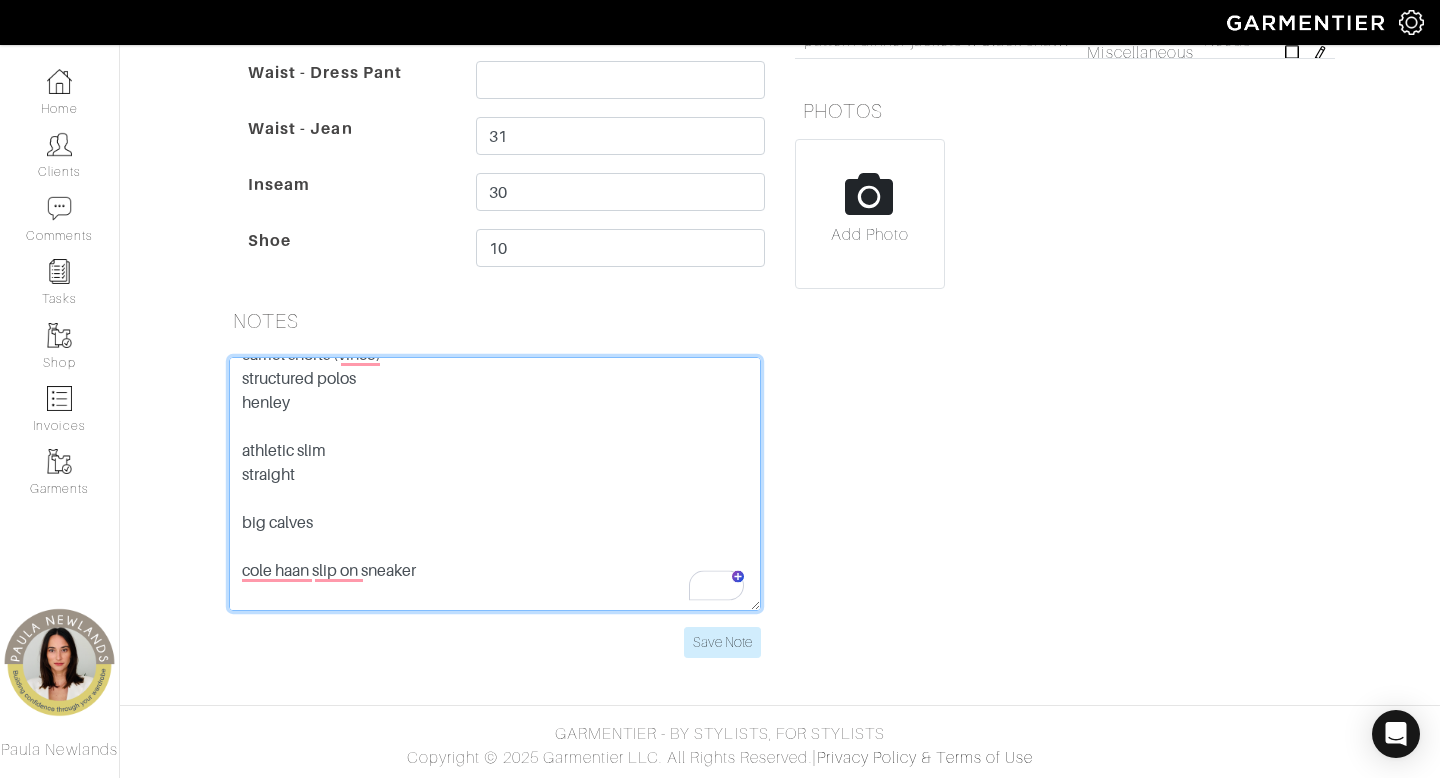 click at bounding box center (495, 484) 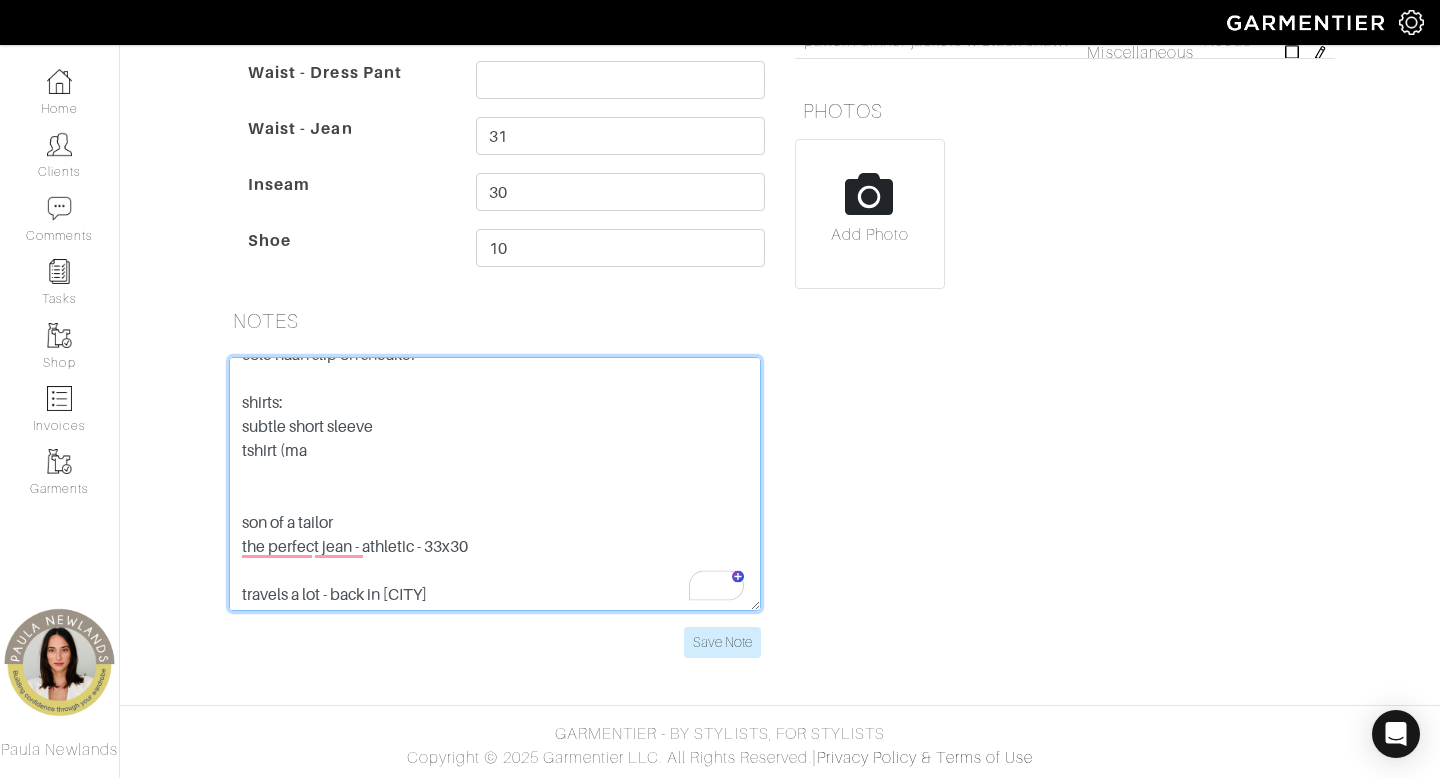 scroll, scrollTop: 498, scrollLeft: 0, axis: vertical 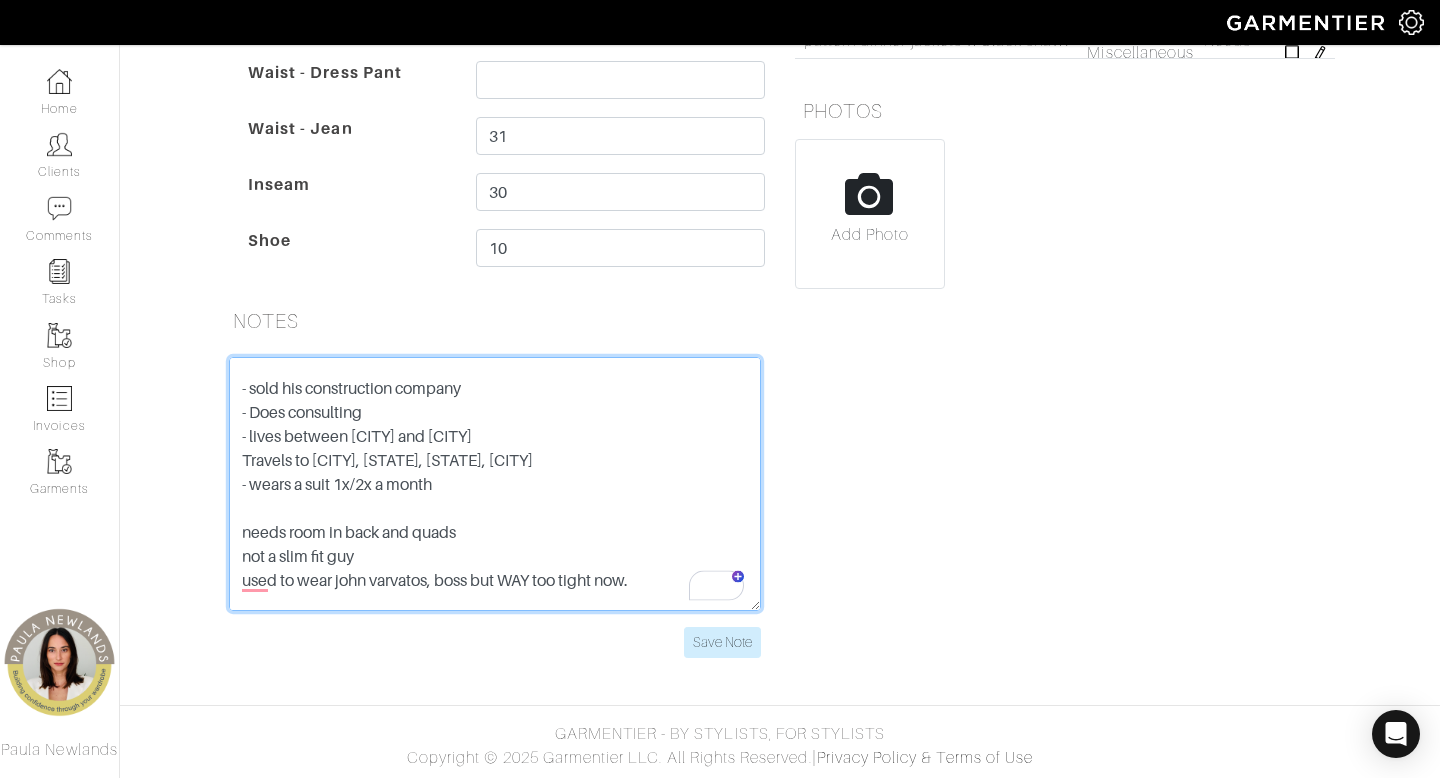 click at bounding box center [495, 484] 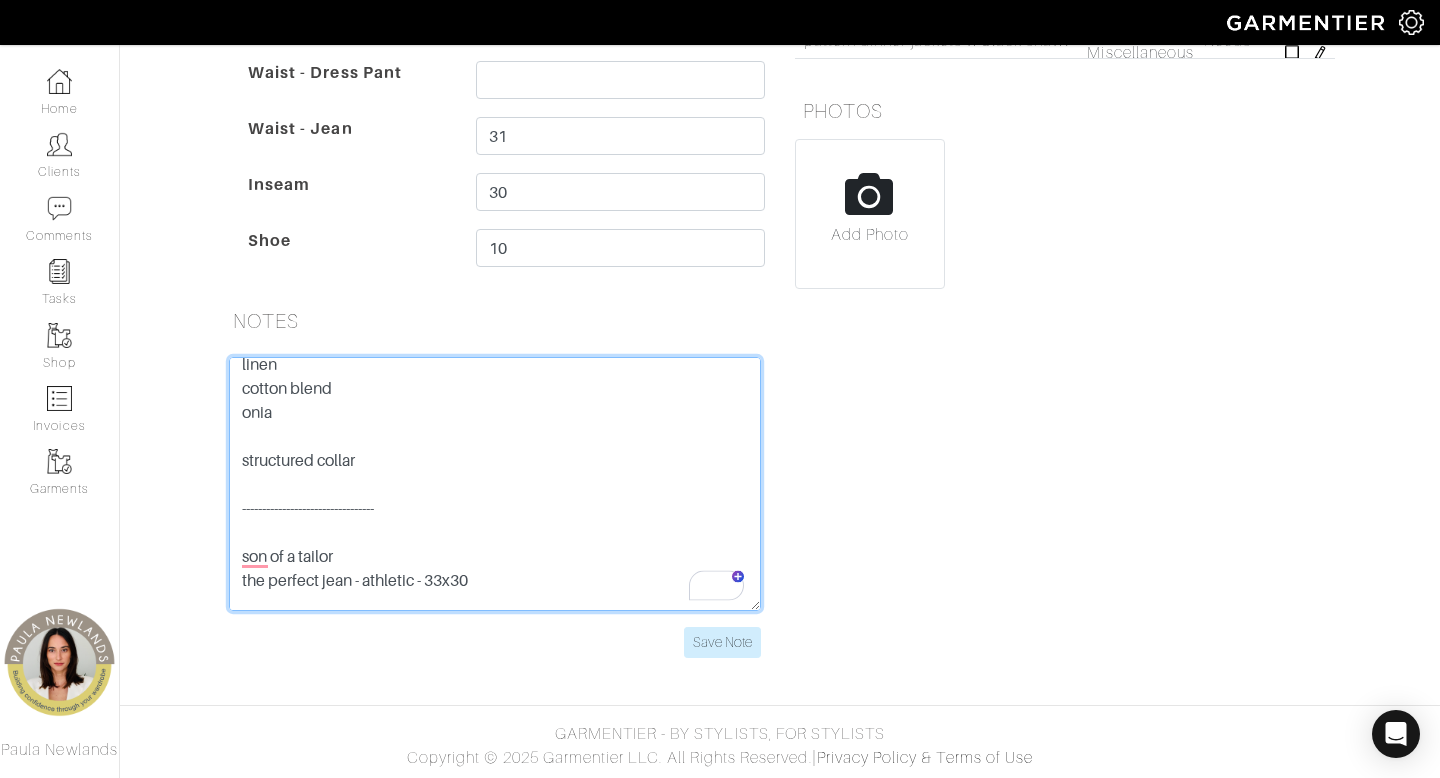 drag, startPoint x: 371, startPoint y: 460, endPoint x: 228, endPoint y: 465, distance: 143.08739 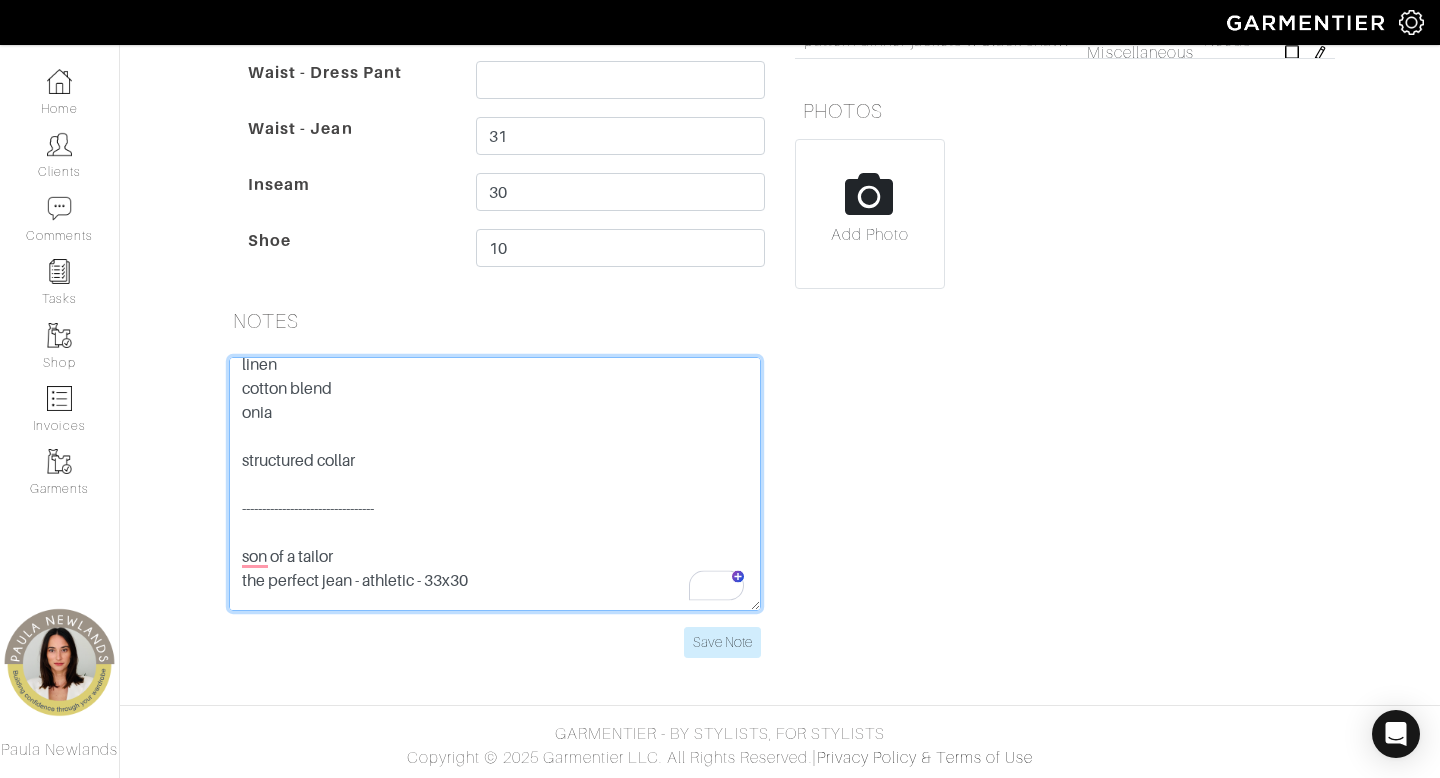 click on "Save Note" at bounding box center [495, 507] 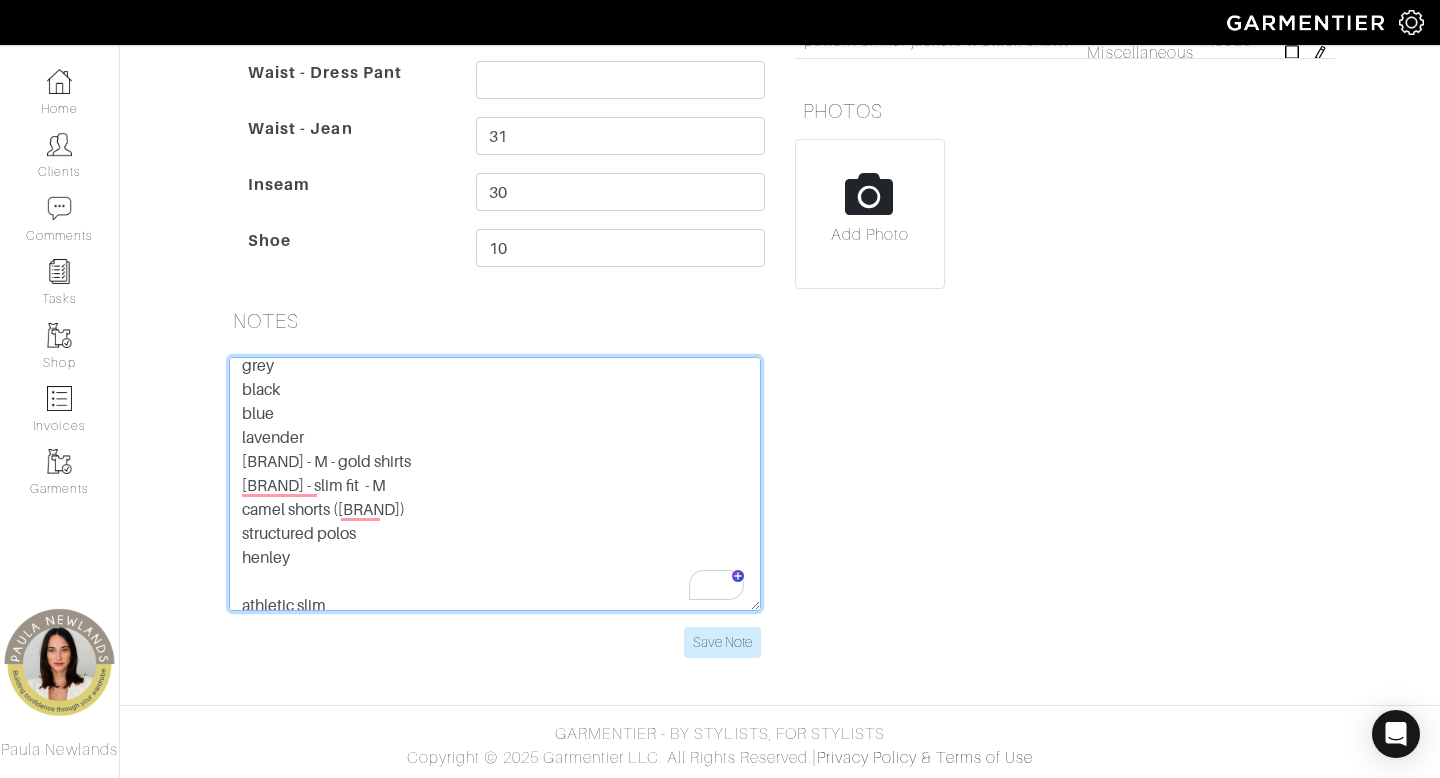 click at bounding box center (495, 484) 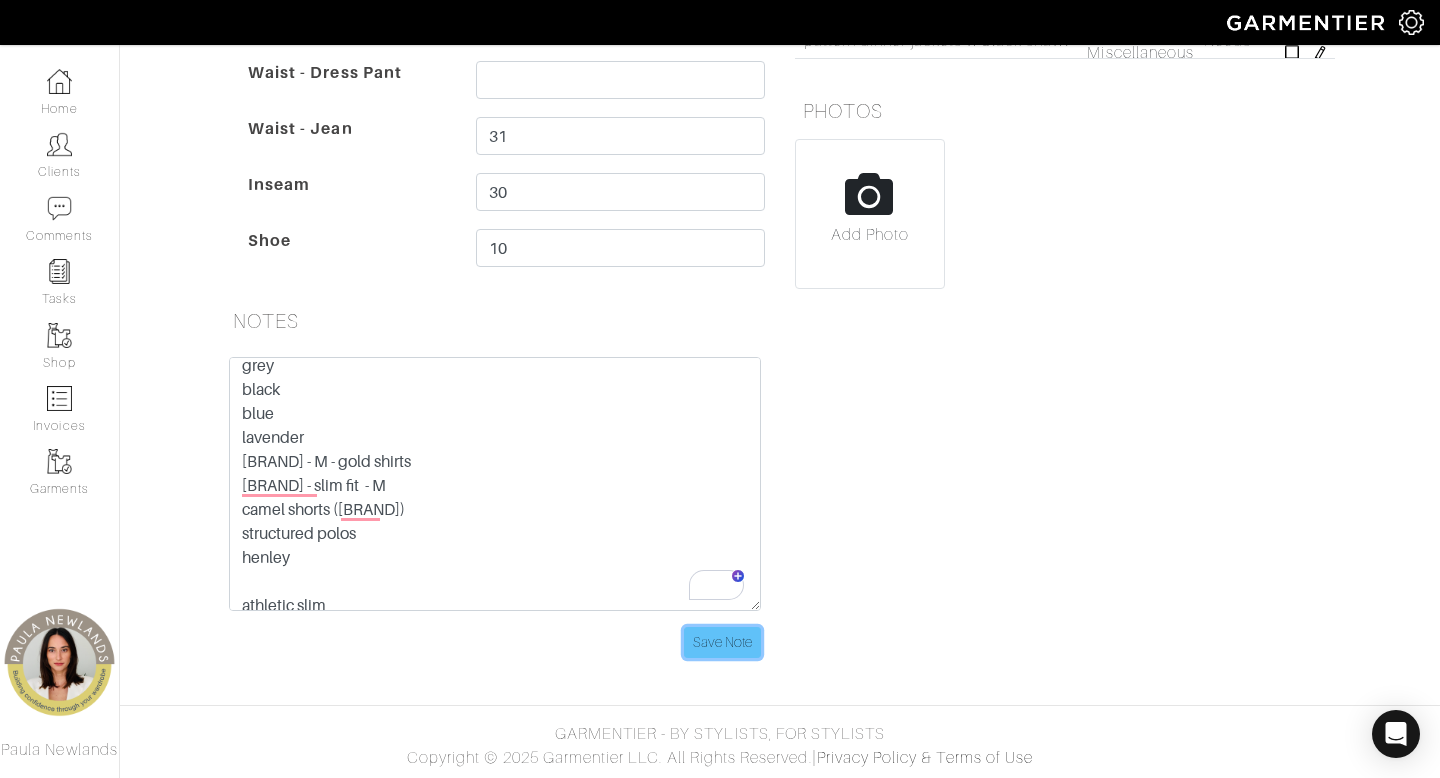 click on "Save Note" at bounding box center (722, 642) 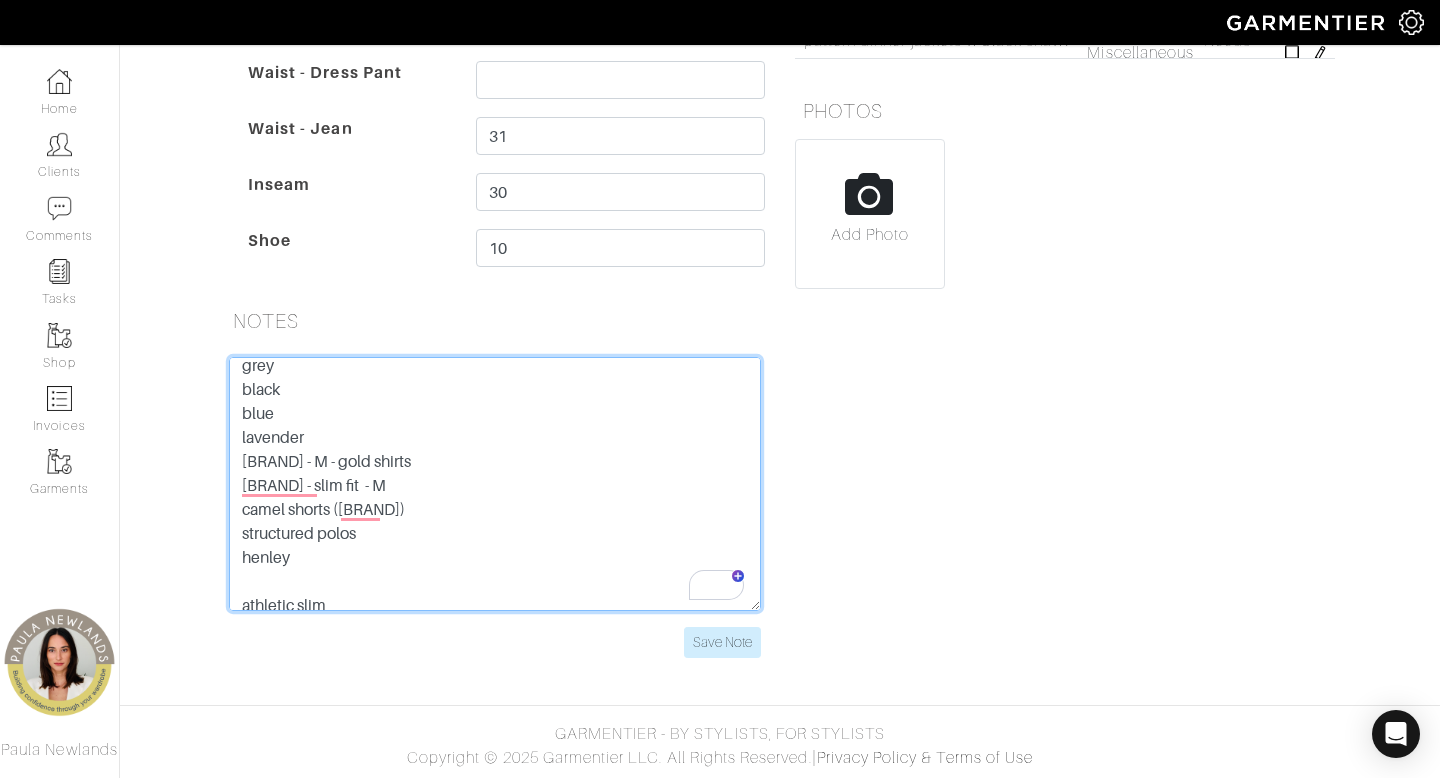click at bounding box center [495, 484] 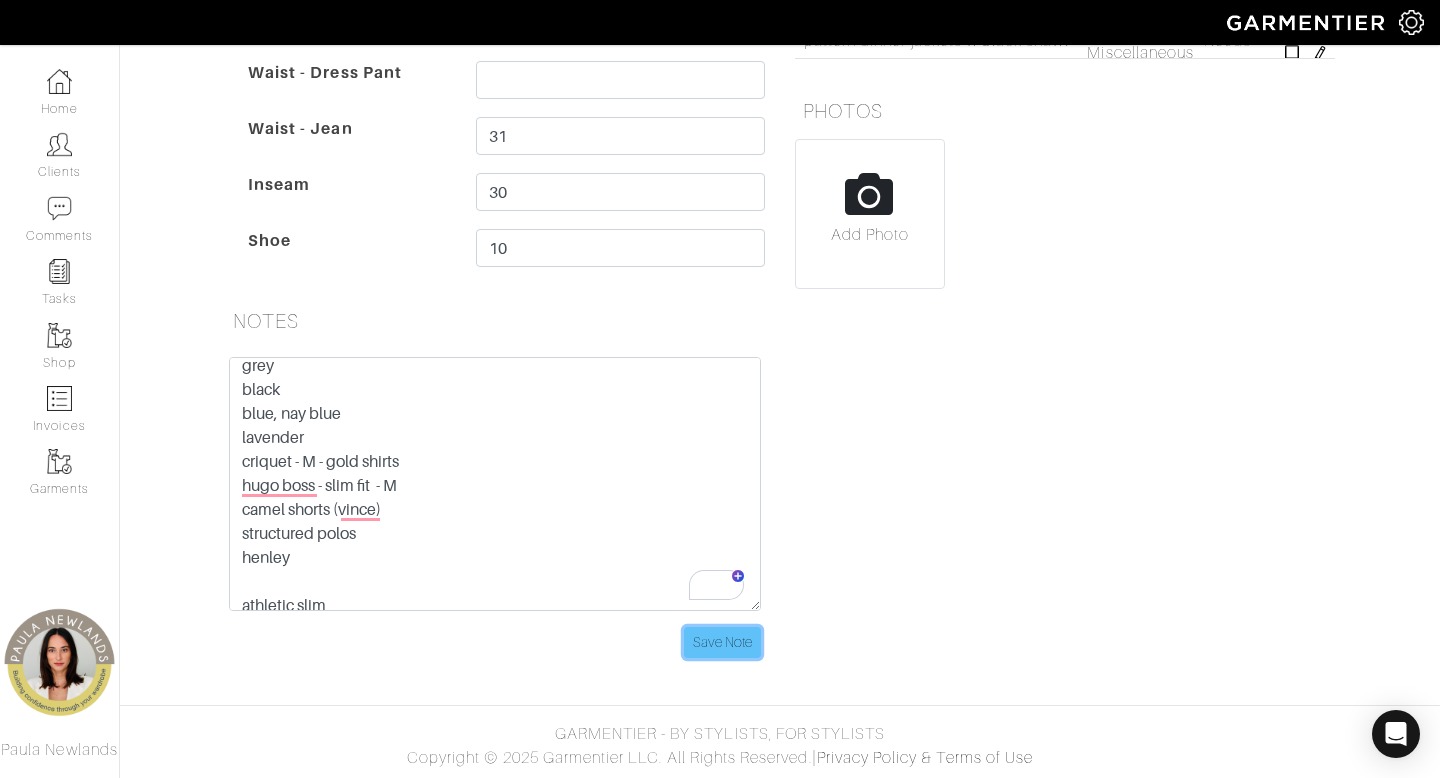click on "Save Note" at bounding box center [722, 642] 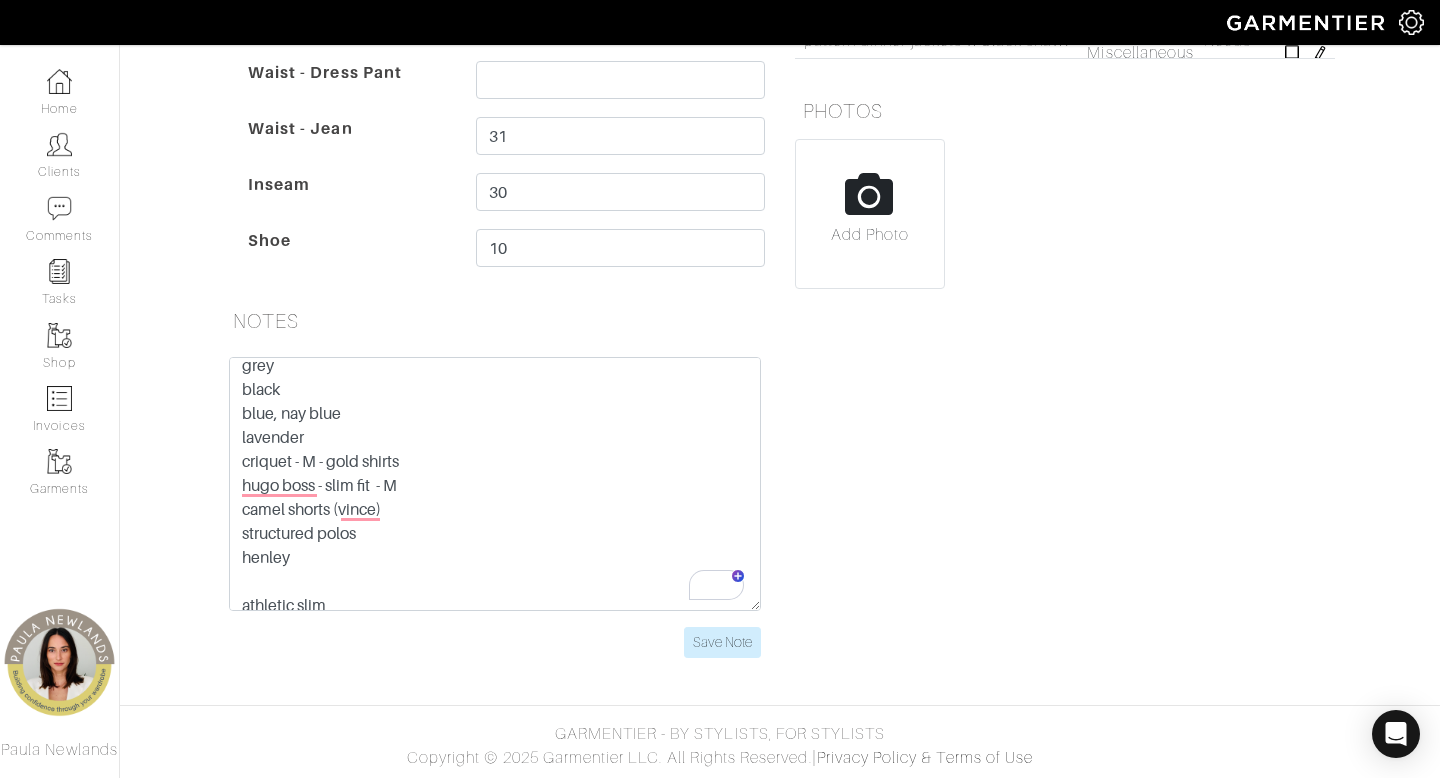 scroll, scrollTop: 16, scrollLeft: 0, axis: vertical 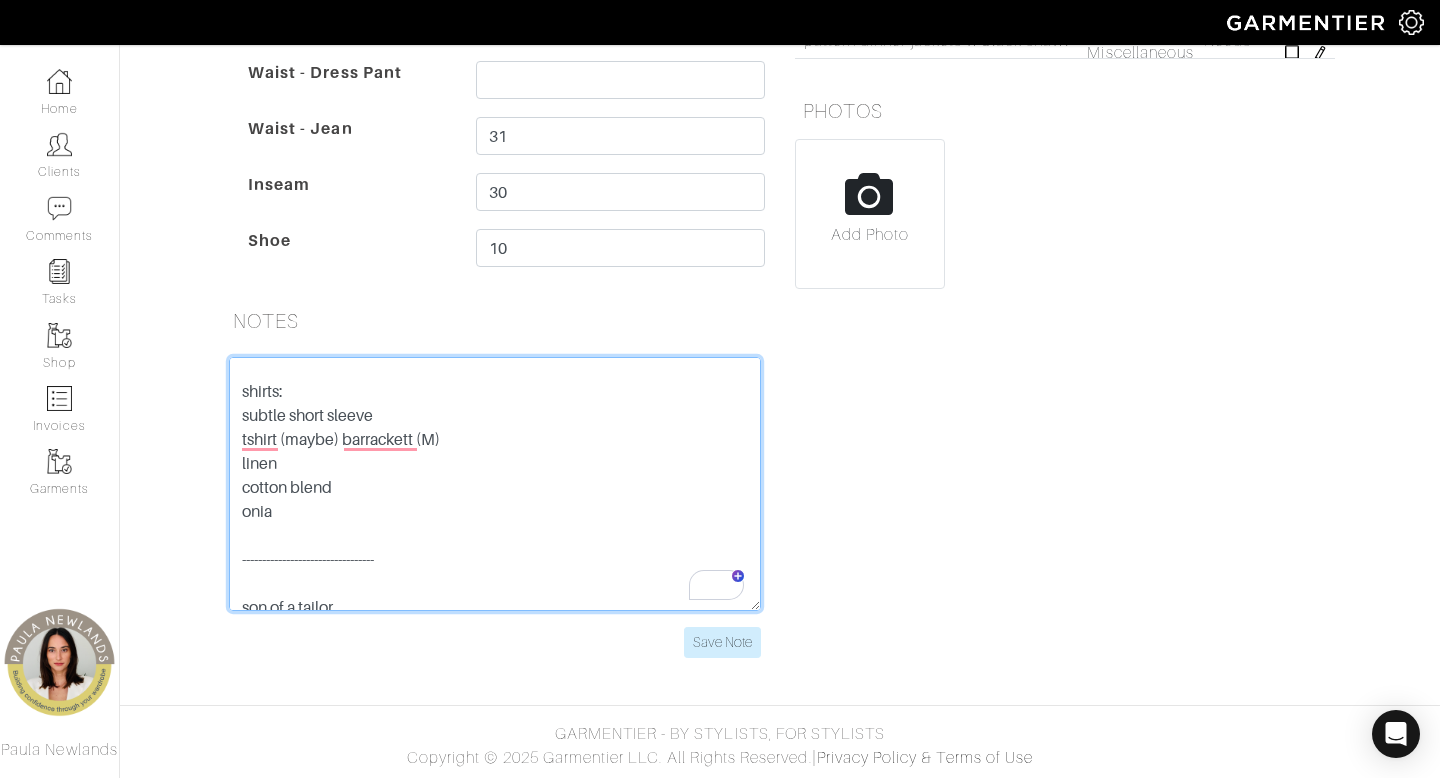 click at bounding box center [495, 484] 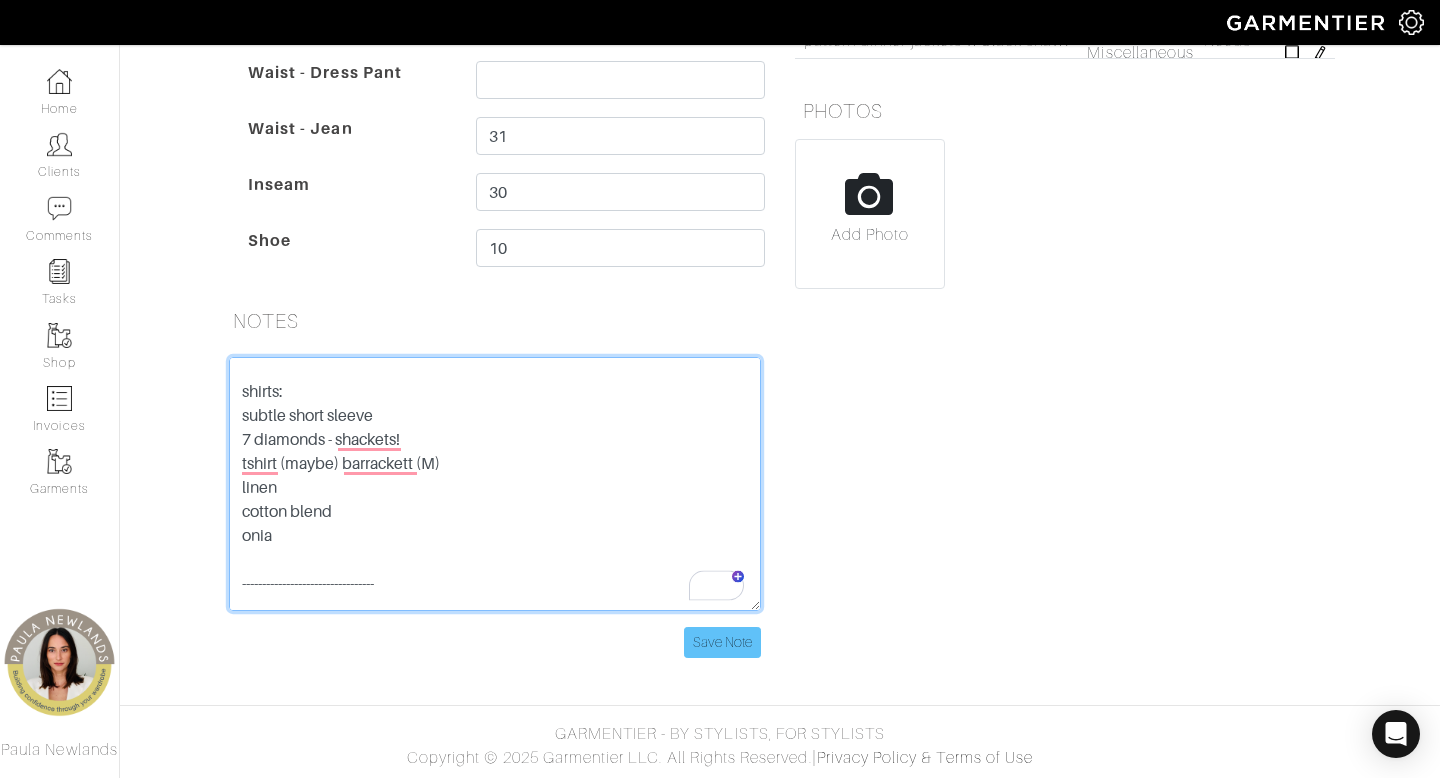 type on "shorts and t-shirt
vegas and la regular basis (verizon clients, has to be causal)
shirt with collar
suit supply - $1000
no jackets, so suits, no button down
loves
military green
grey
black
blue, nay blue
lavender
criquet - M - gold shirts
hugo boss - slim fit  - M
camel shorts (vince)
structured polos
henley
athletic slim
straight
big calves
cole haan slip on sneaker
shirts:
subtle short sleeve
7 diamonds - shackets!
tshirt (maybe) barrackett (M)
linen
cotton blend
onia
---------------------------------
son of a tailor
the perfect jean - athletic - 33x30
travels a lot - back in dallas
put on 18lbs
wide back, quads thicker, belly got bigger
- sold his construction company
- Does consulting
- lives between [CITY] and [CITY]
Travels to Vegas, Carolinas, Florida, Denver
- wears a suit 1x/2x a month
needs room in back and quads
not a slim fit guy
used to wear john varvatos, boss but WAY too tight now.
business casual. likes to layer
does not fit in clothes
46S - likes clothes, knows what firs wha..." 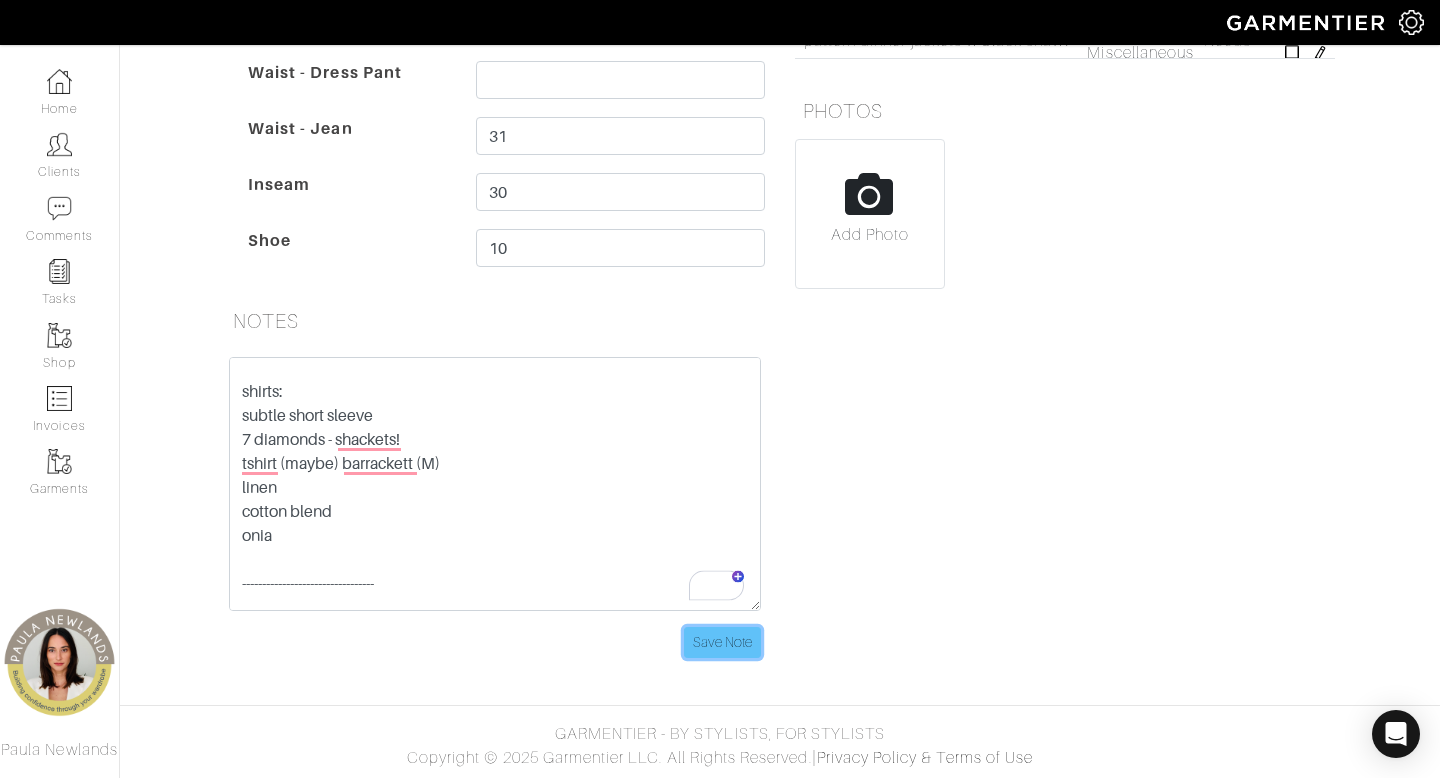 click on "Save Note" at bounding box center [722, 642] 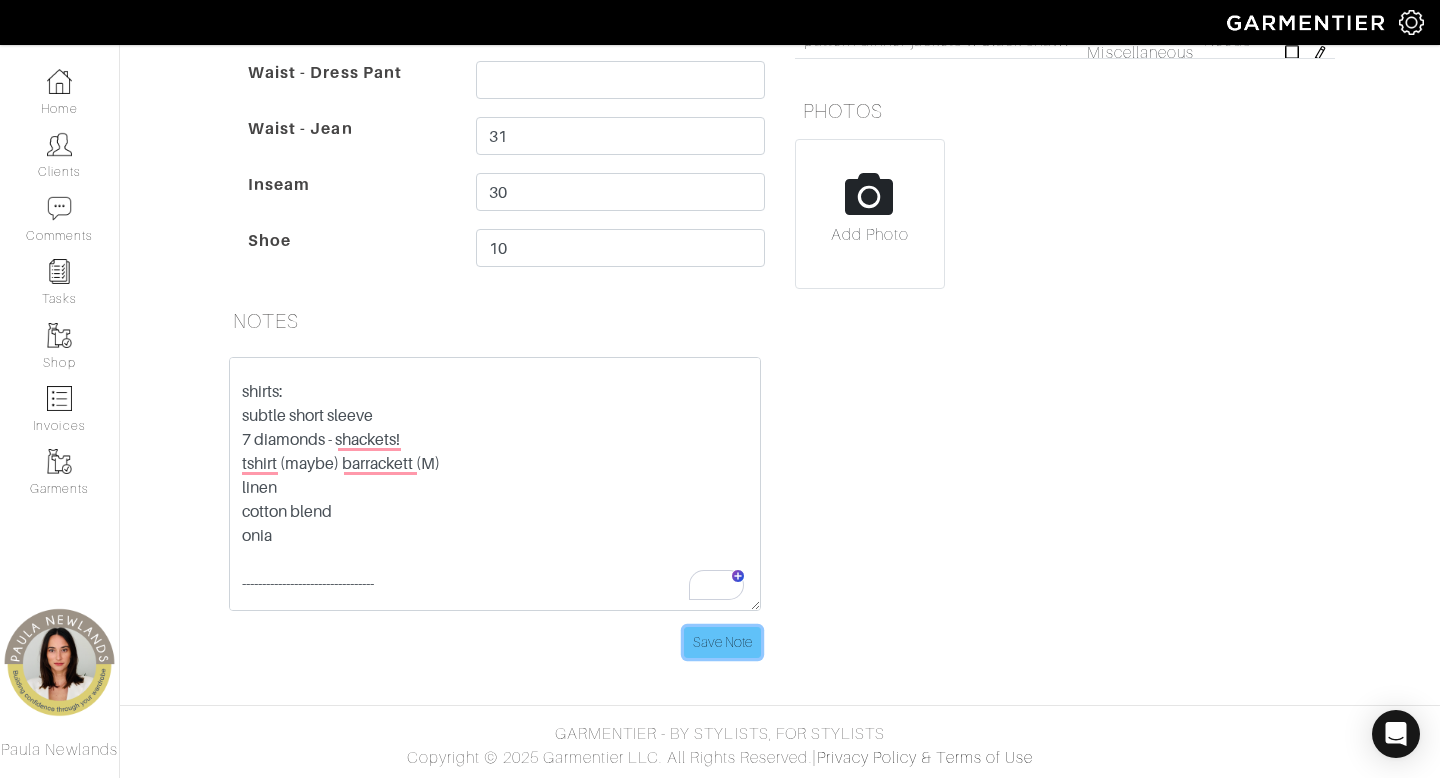 click on "Save Note" at bounding box center (722, 642) 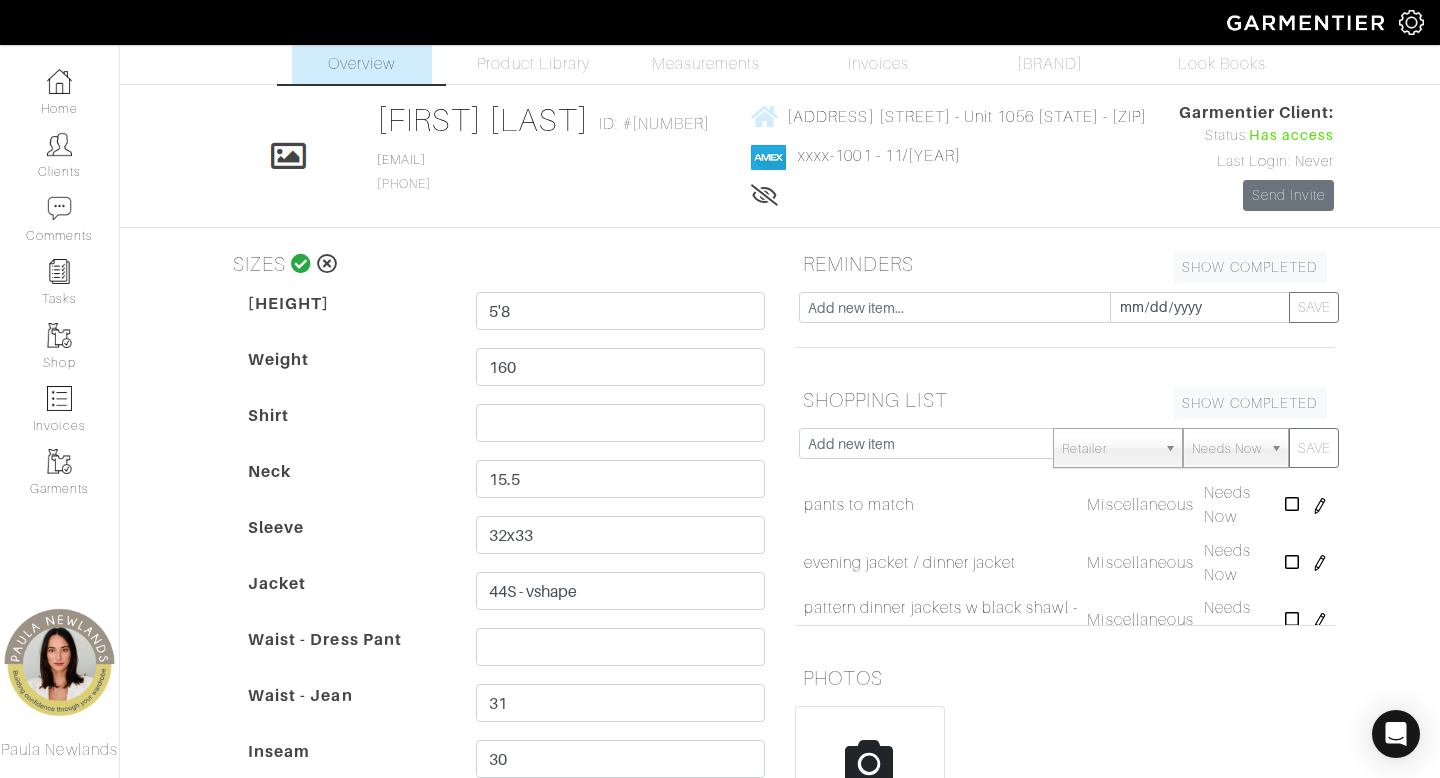 scroll, scrollTop: 42, scrollLeft: 0, axis: vertical 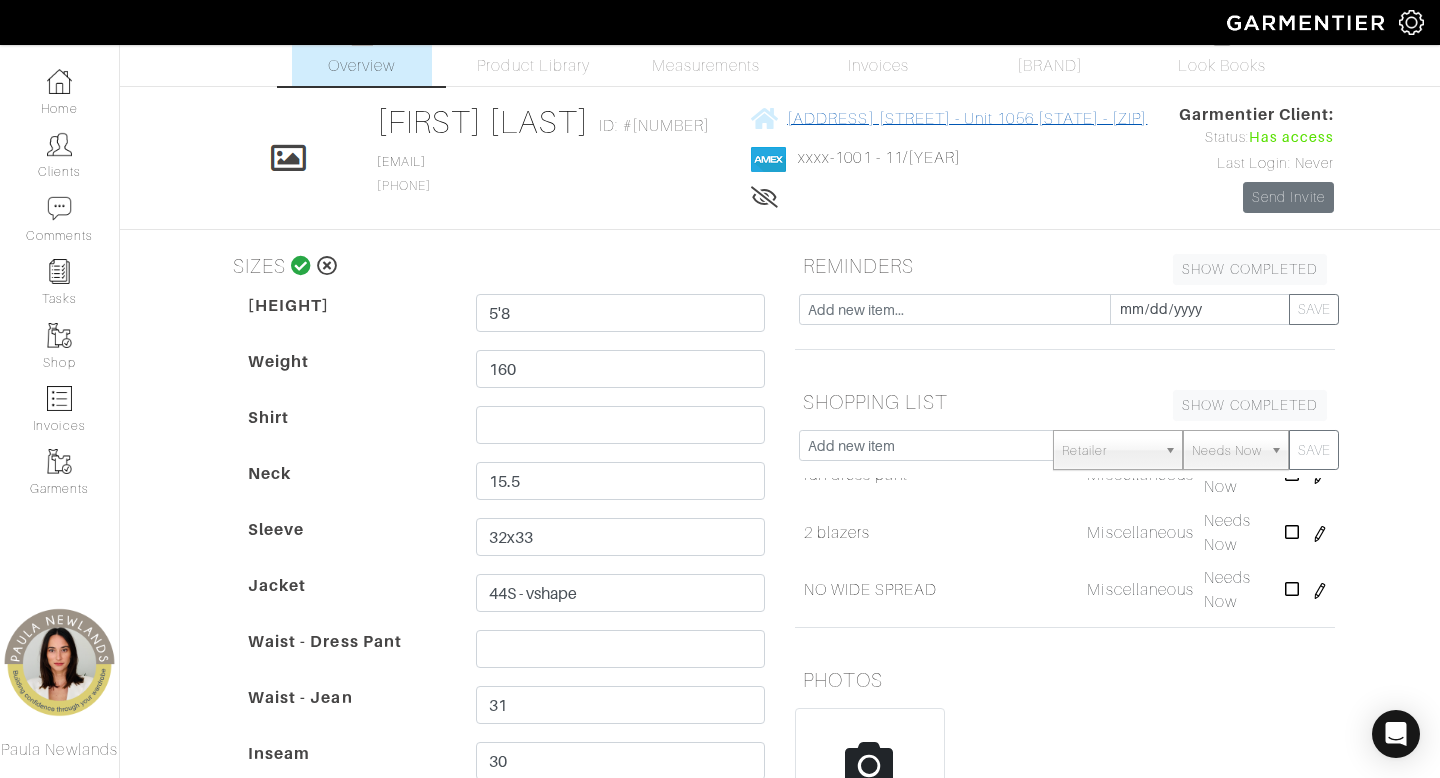 click on "[ADDRESS] [STREET]
- Unit 1056
[STATE]
- [ZIP]" at bounding box center (967, 118) 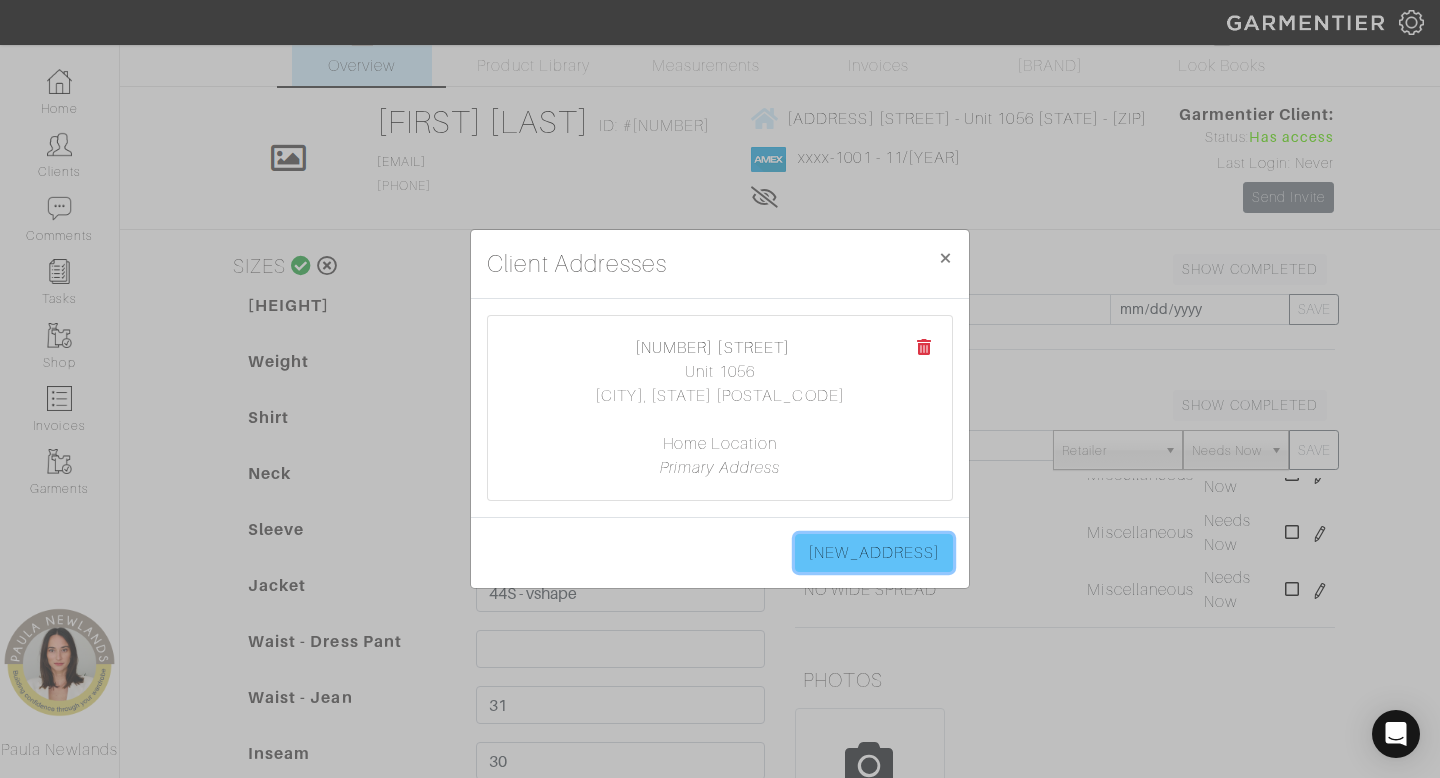 click on "[NEW_ADDRESS]" at bounding box center [874, 553] 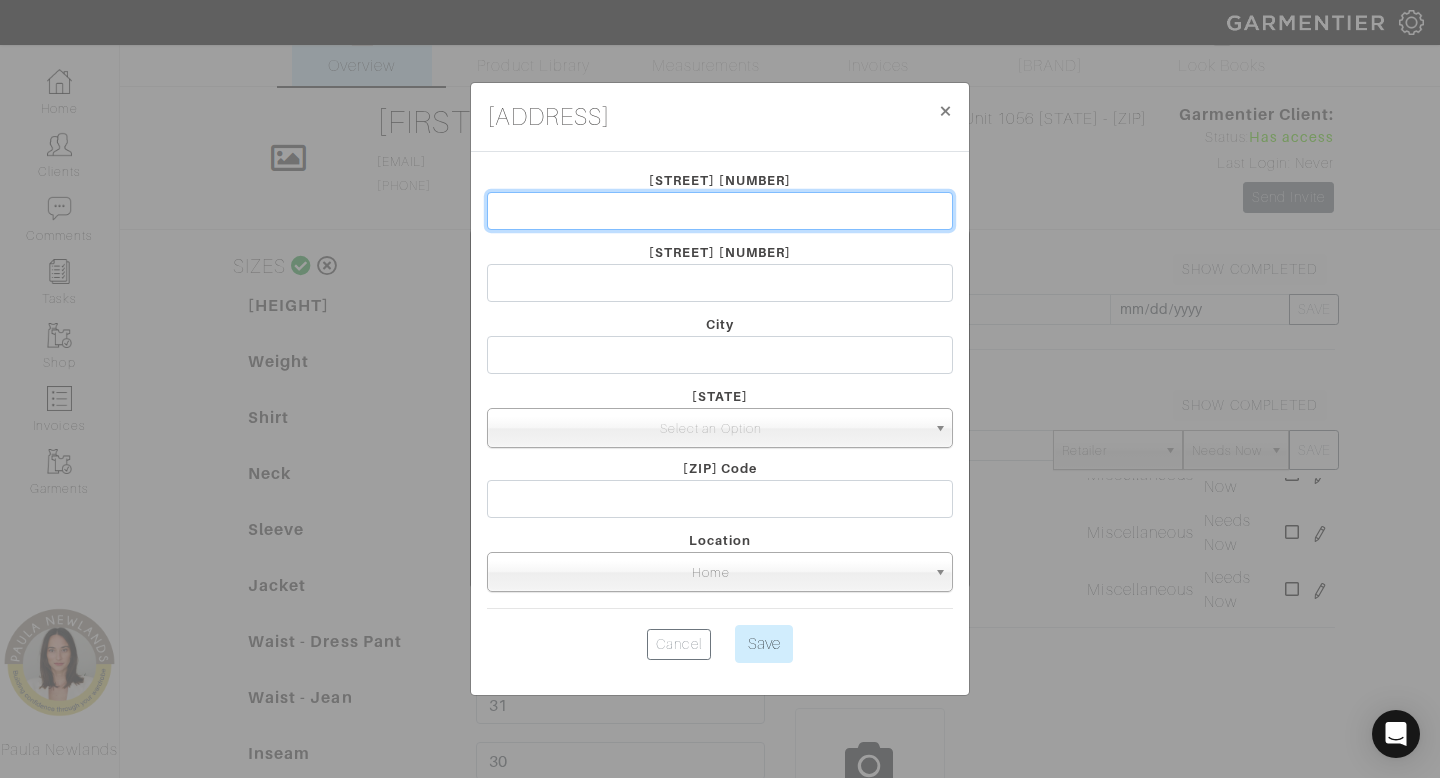 click at bounding box center (720, 211) 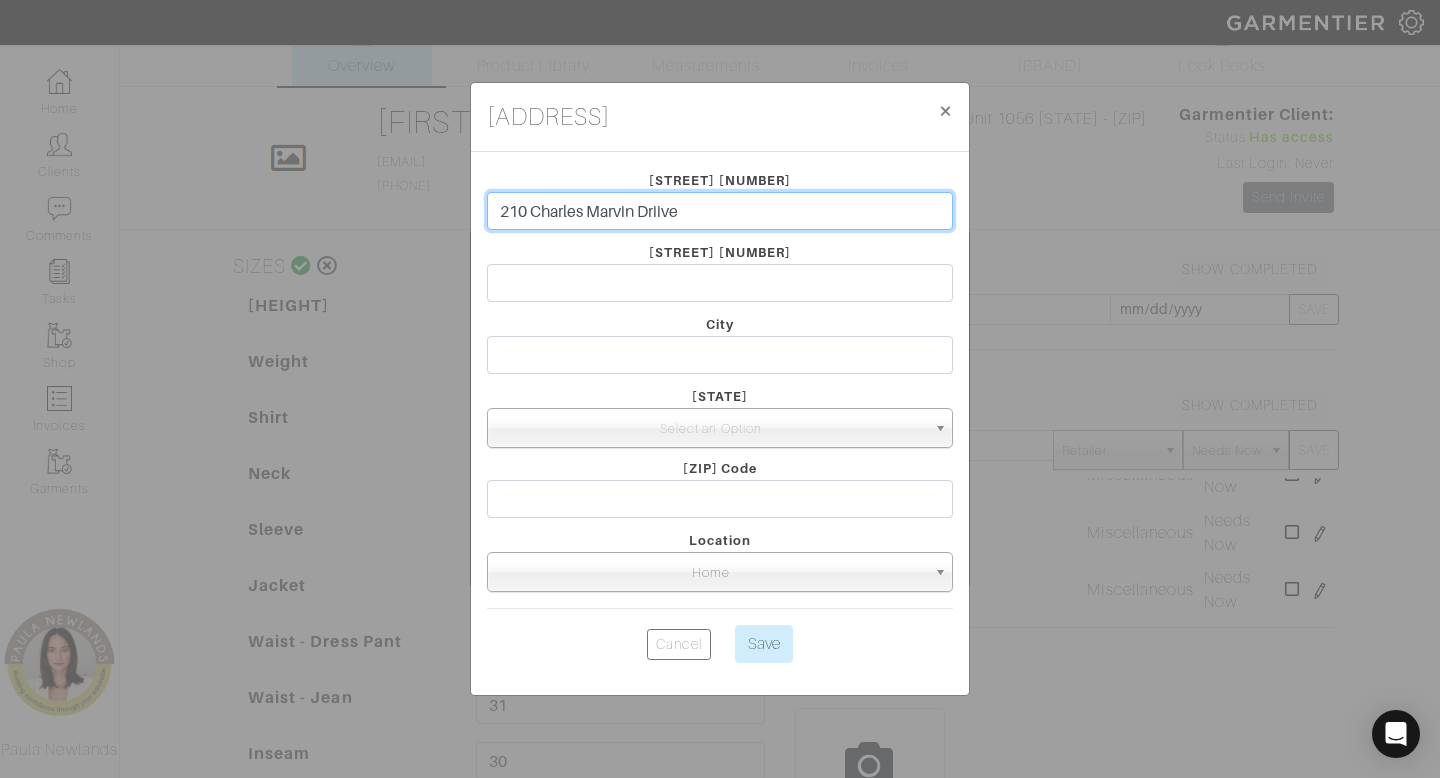 type on "210 Charles Marvin Driive" 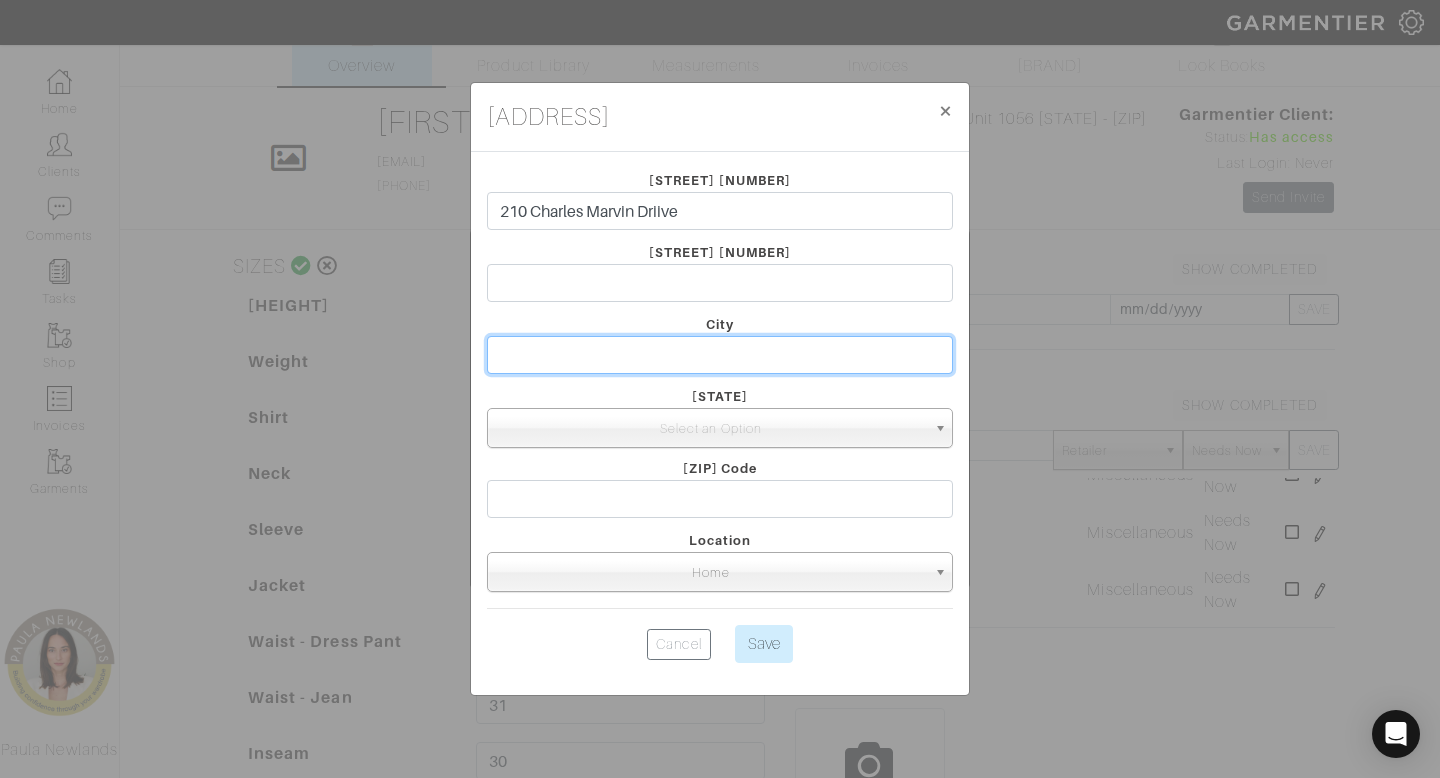 click at bounding box center [720, 355] 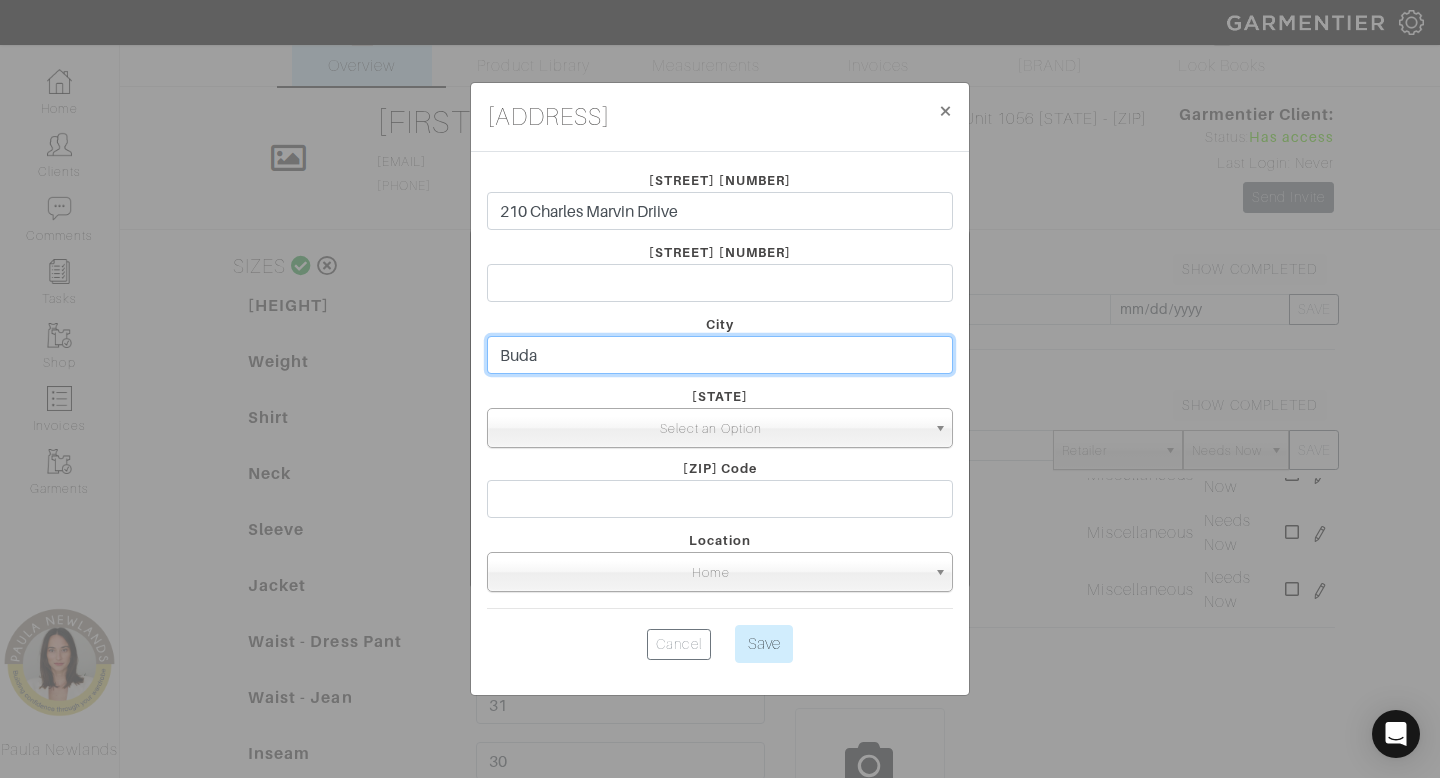 type on "Buda" 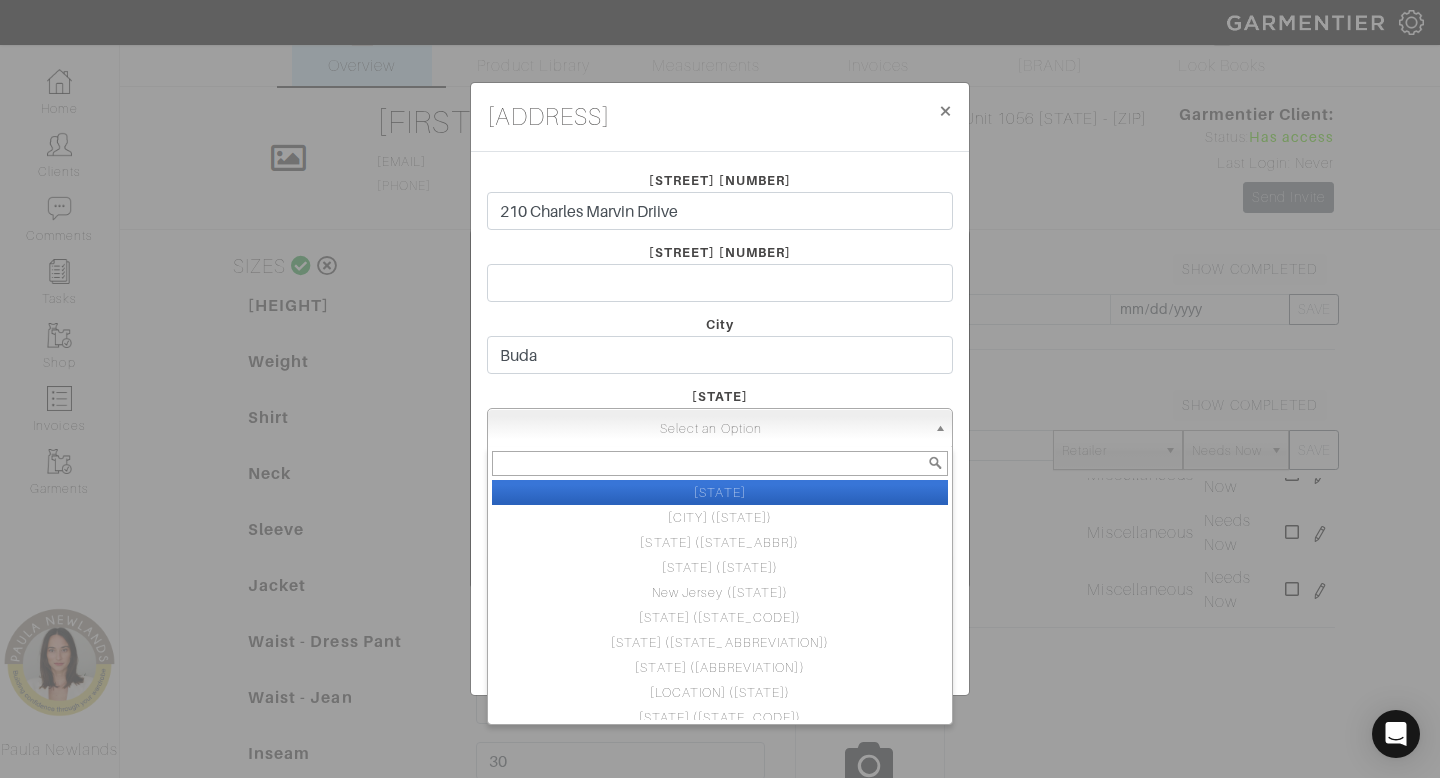 click on "Select an Option" at bounding box center (711, 429) 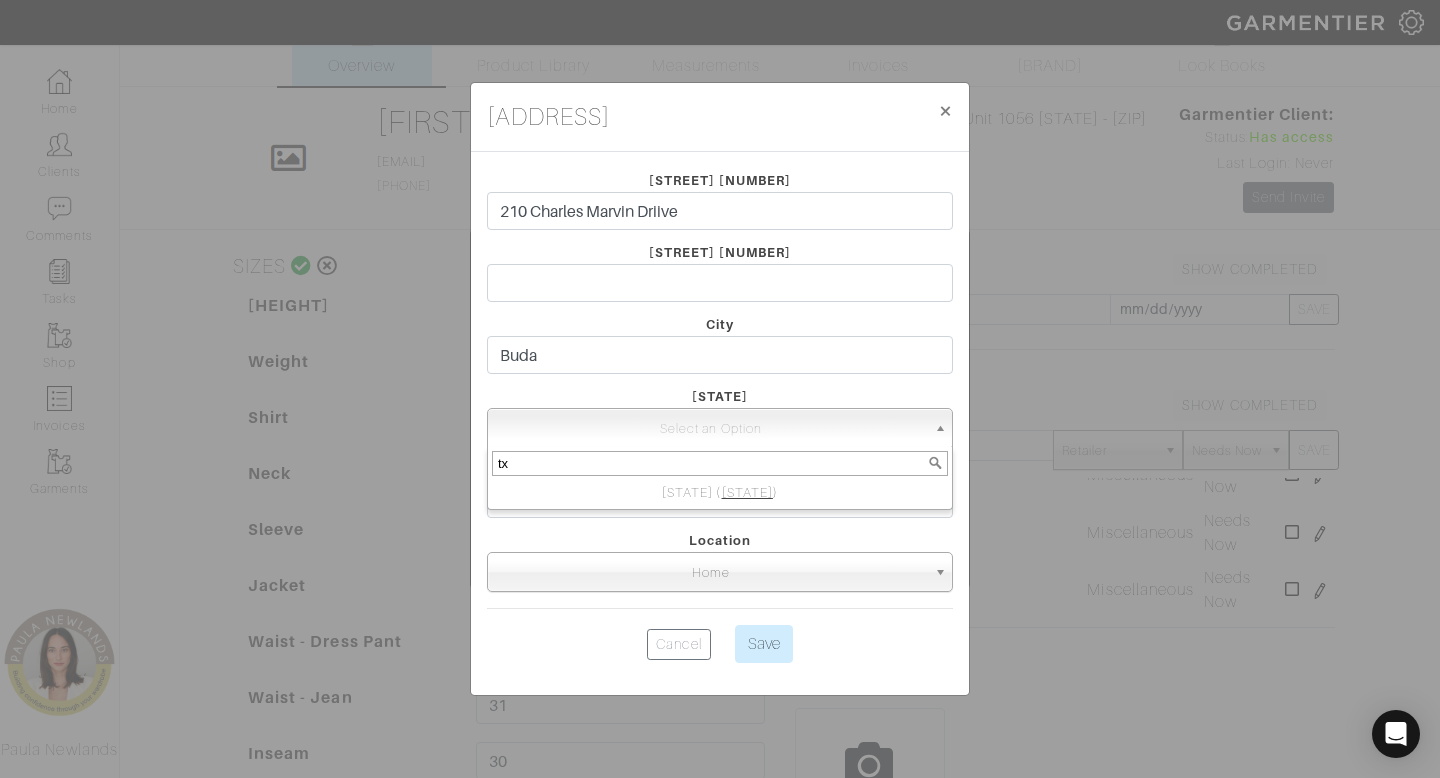 type on "tx" 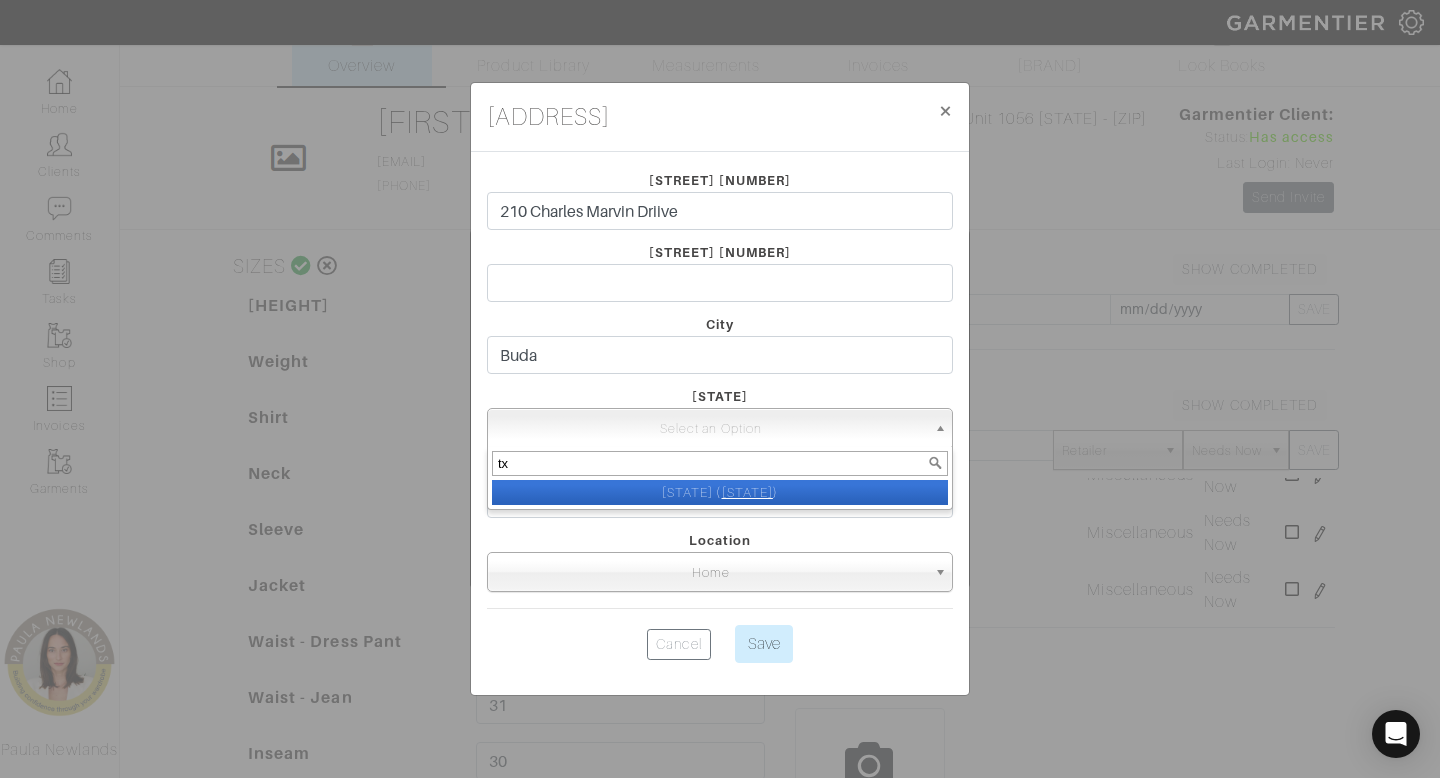 click on "[STATE] ( [STATE_CODE] )" at bounding box center [720, 492] 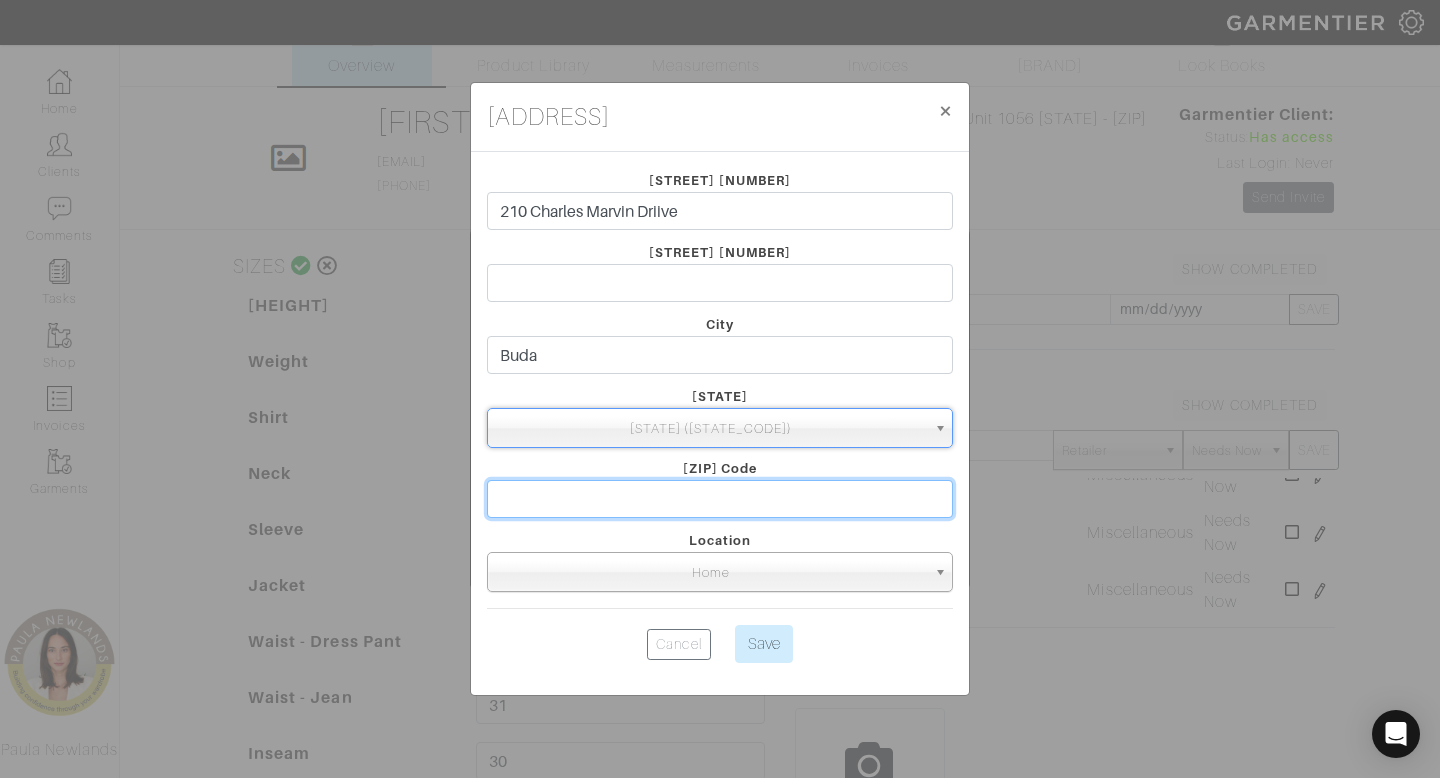 click at bounding box center (720, 499) 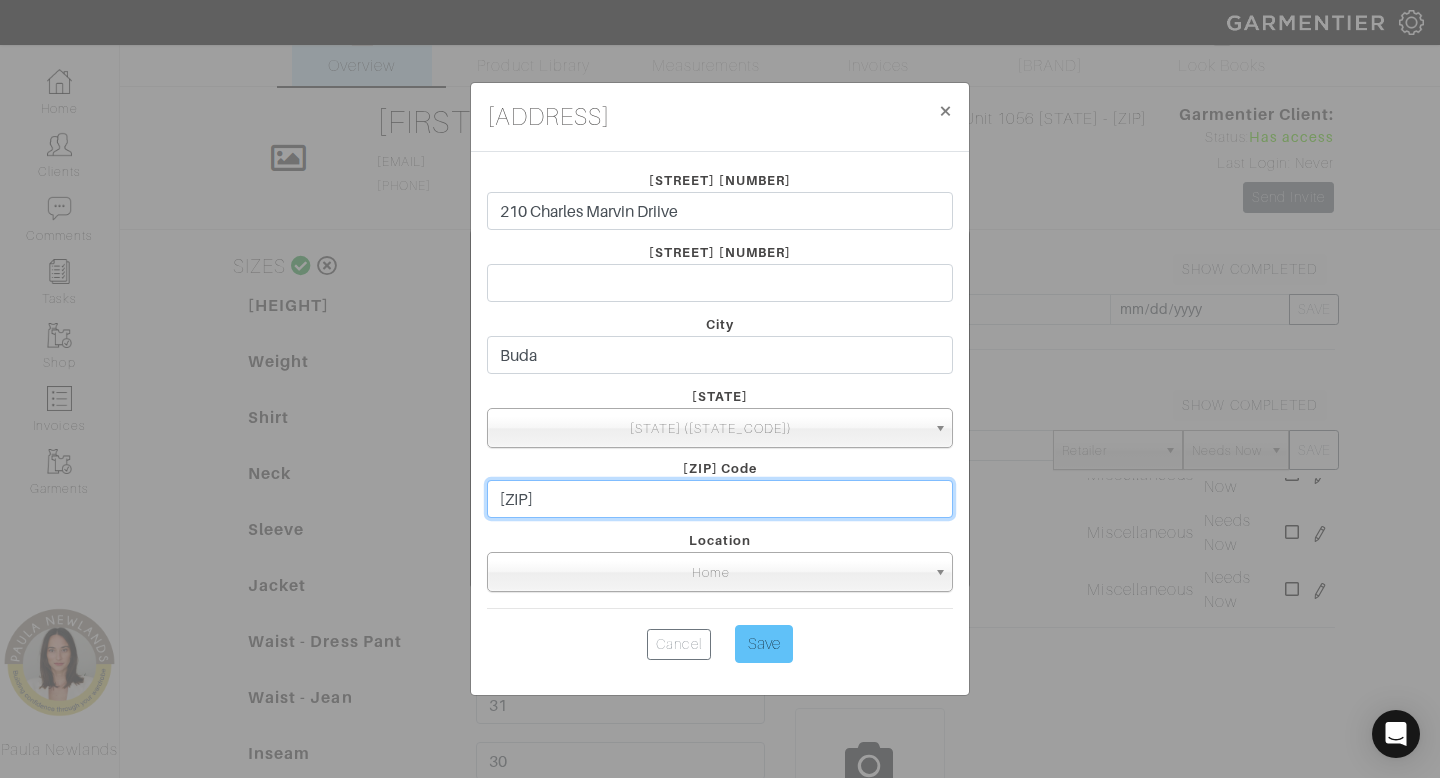 type on "[ZIP]" 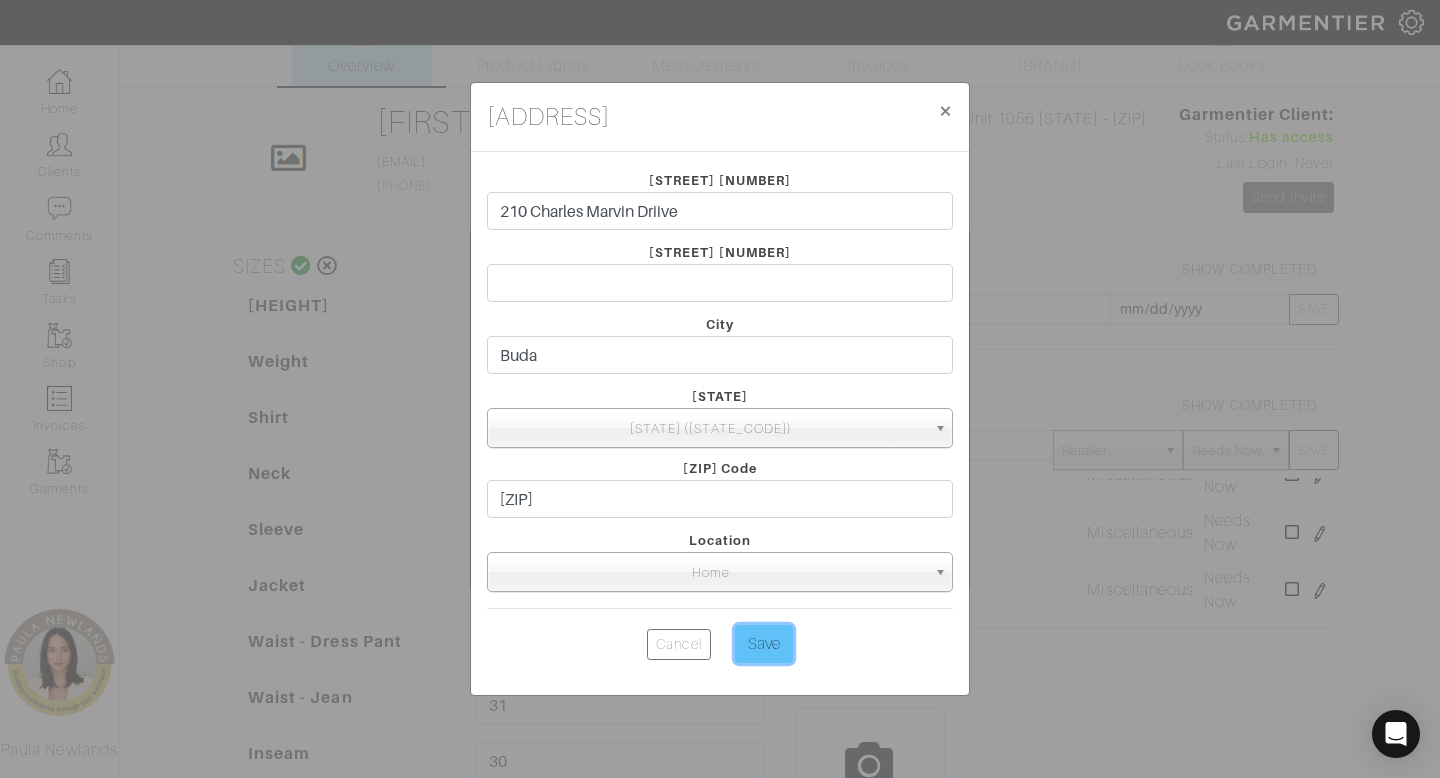 click on "Save" at bounding box center [764, 644] 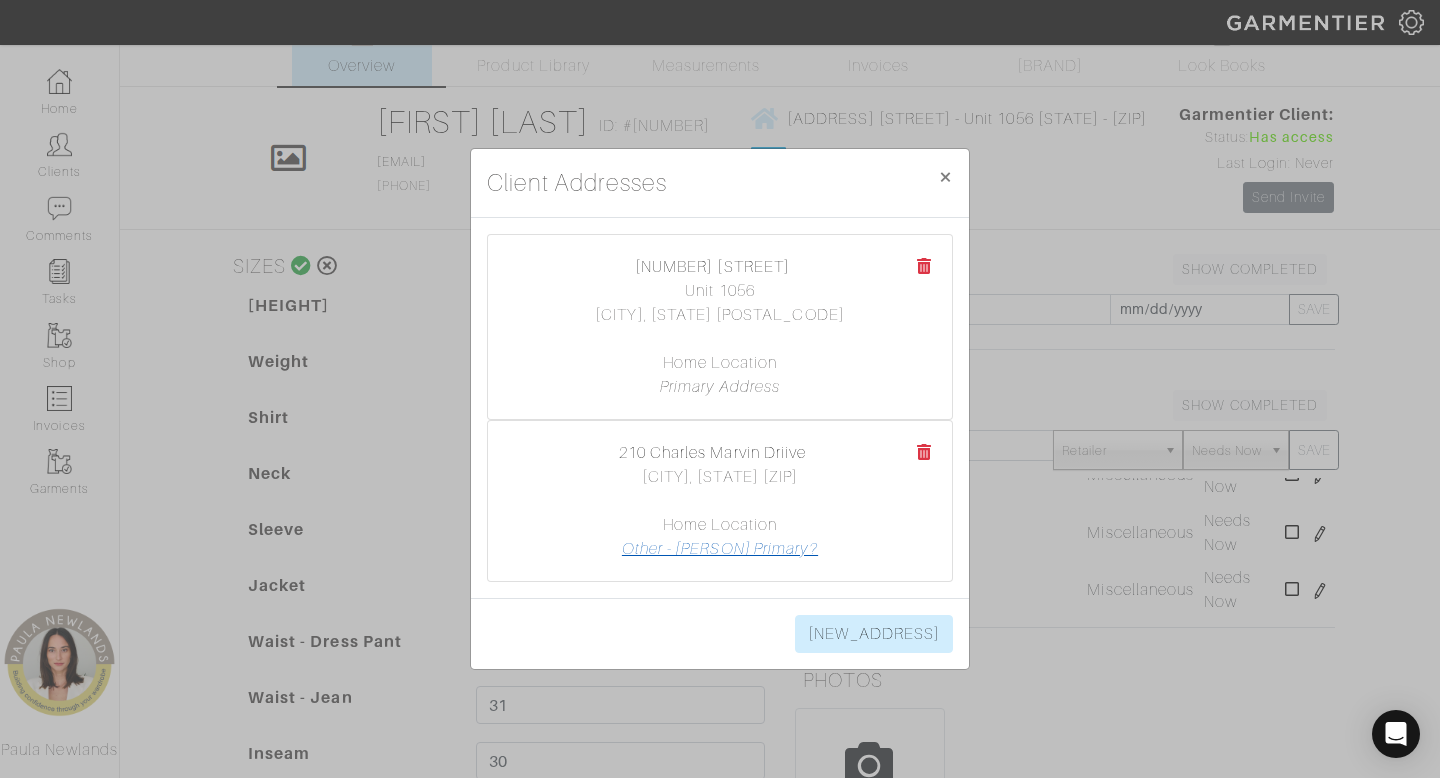 click on "Other - [PERSON] Primary?" at bounding box center [720, 549] 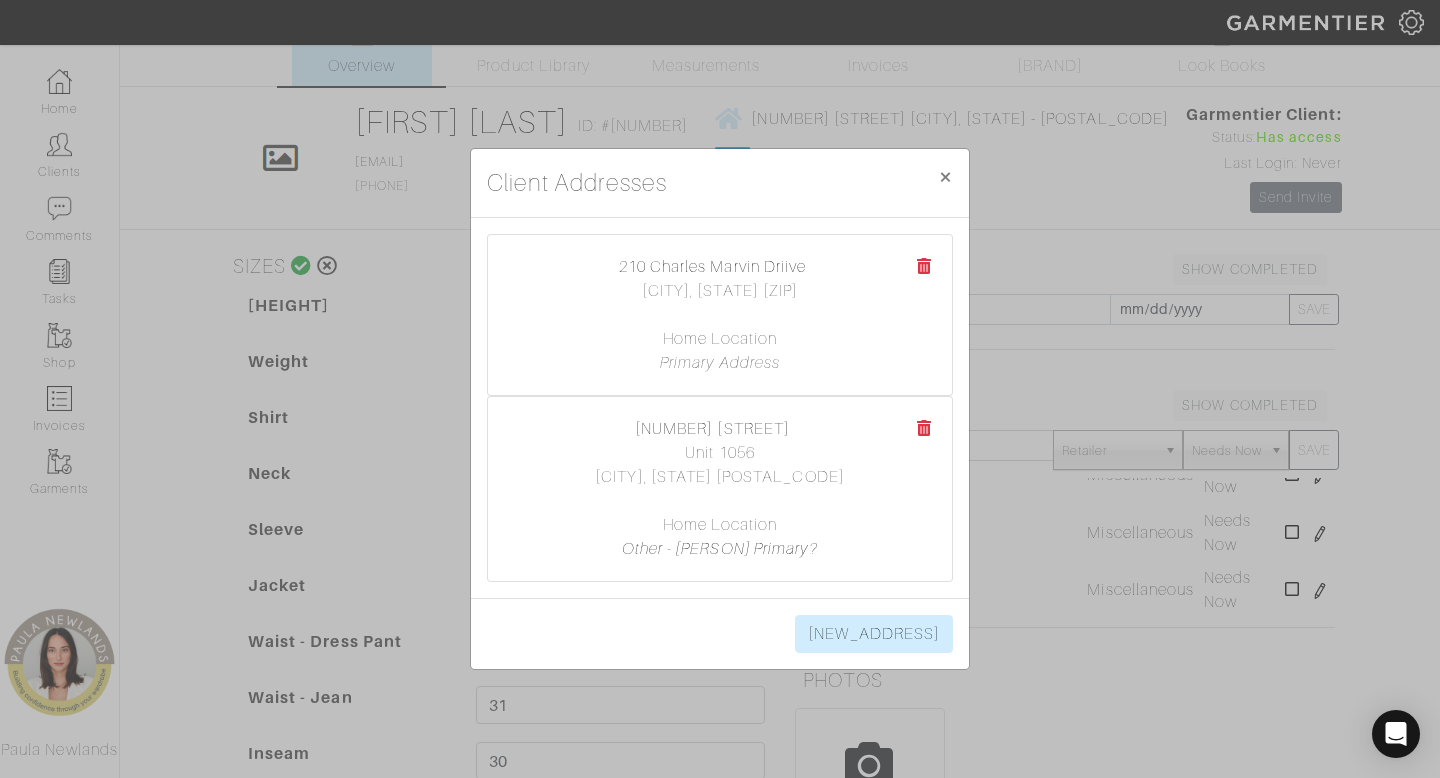 click at bounding box center (924, 428) 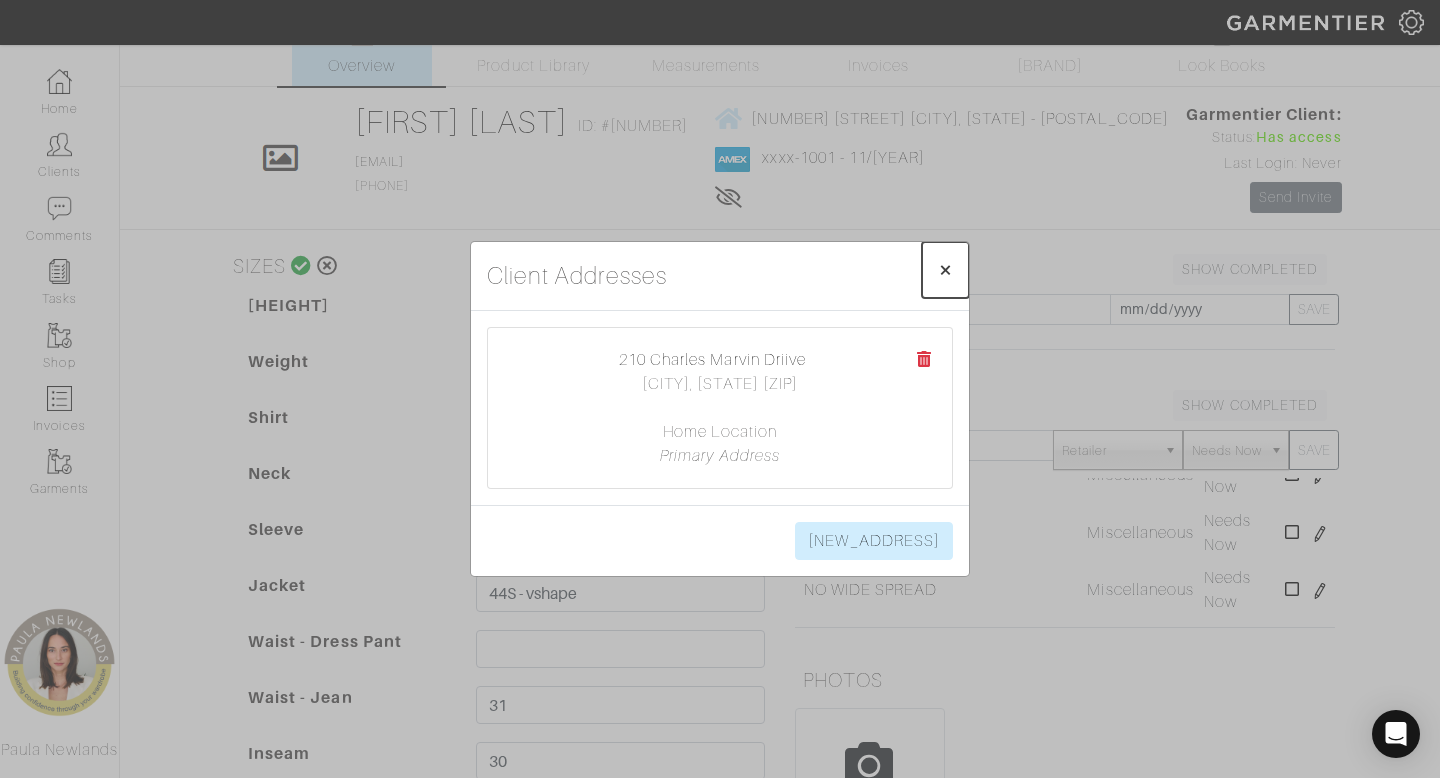 click on "×" at bounding box center (945, 269) 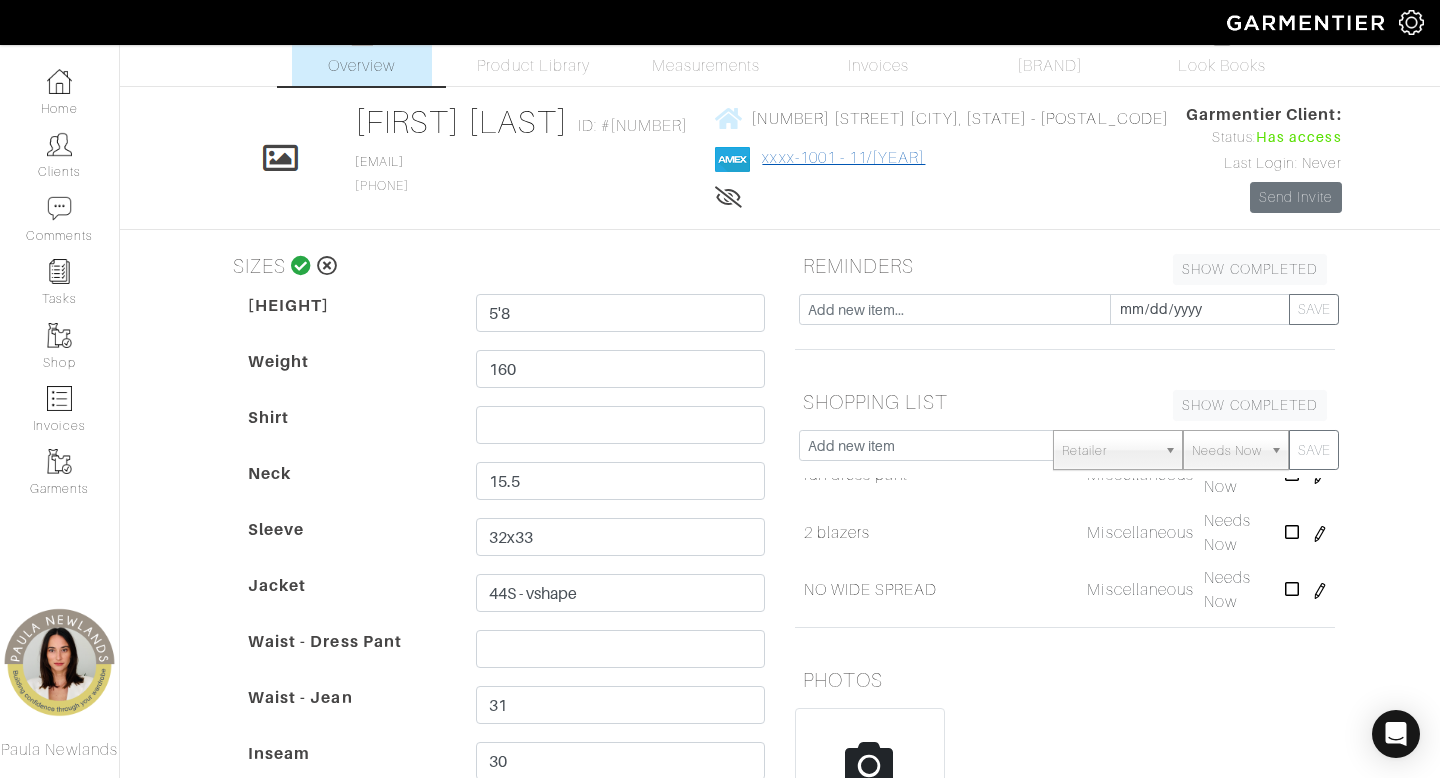 click on "xxxx-1001 -
11/[YEAR]" at bounding box center [843, 158] 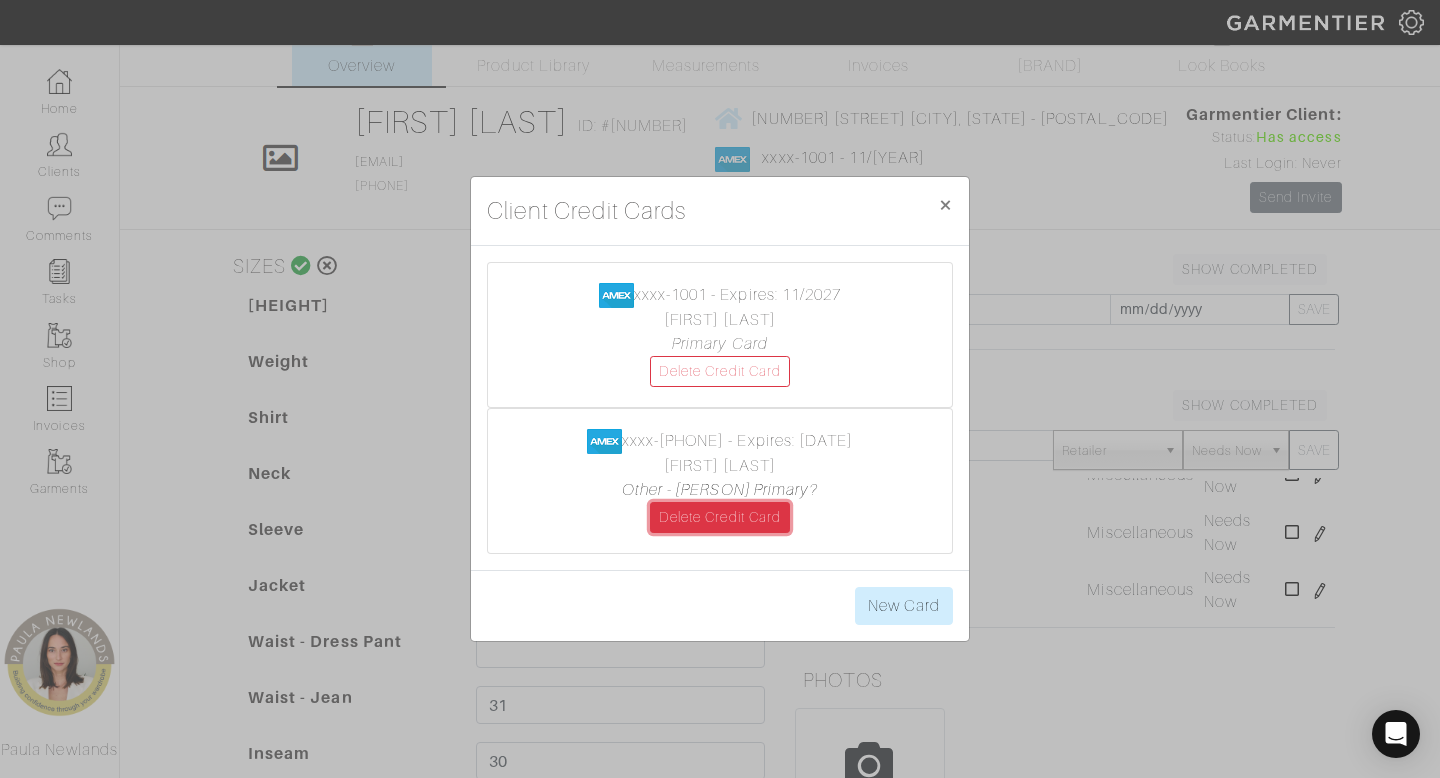 click on "Delete Credit Card" at bounding box center [720, 517] 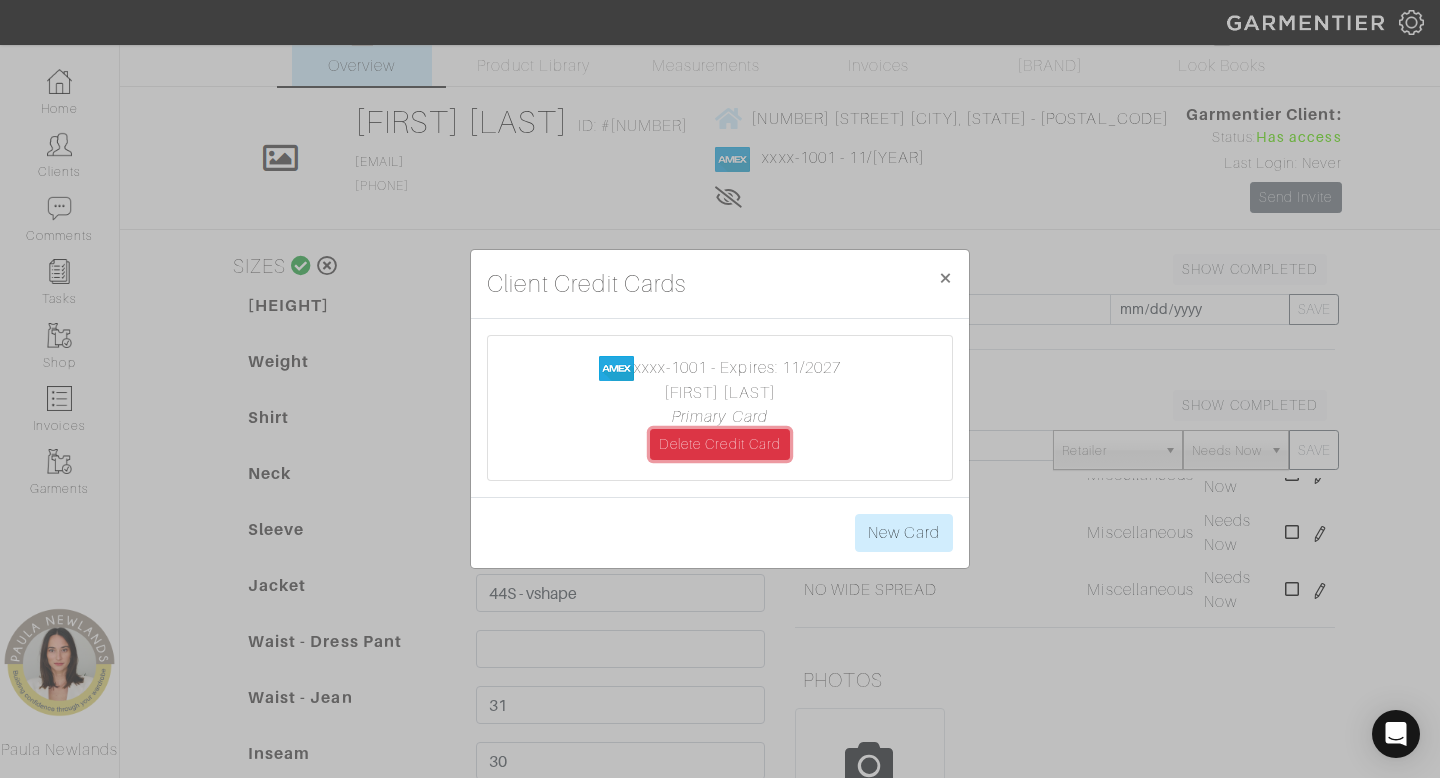 click on "Delete Credit Card" at bounding box center [720, 444] 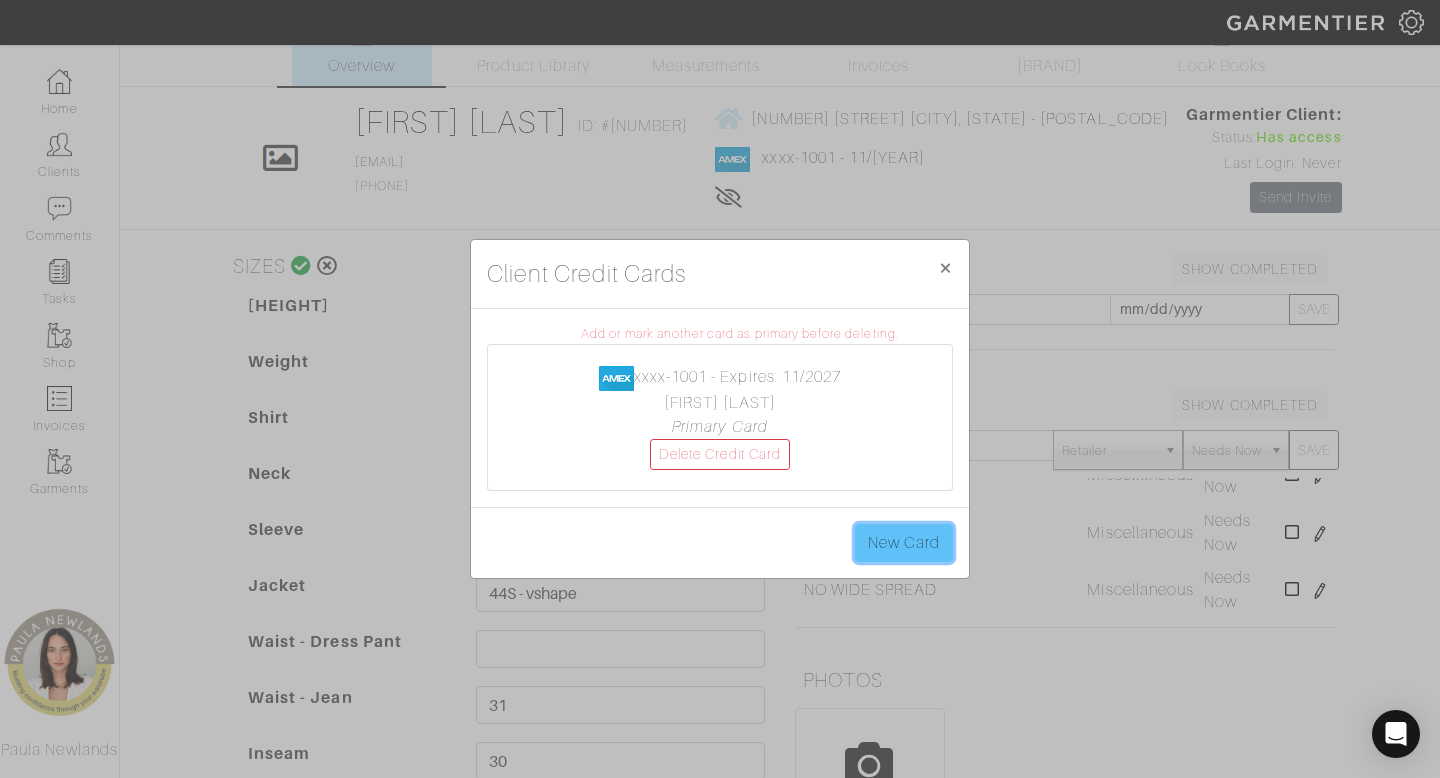 click on "New Card" at bounding box center (904, 543) 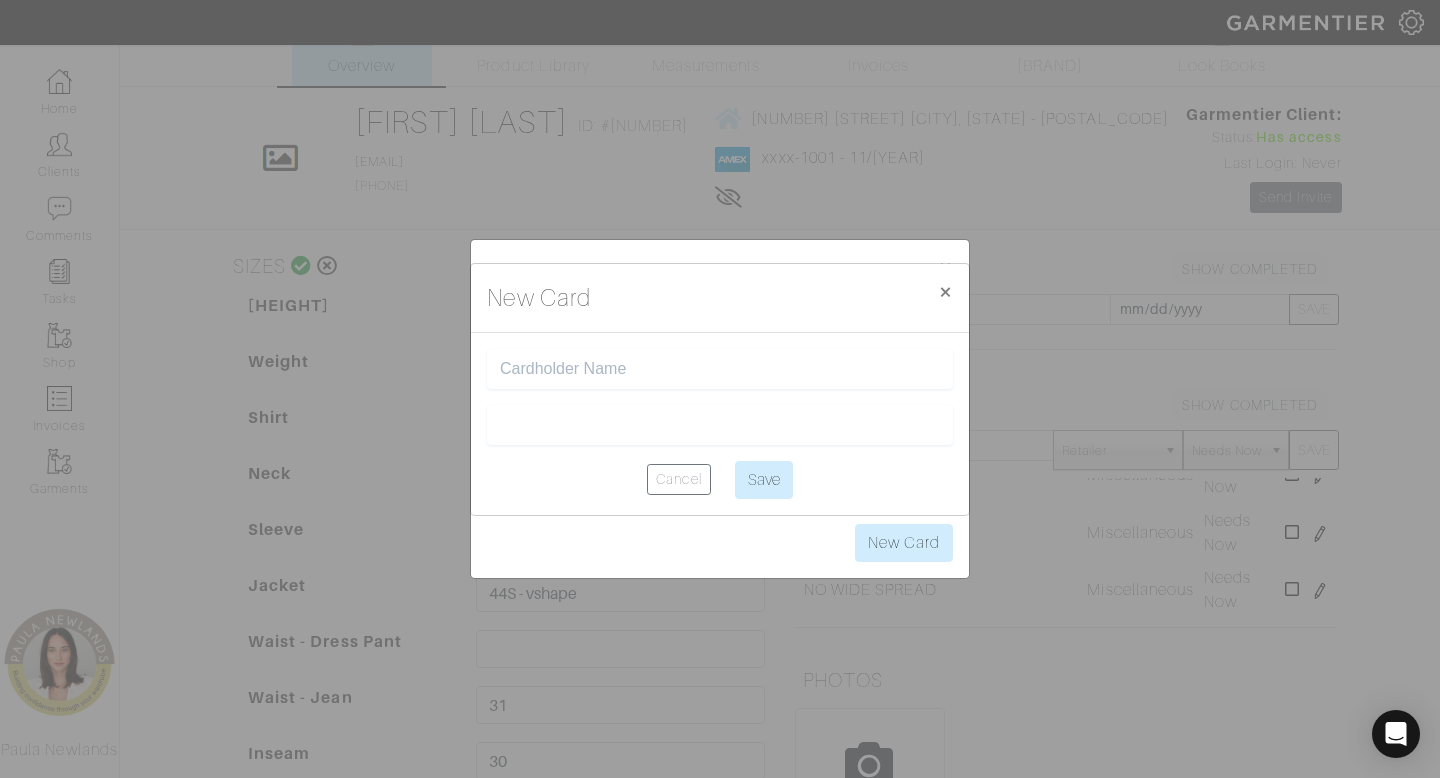 click at bounding box center (720, 369) 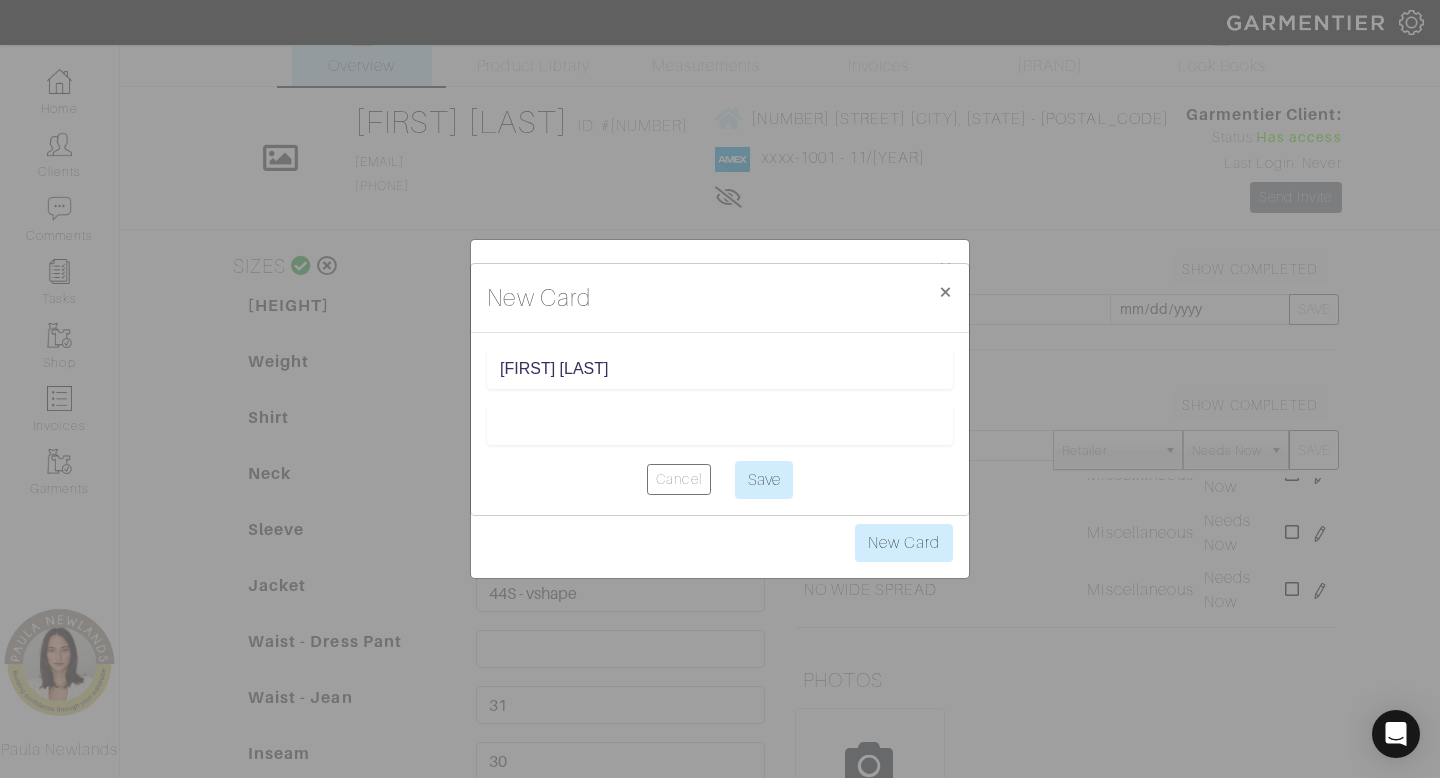 type on "[FIRST] [LAST]" 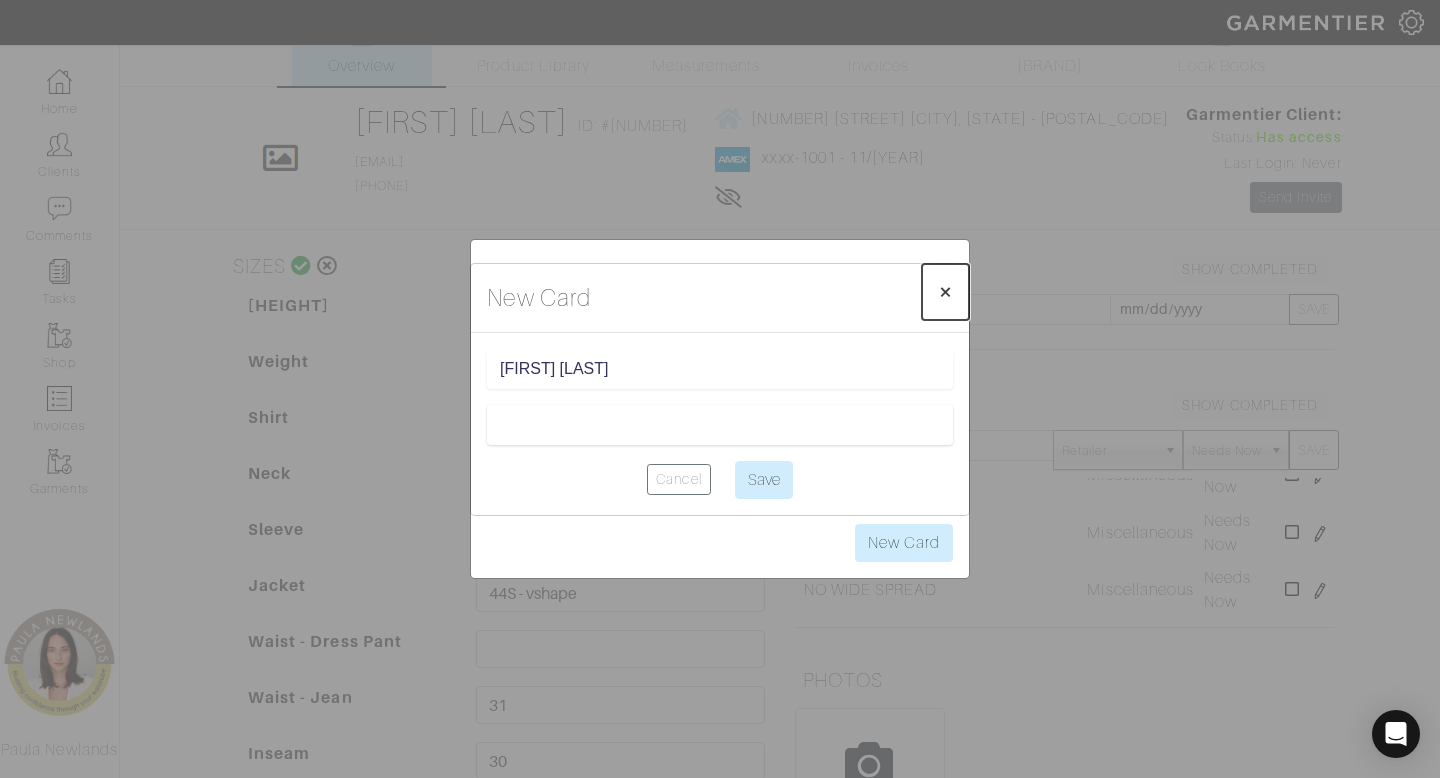 click on "×" at bounding box center [945, 291] 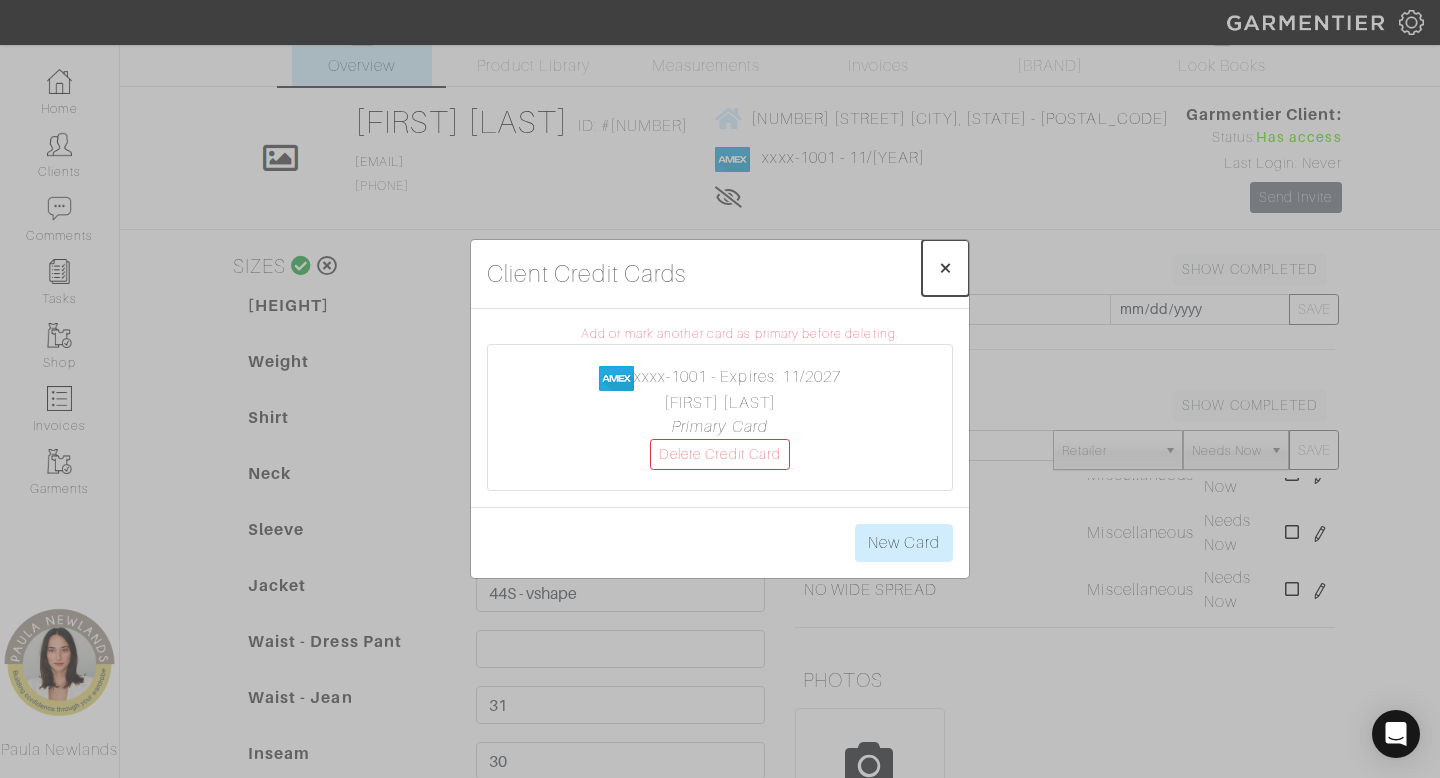 click on "×" at bounding box center (945, 267) 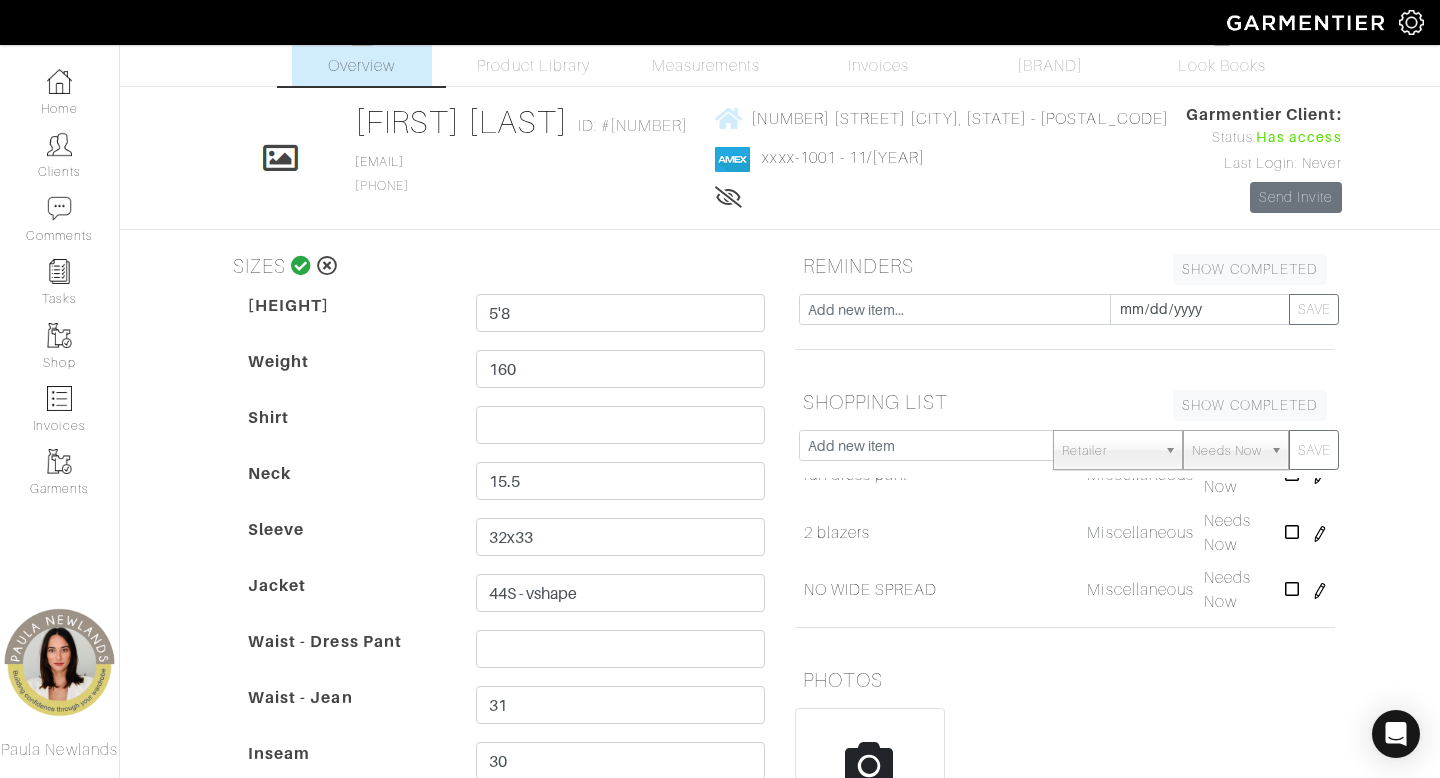 click at bounding box center [301, 266] 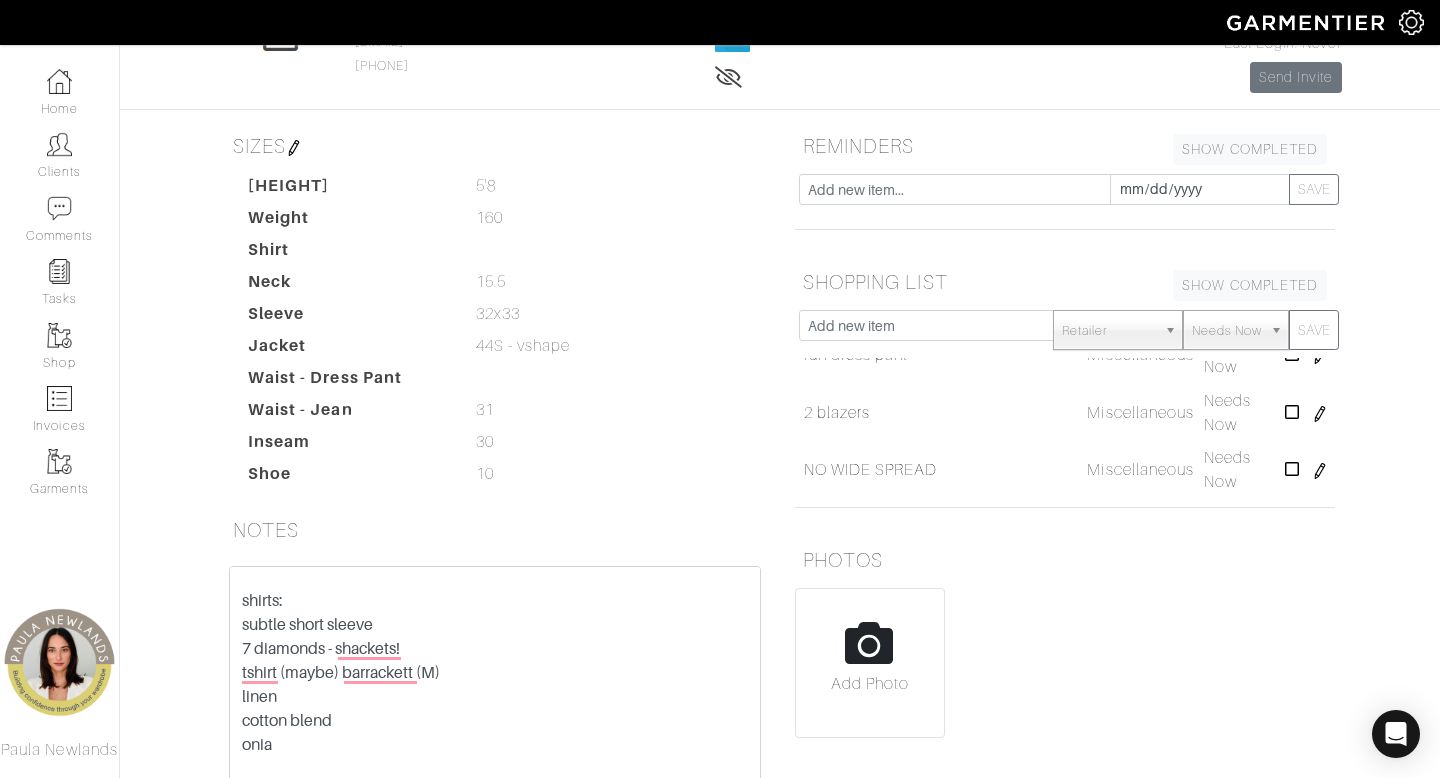 scroll, scrollTop: 126, scrollLeft: 0, axis: vertical 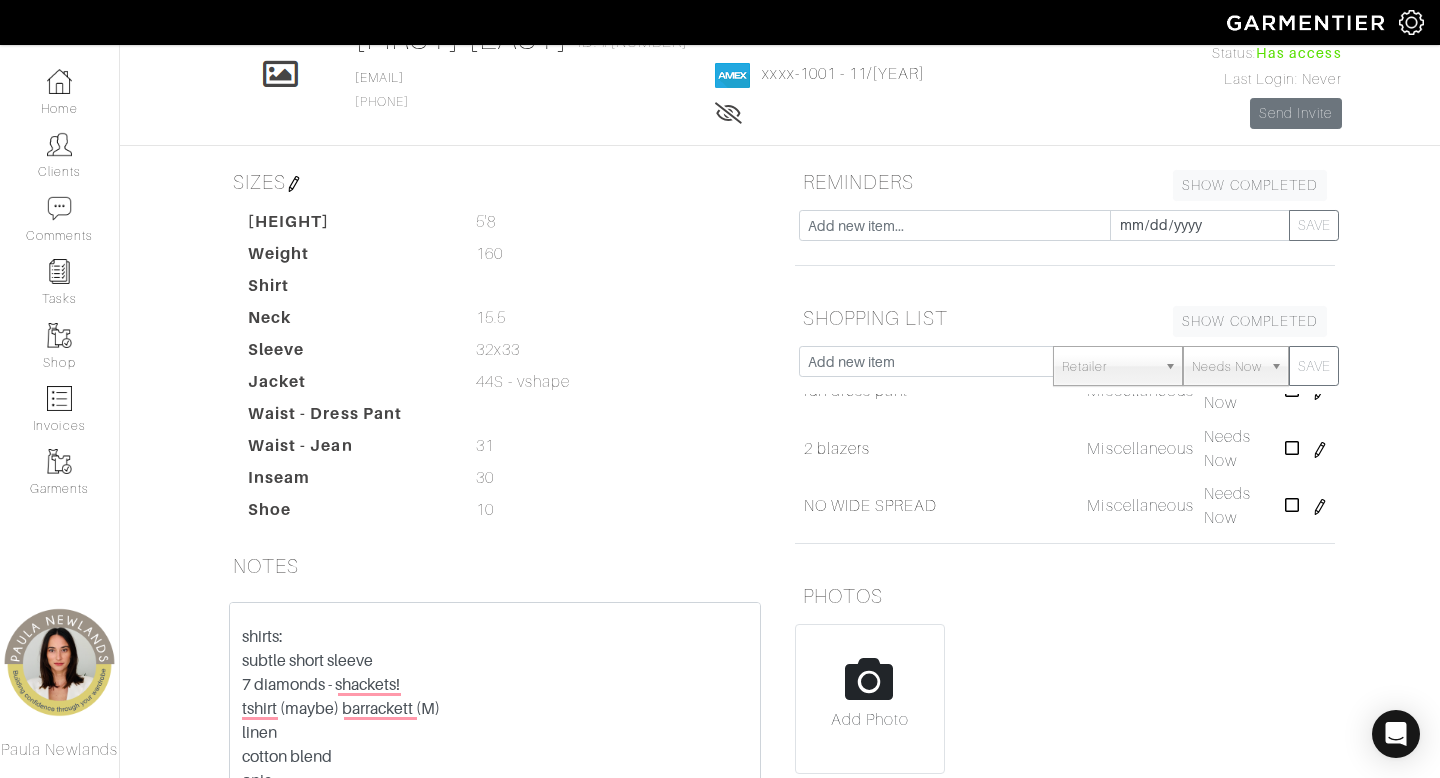 click at bounding box center [294, 184] 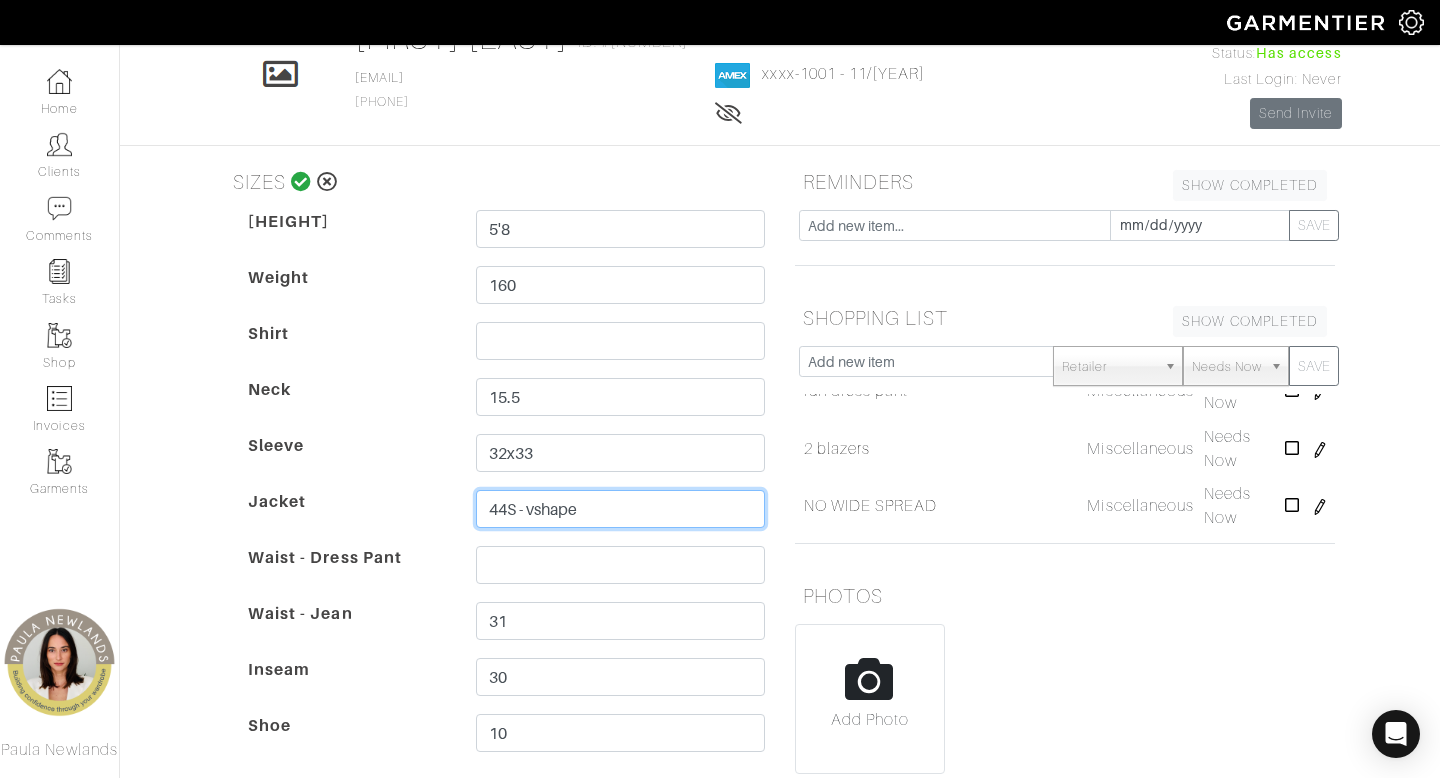 drag, startPoint x: 518, startPoint y: 512, endPoint x: 465, endPoint y: 509, distance: 53.08484 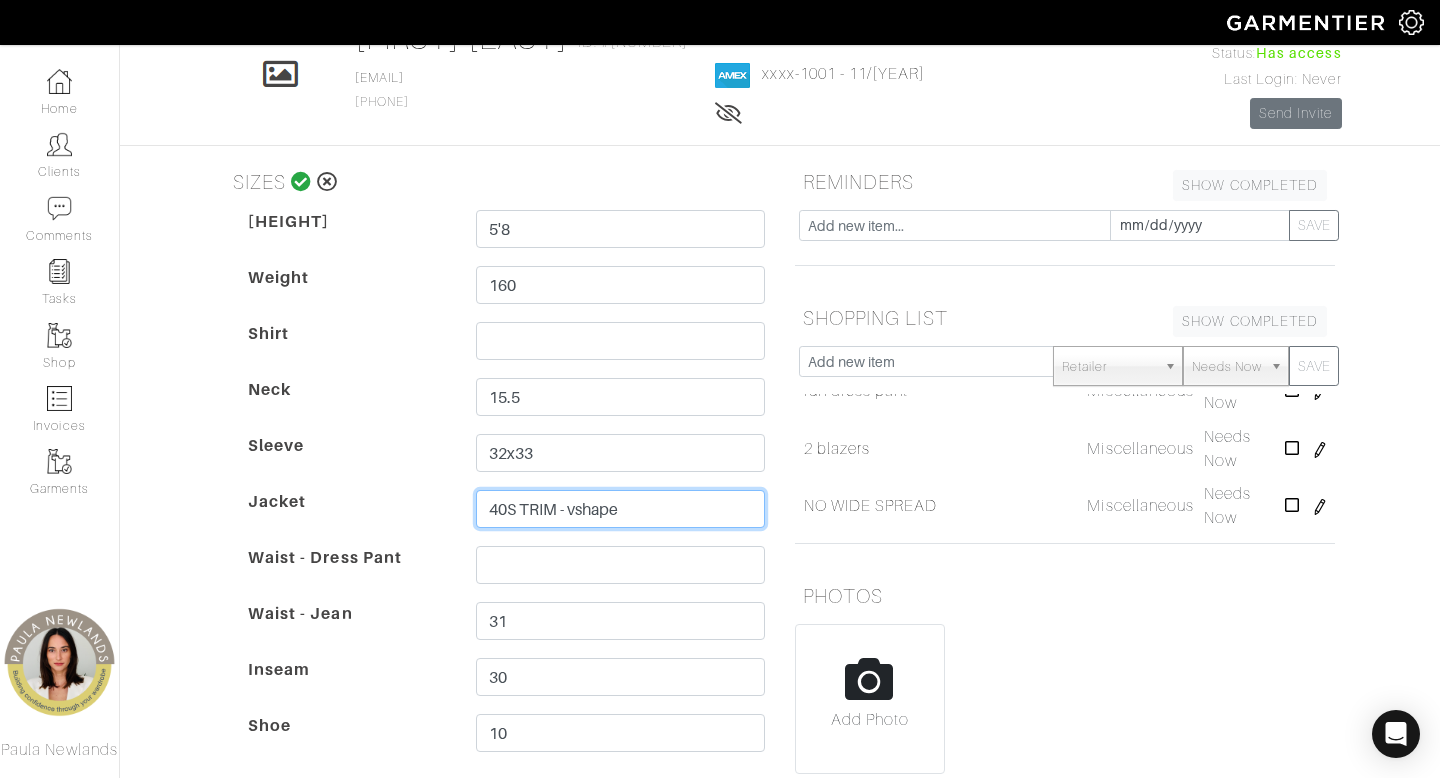 type on "40S TRIM - vshape" 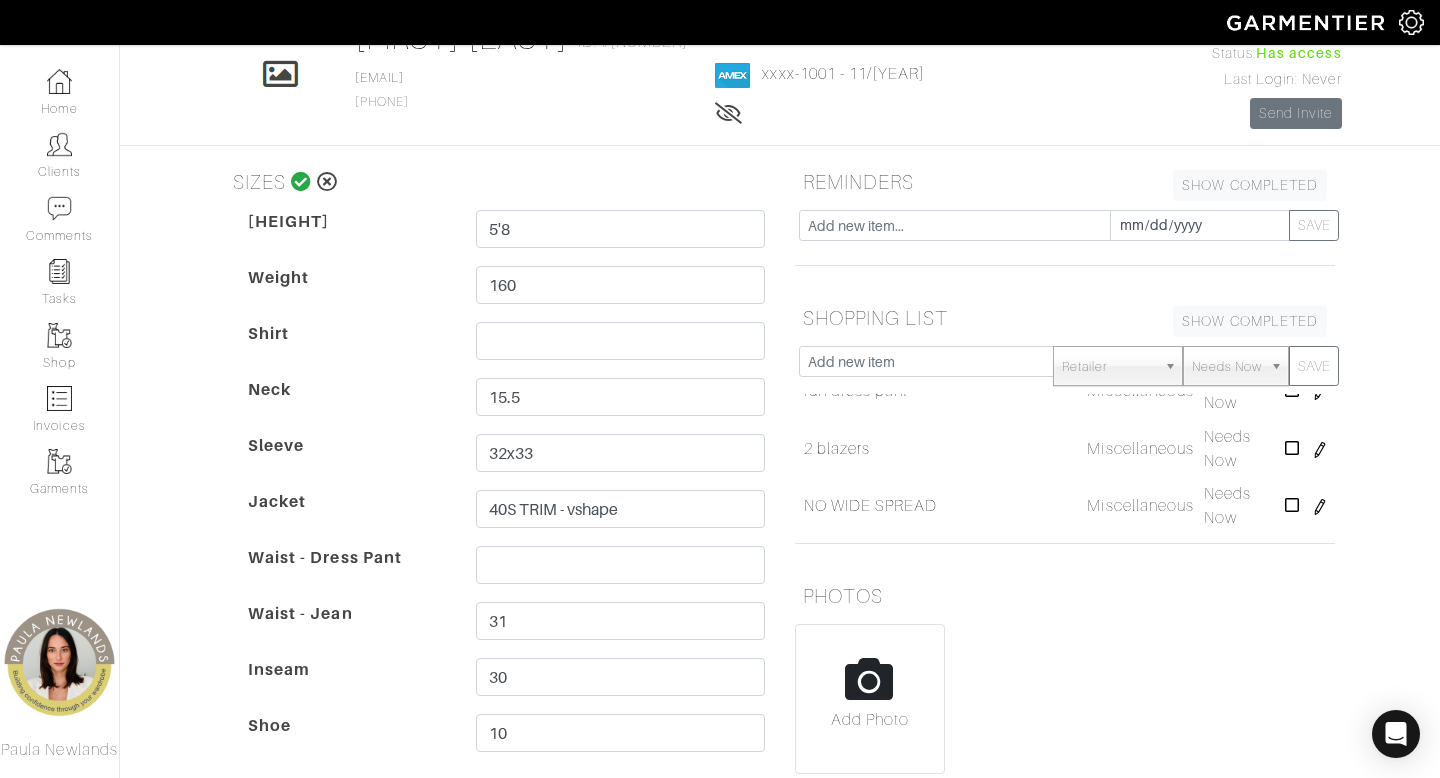 click at bounding box center [301, 182] 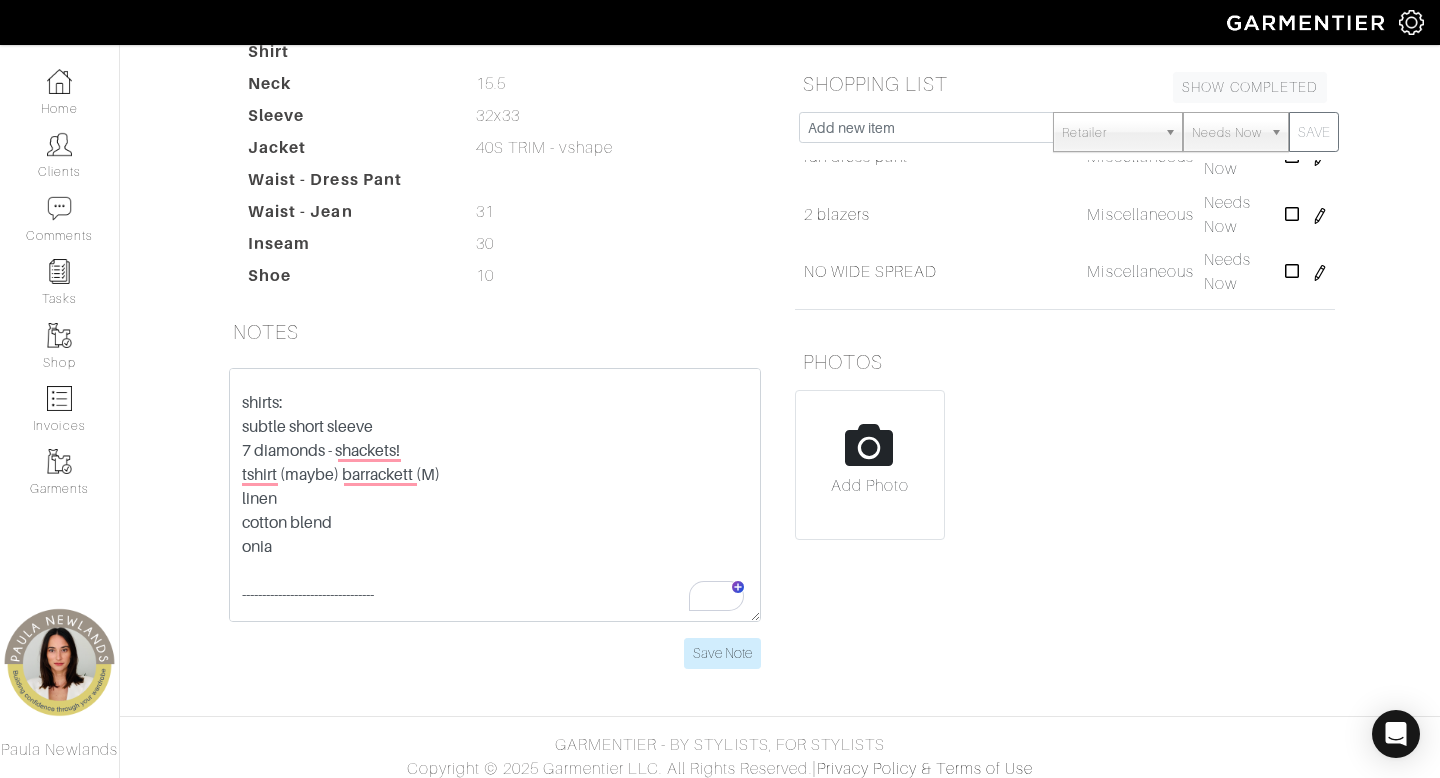 scroll, scrollTop: 371, scrollLeft: 0, axis: vertical 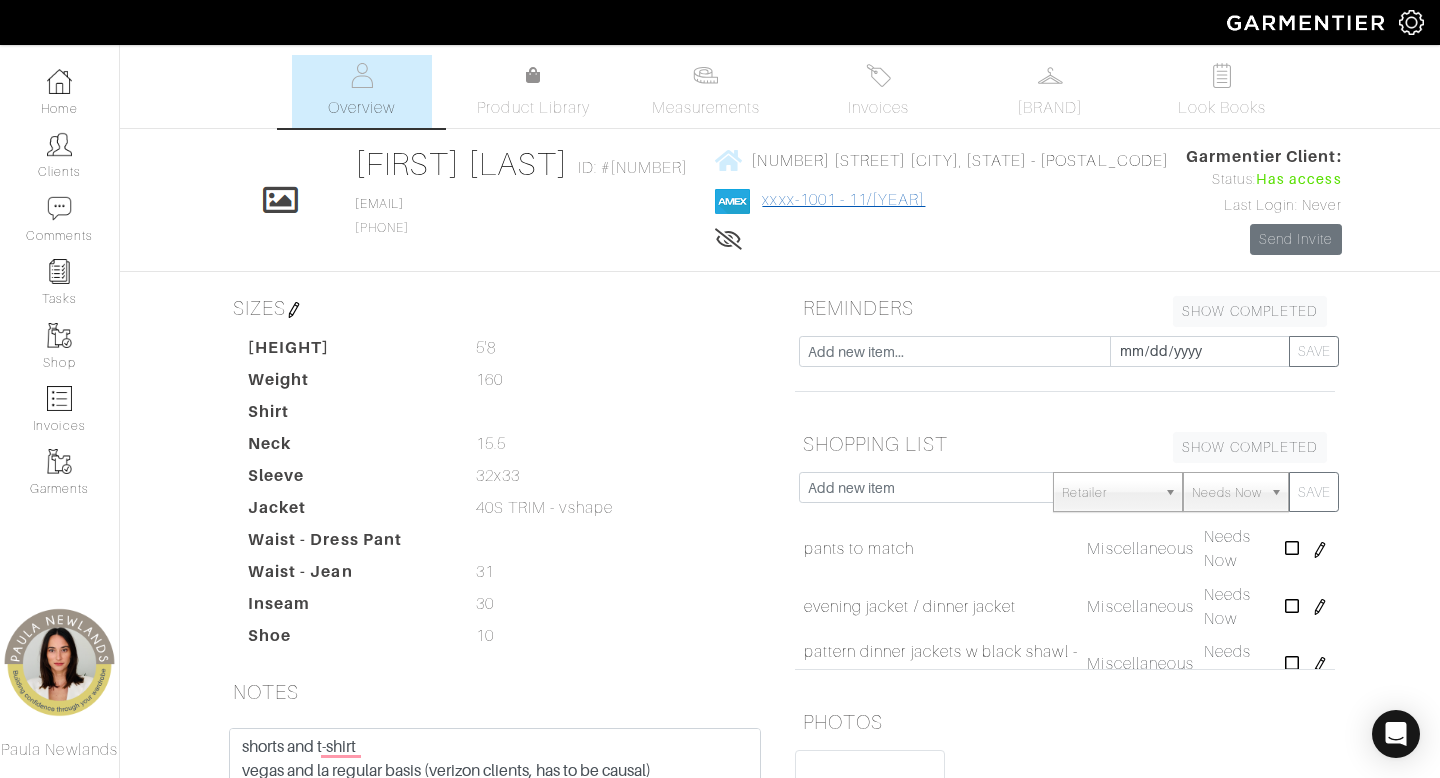 click on "xxxx-1001 -
11/[YEAR]" at bounding box center (843, 200) 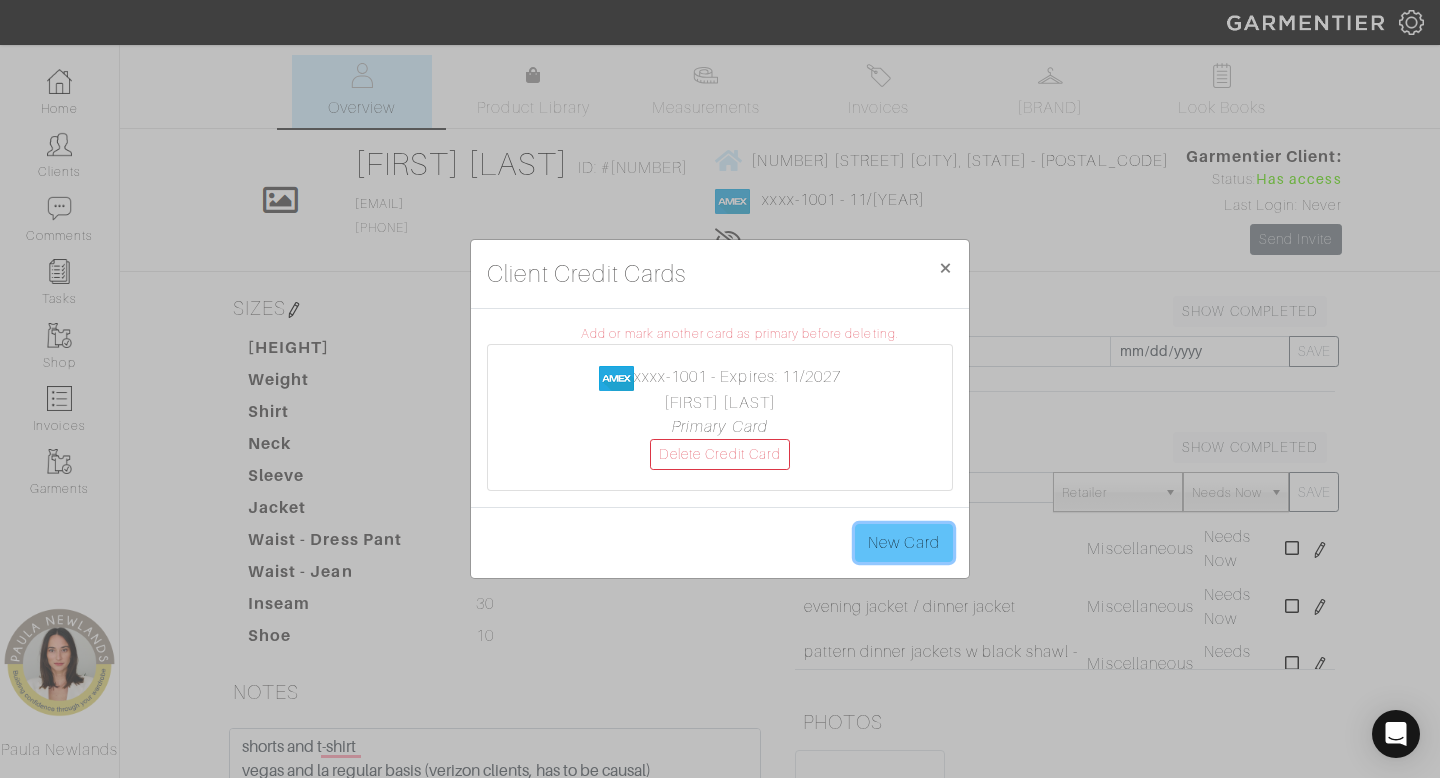 click on "New Card" at bounding box center [904, 543] 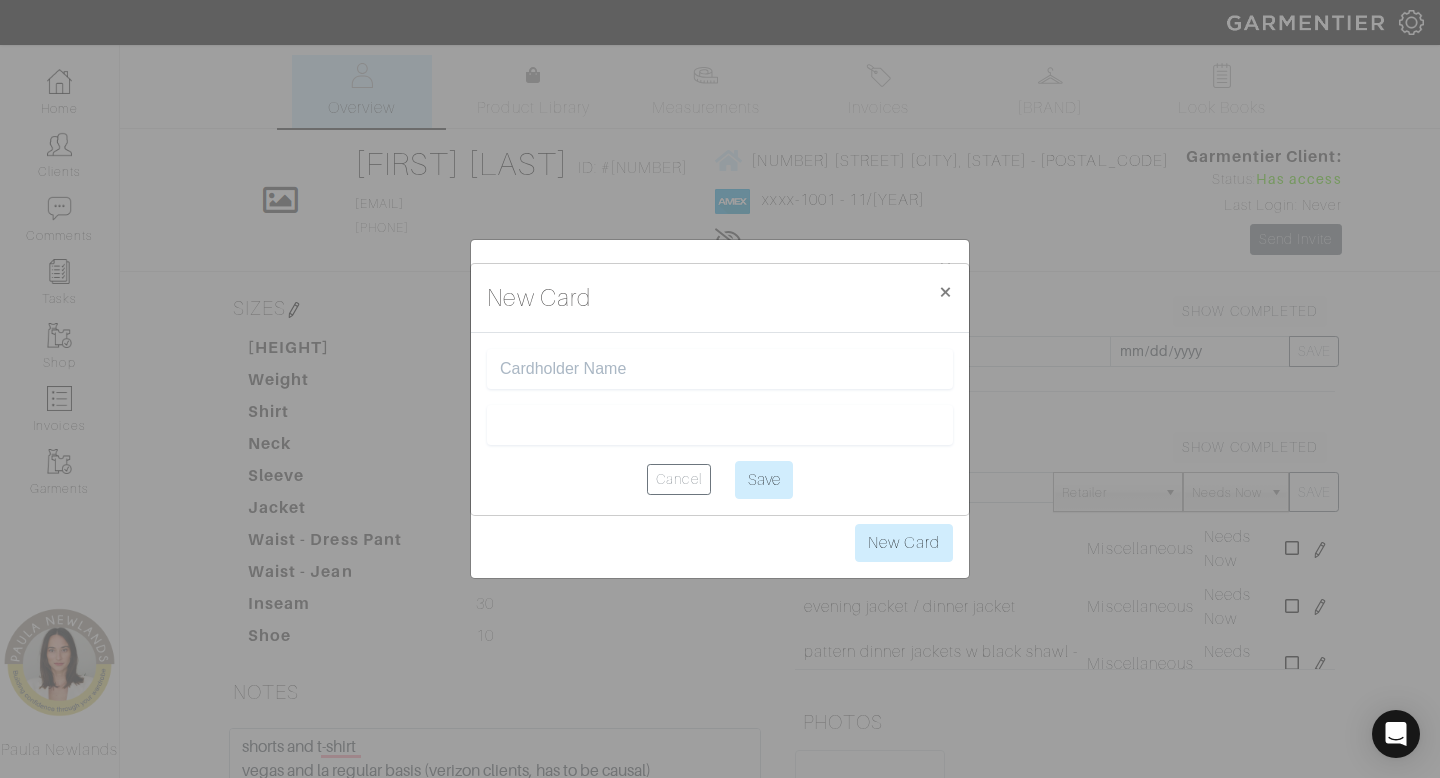 click at bounding box center [720, 369] 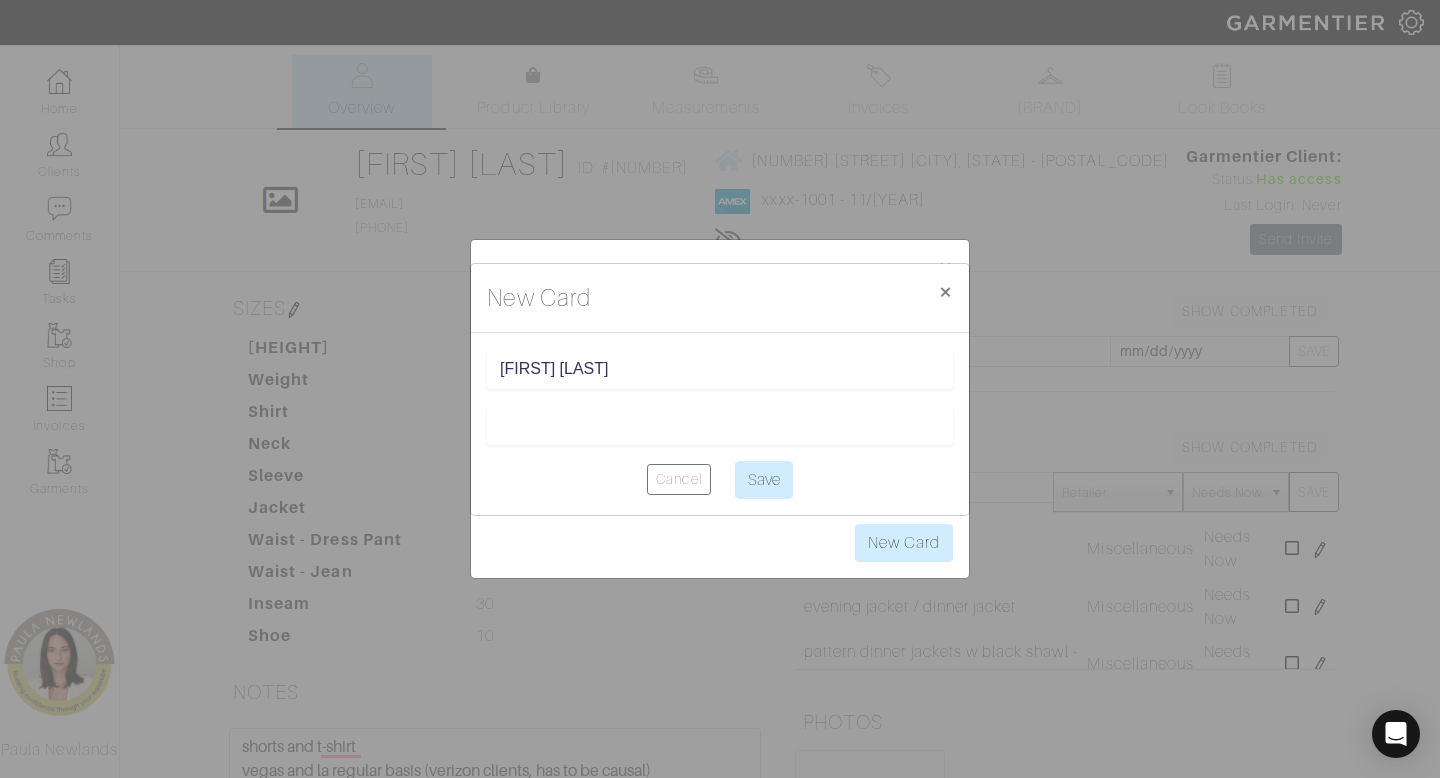 type on "[FIRST] [LAST]" 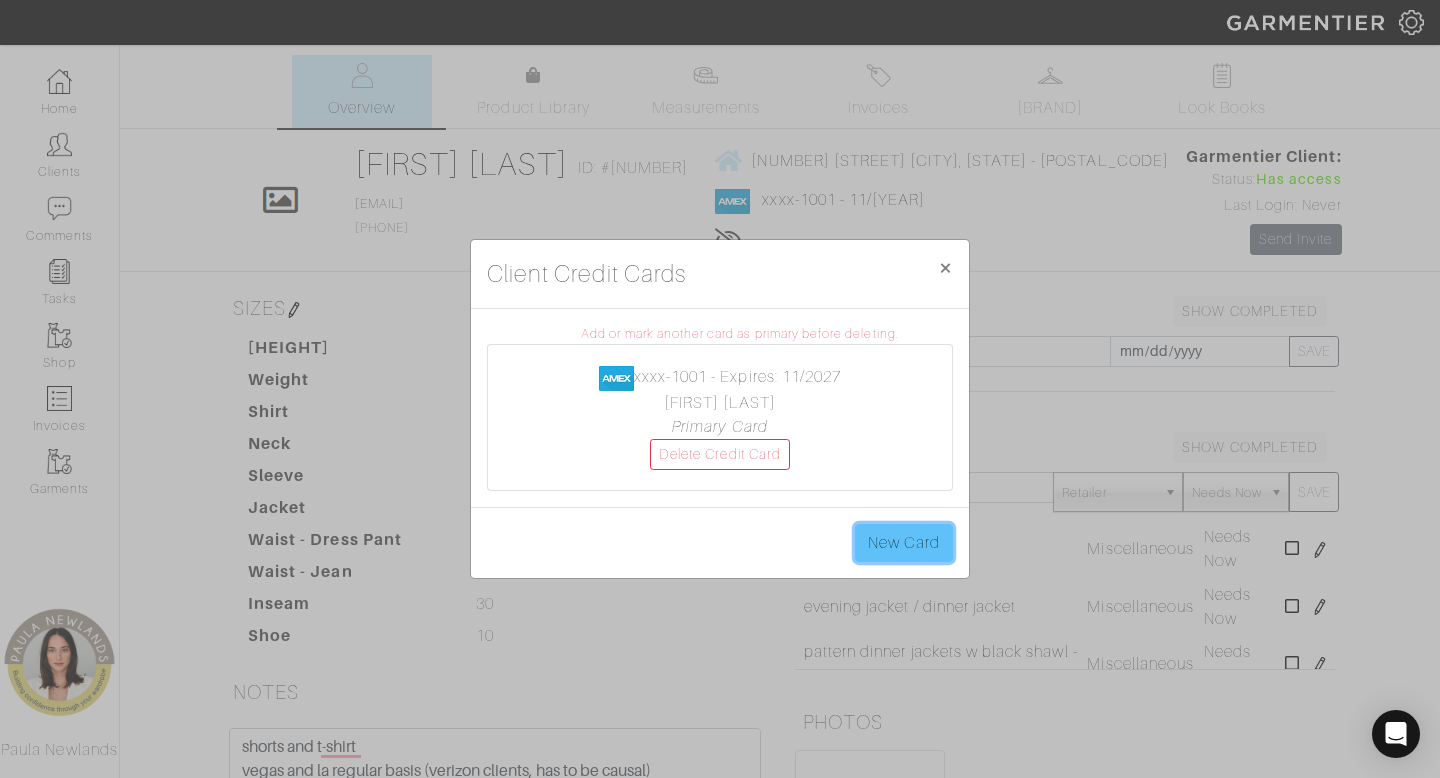 click on "New Card" at bounding box center [904, 543] 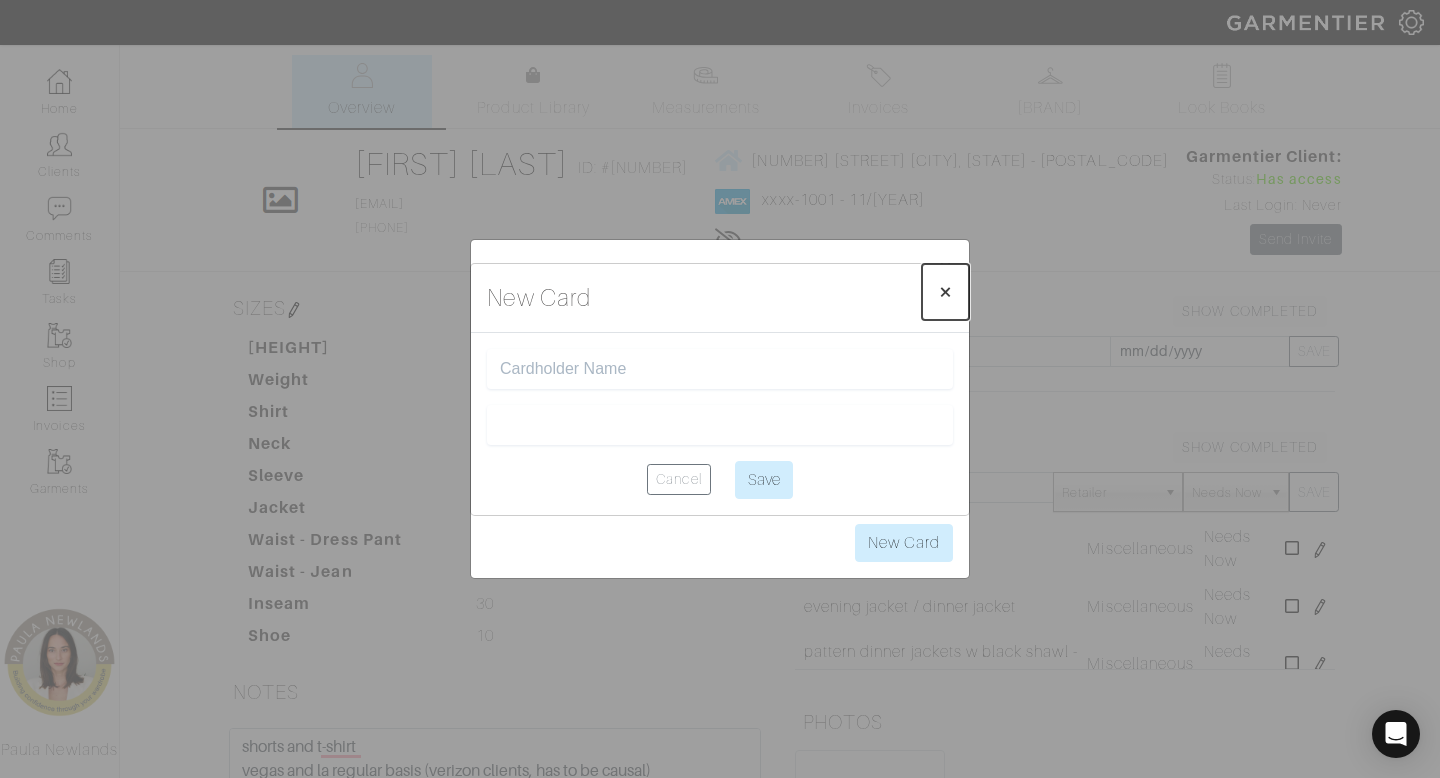 click on "×" at bounding box center [945, 291] 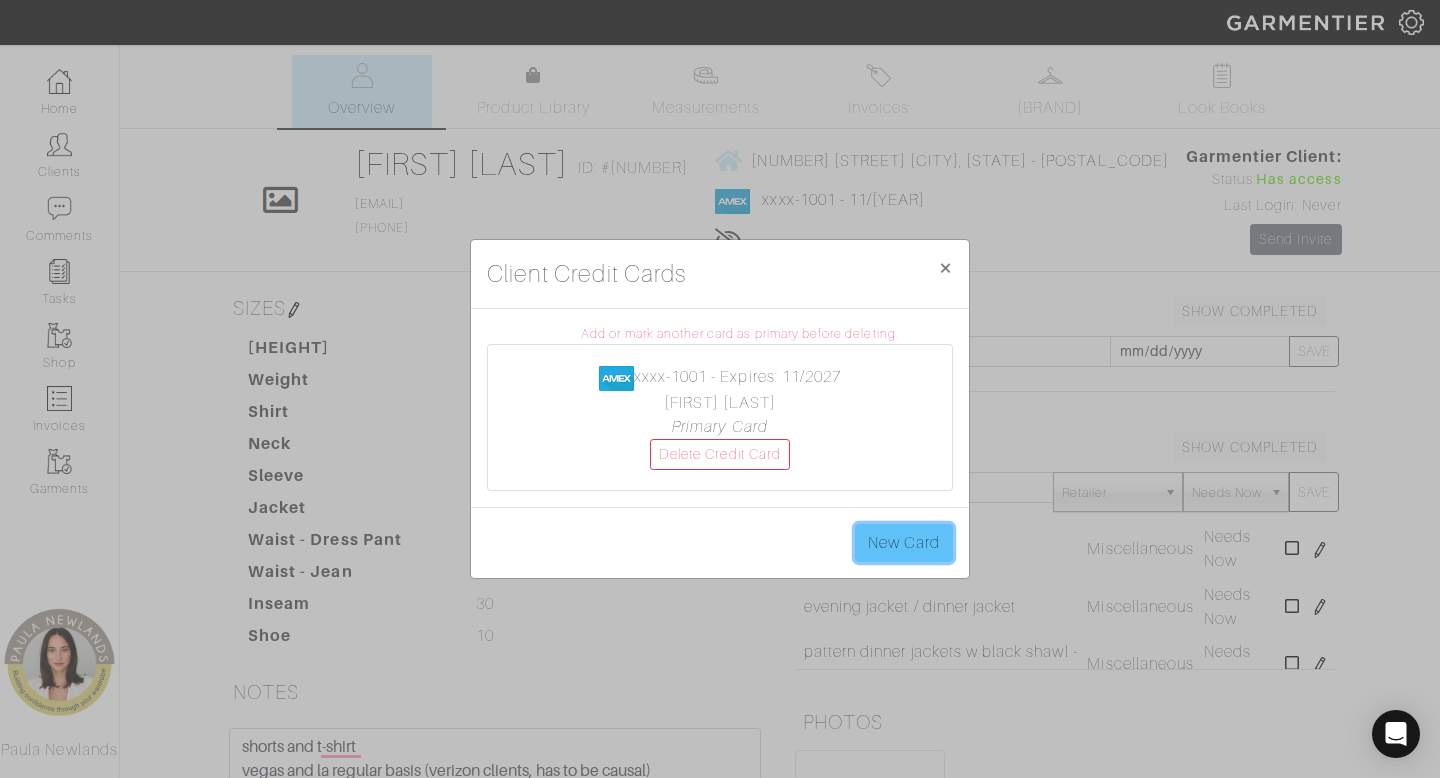 click on "New Card" at bounding box center (904, 543) 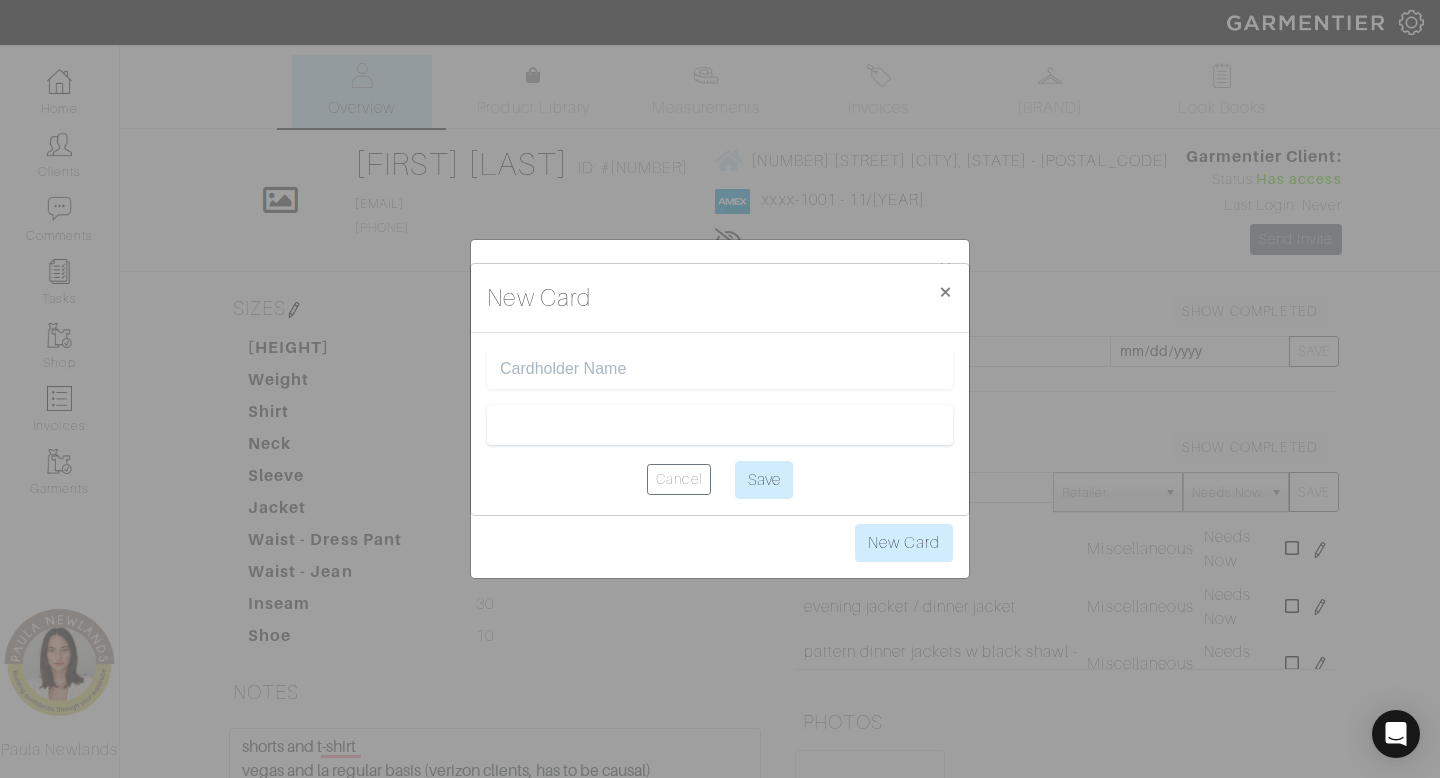 click at bounding box center [720, 369] 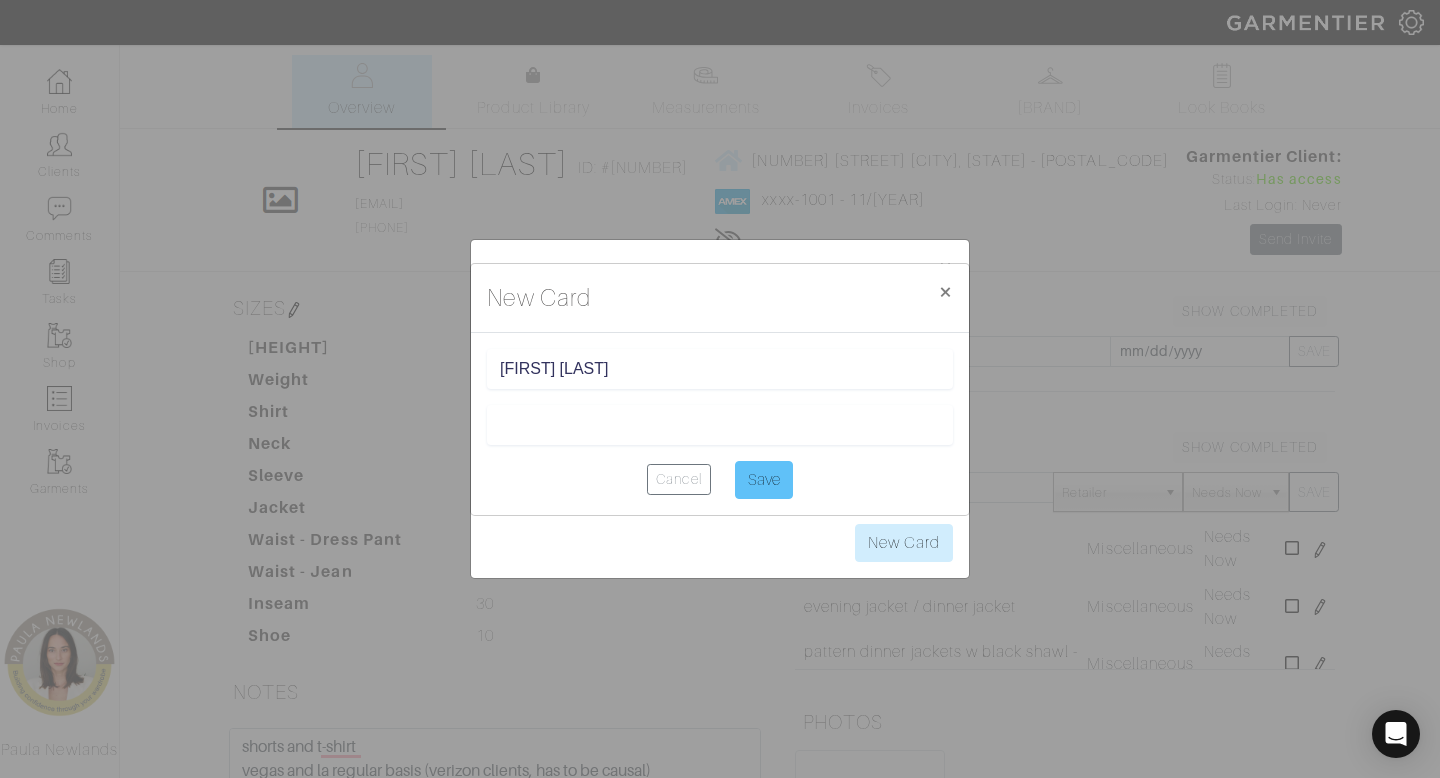 type on "[FIRST] [LAST]" 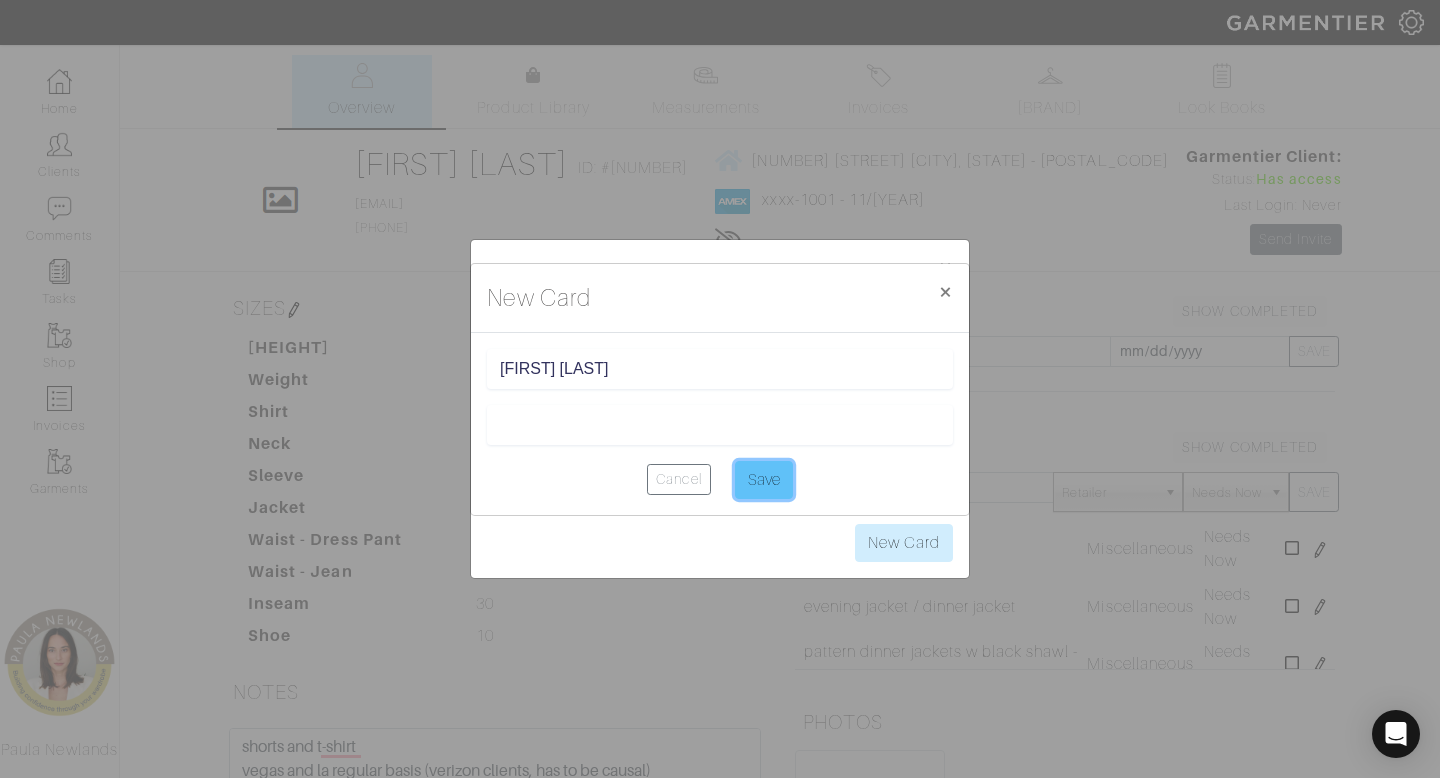 click on "Save" at bounding box center [764, 480] 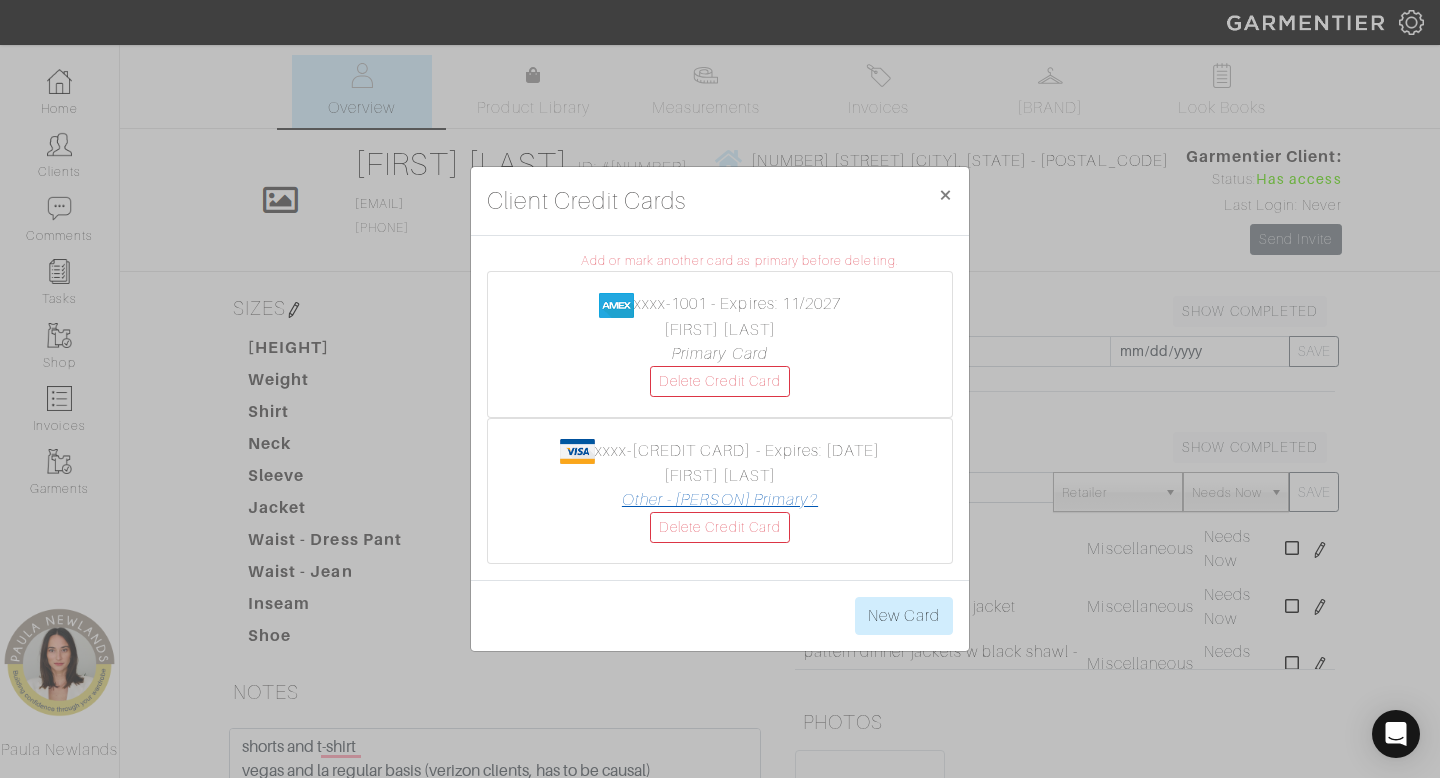click on "Other - [PERSON] Primary?" at bounding box center (720, 500) 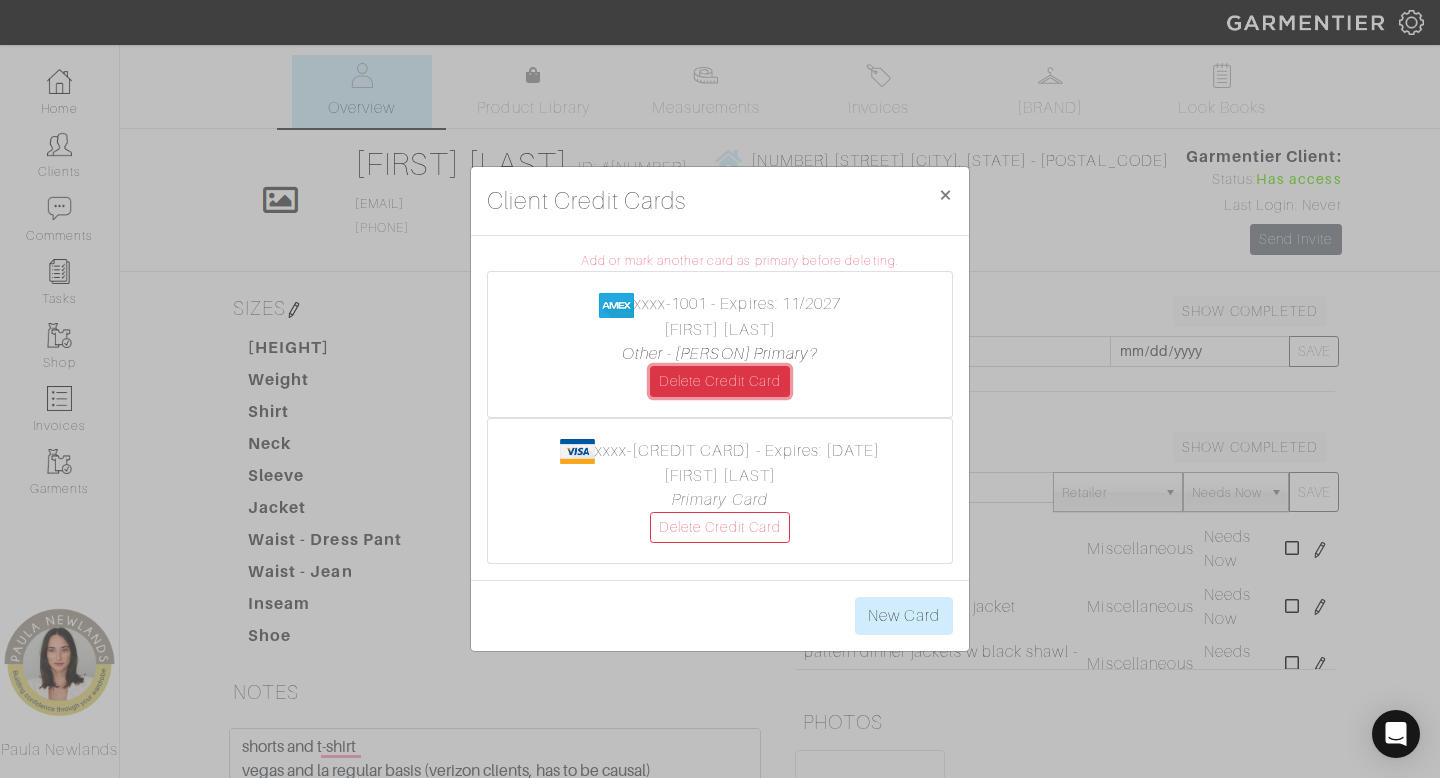 click on "Delete Credit Card" at bounding box center [720, 381] 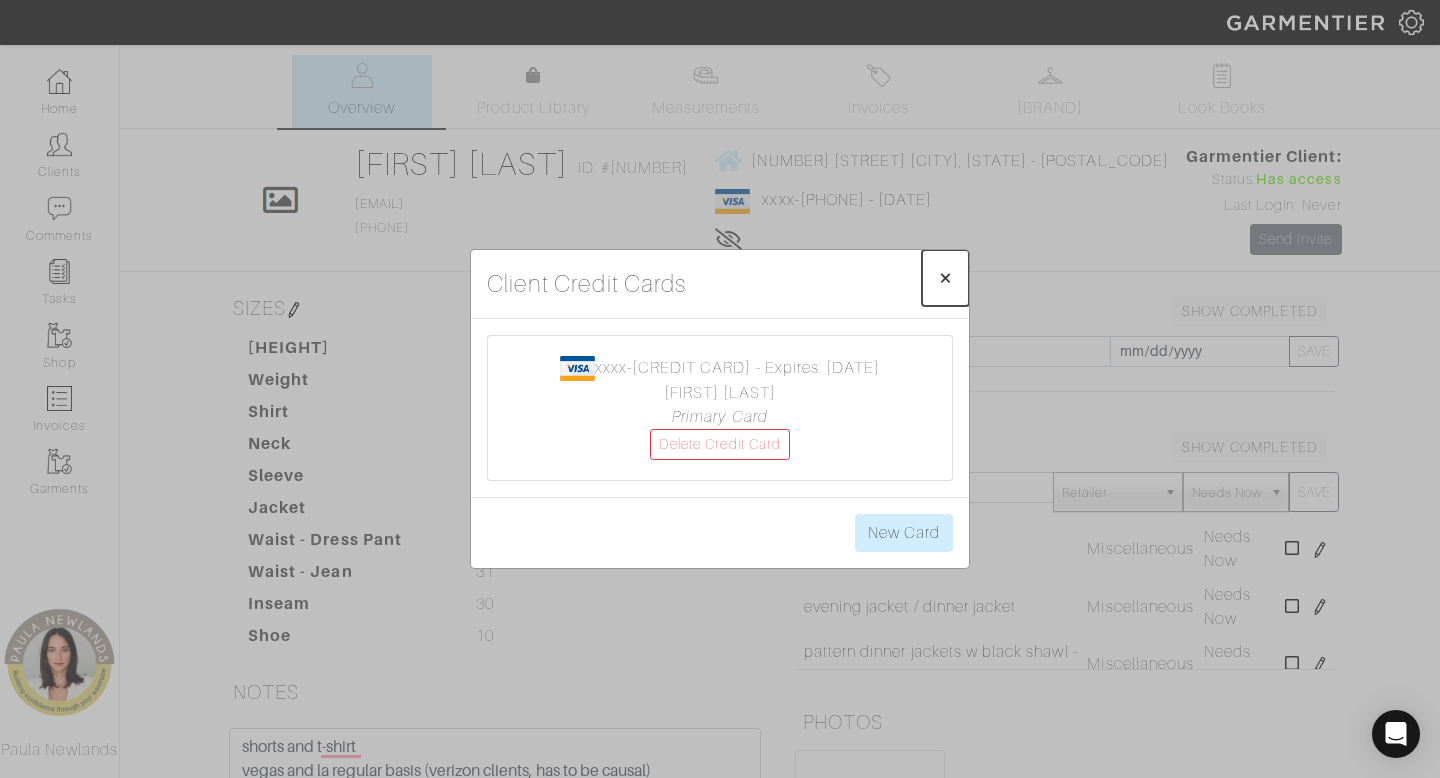 click on "×" at bounding box center [945, 277] 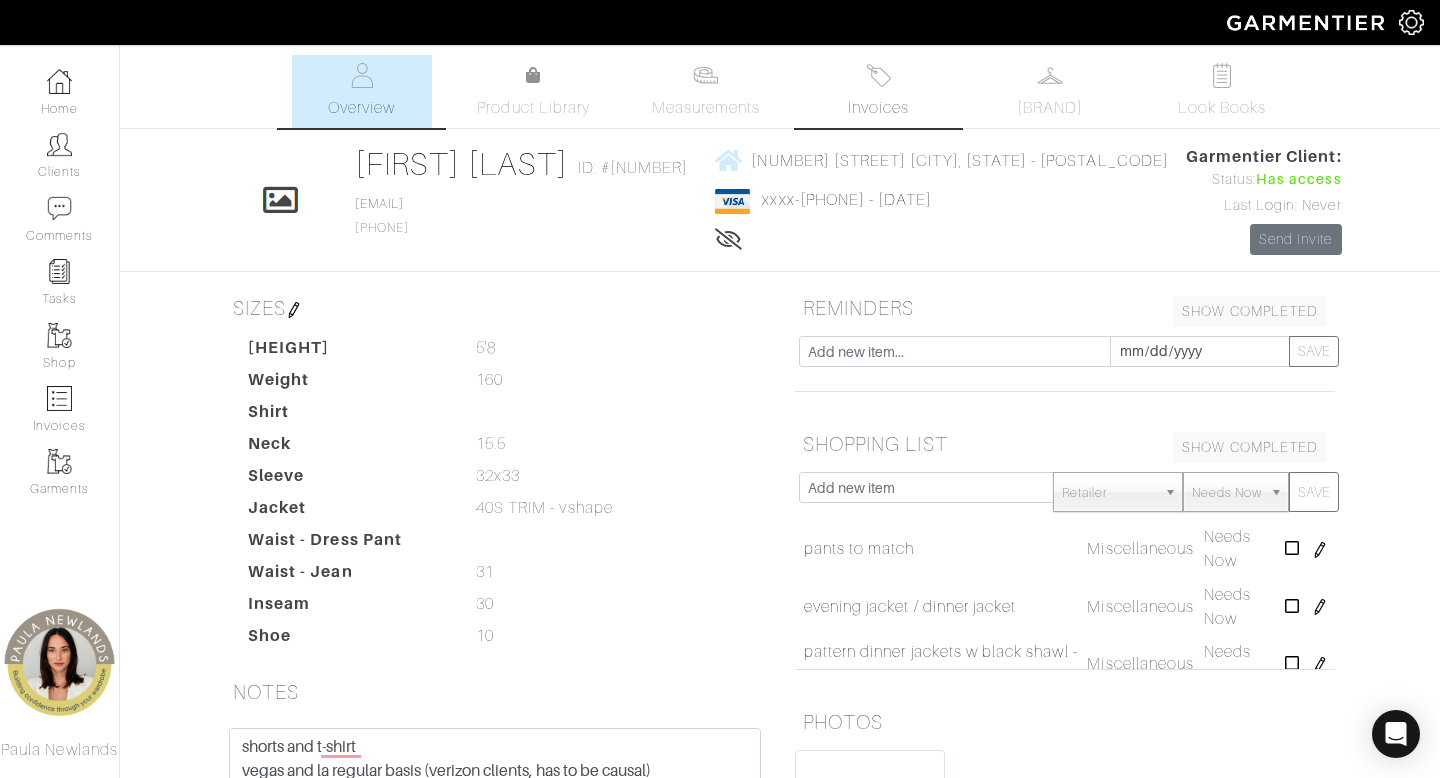 click at bounding box center (878, 75) 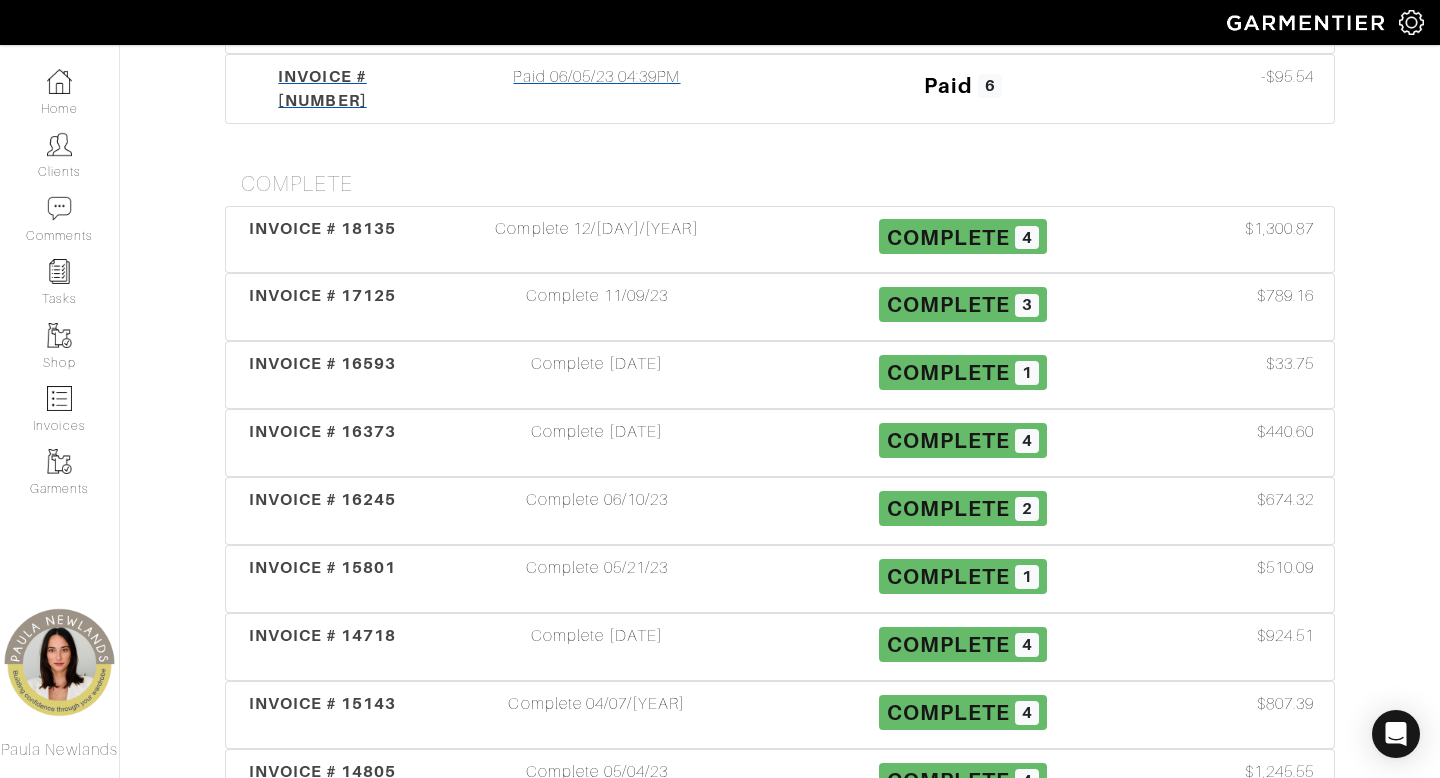 scroll, scrollTop: 0, scrollLeft: 0, axis: both 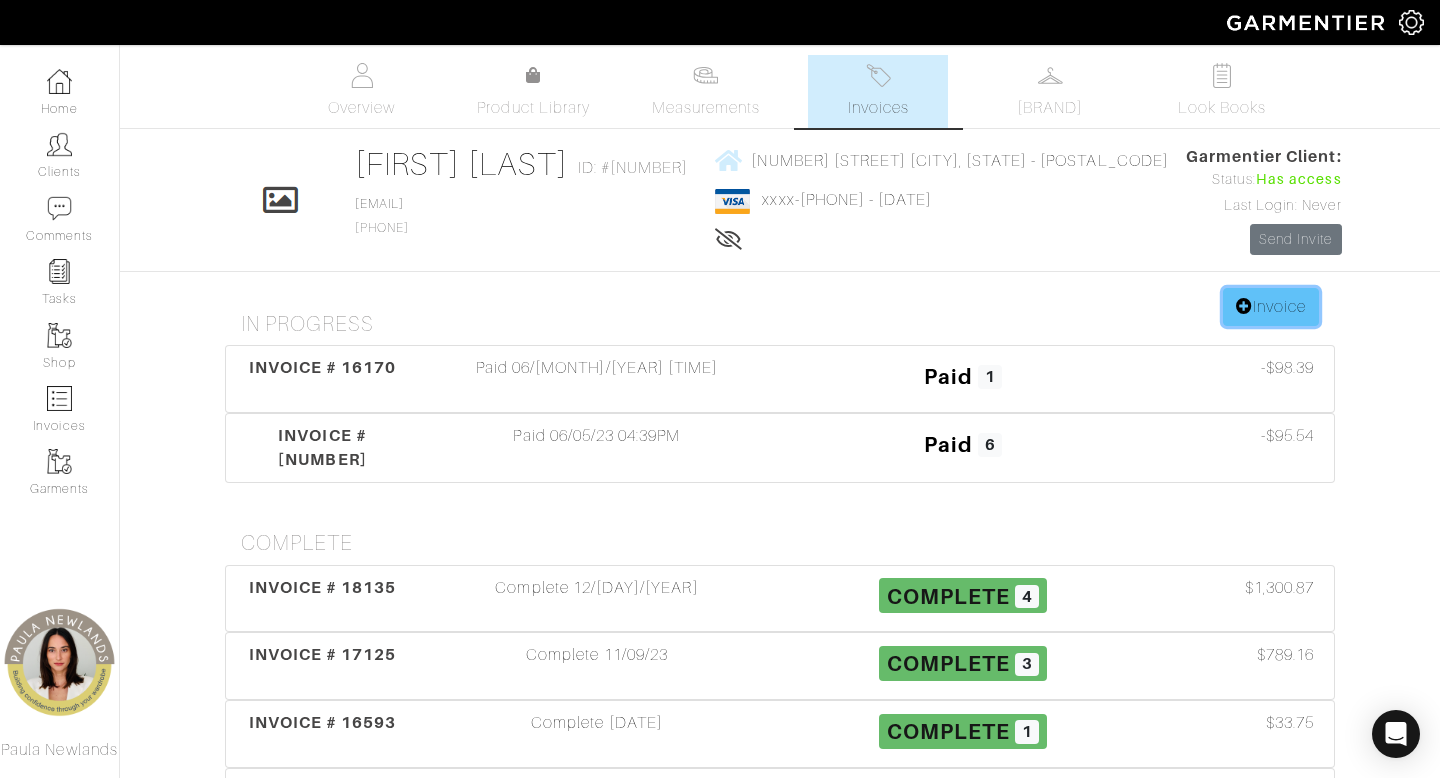 click on "Invoice" at bounding box center (1271, 307) 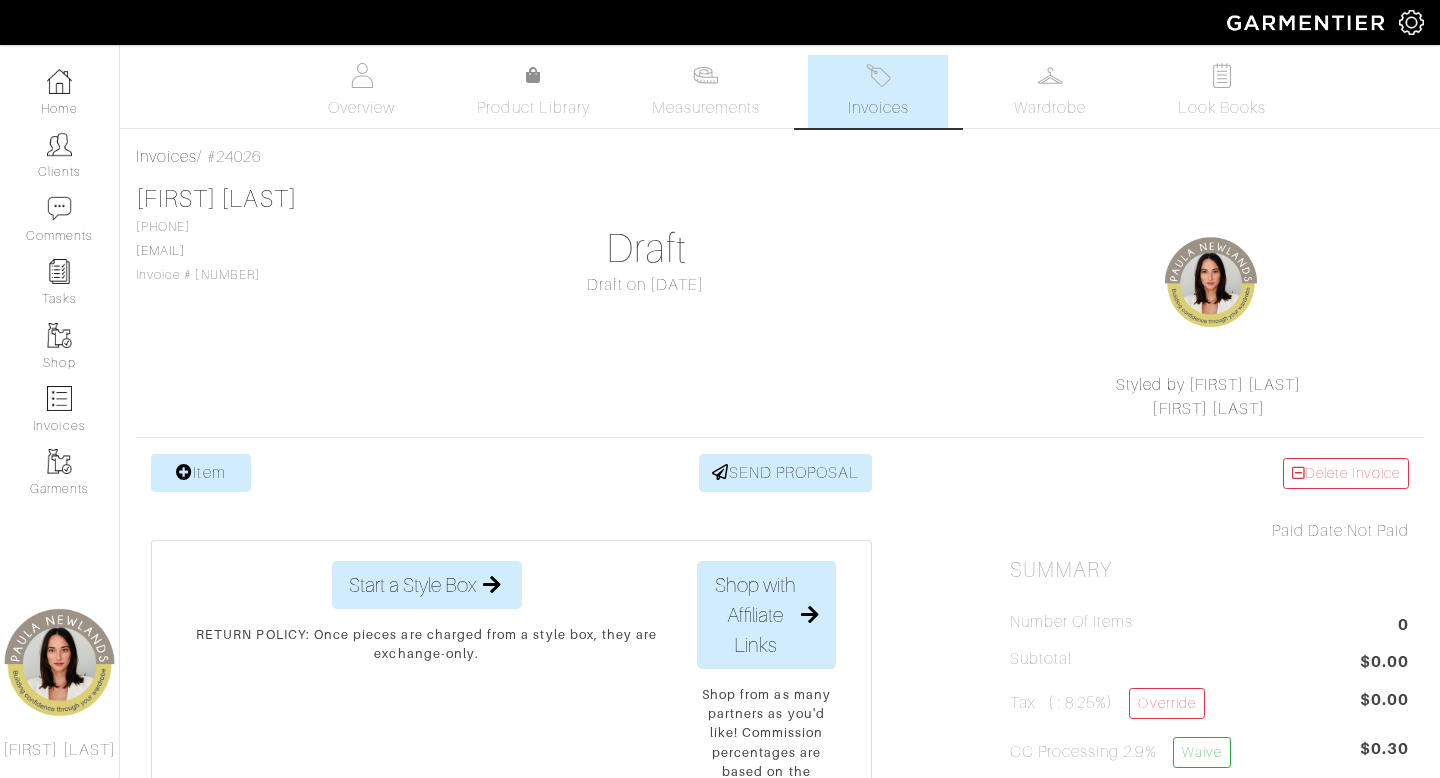 scroll, scrollTop: 0, scrollLeft: 0, axis: both 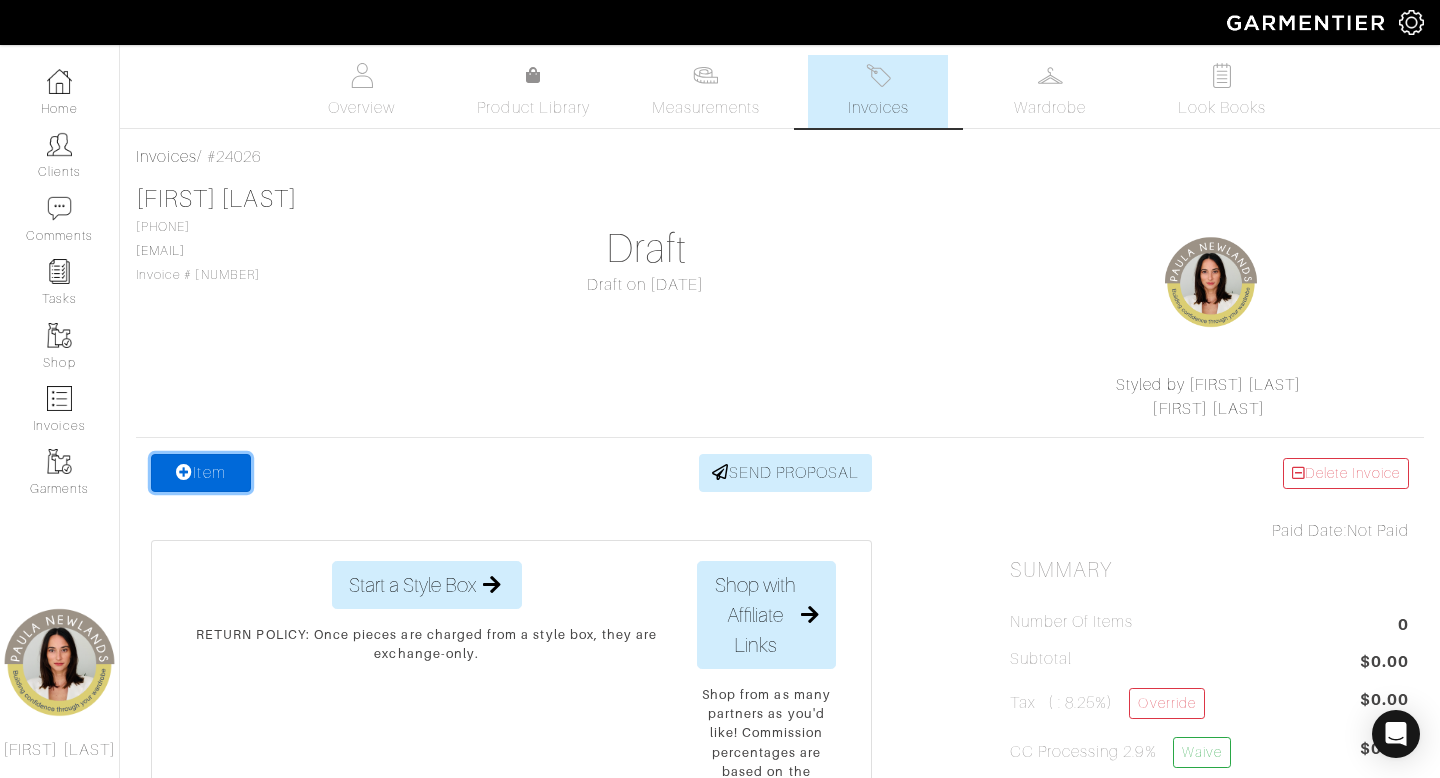 click on "Item" at bounding box center [201, 473] 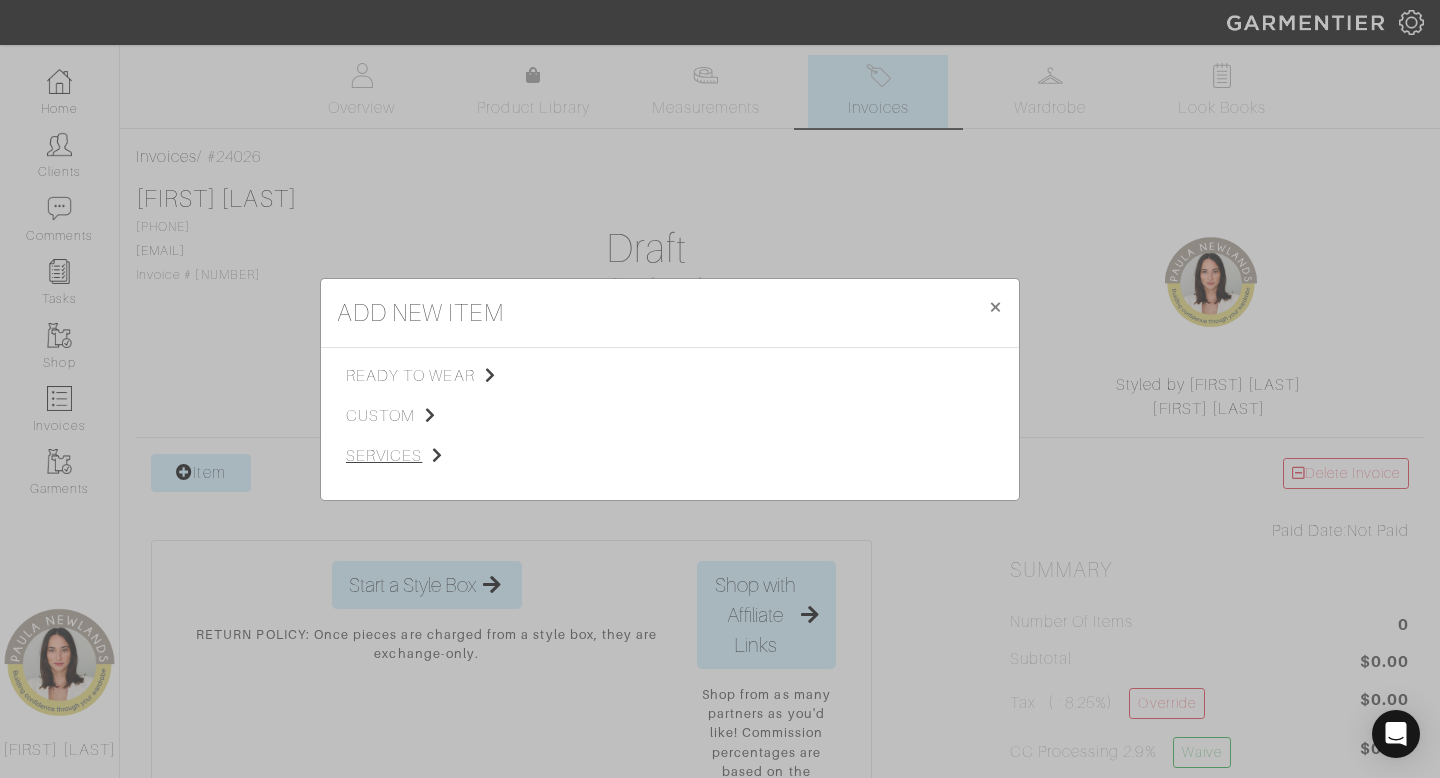 click on "services" at bounding box center (446, 456) 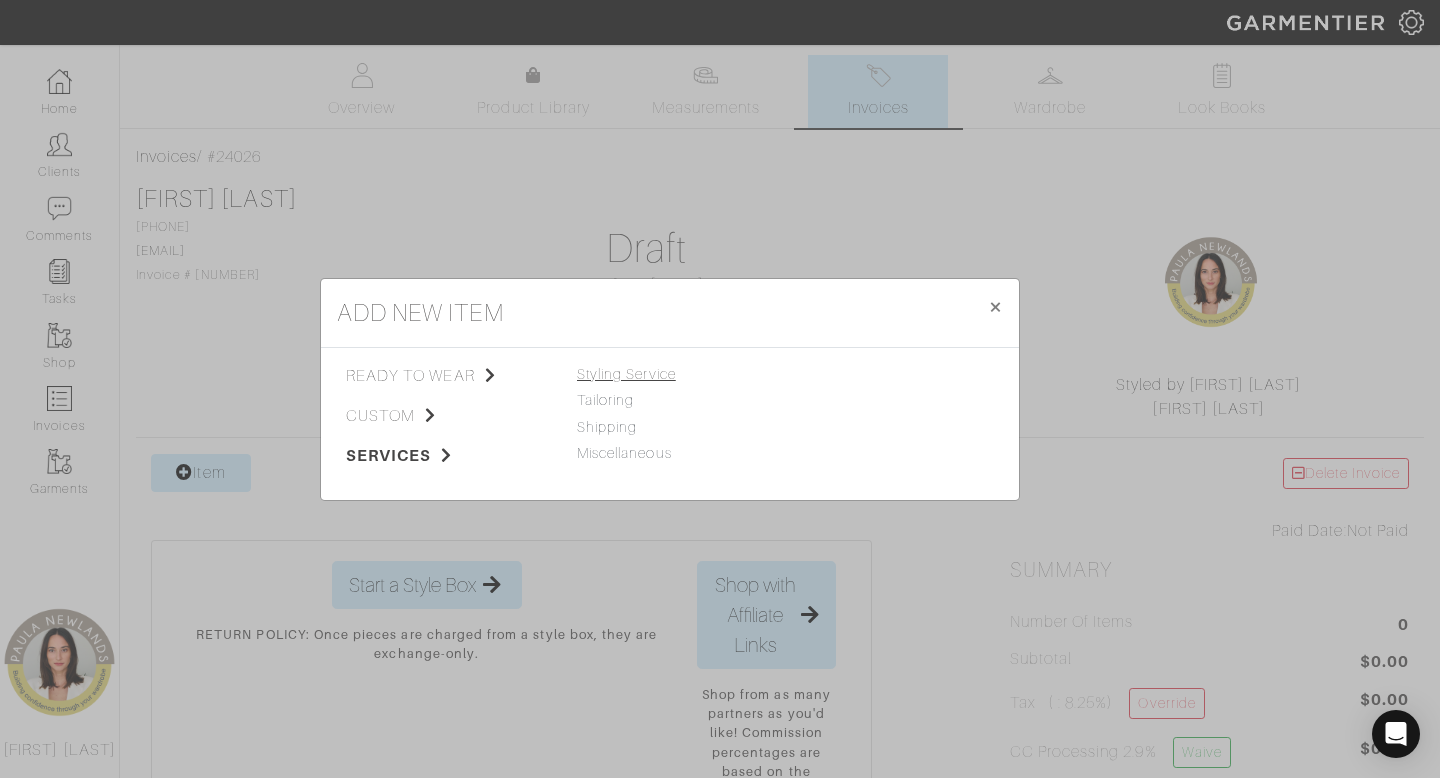click on "Styling Service" at bounding box center (626, 374) 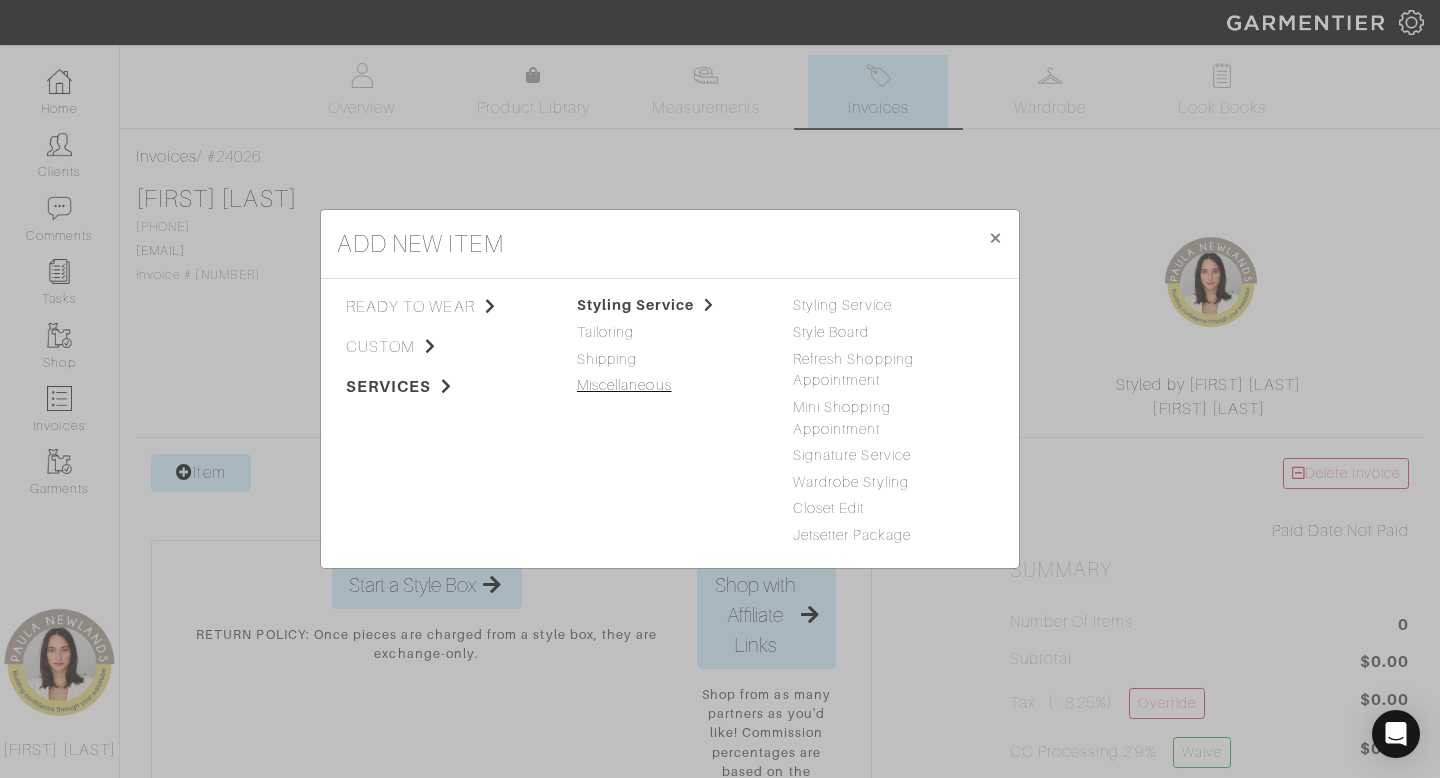 drag, startPoint x: 659, startPoint y: 385, endPoint x: 669, endPoint y: 384, distance: 10.049875 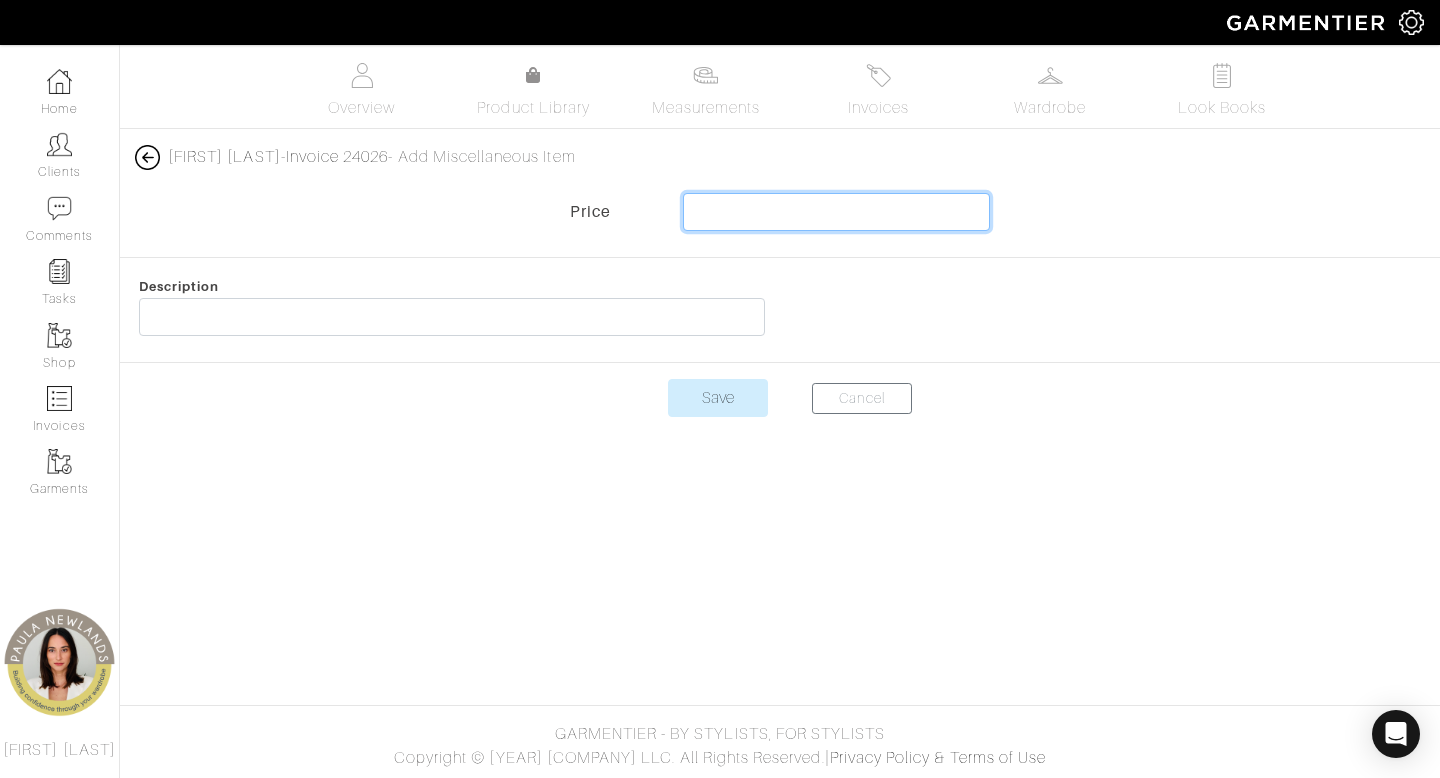 click at bounding box center (837, 212) 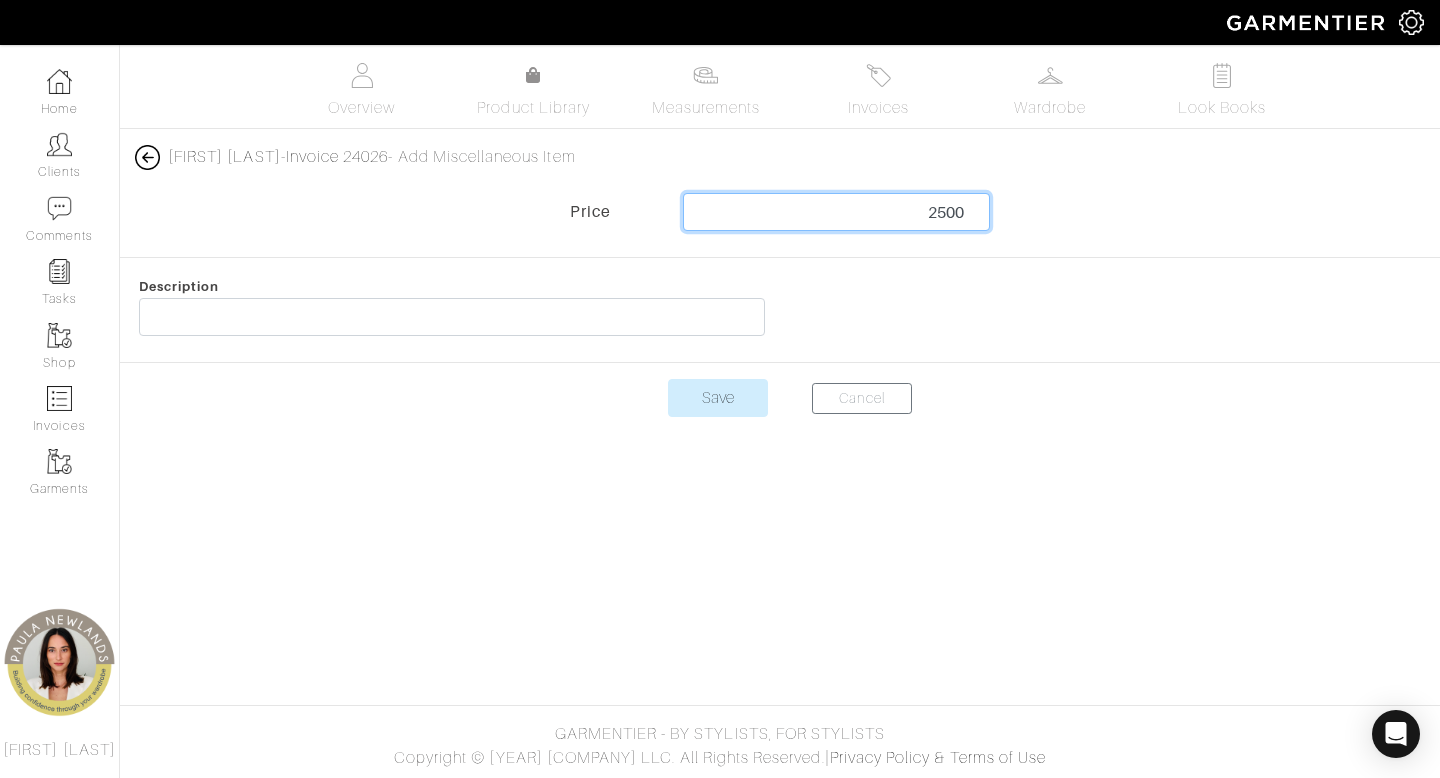 type on "2500" 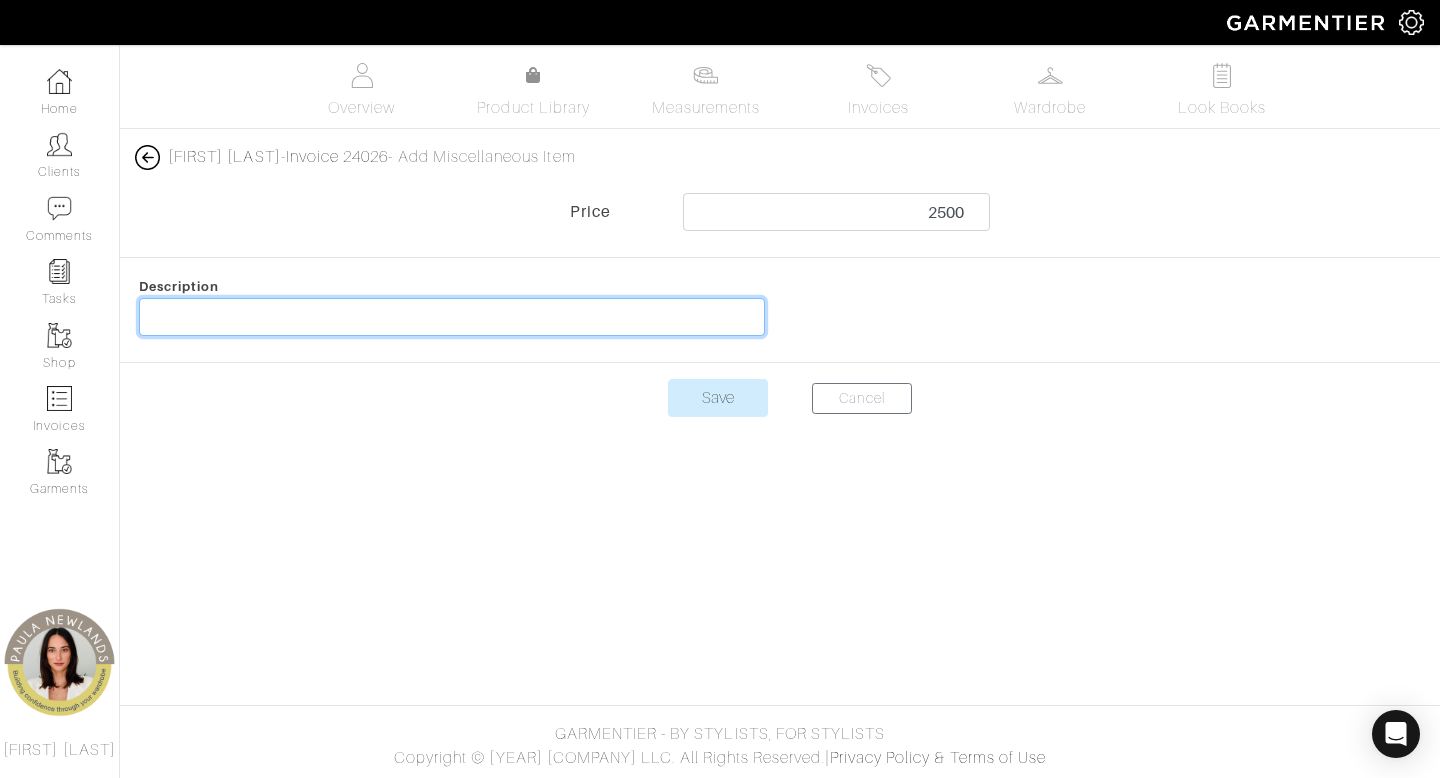 click at bounding box center [452, 317] 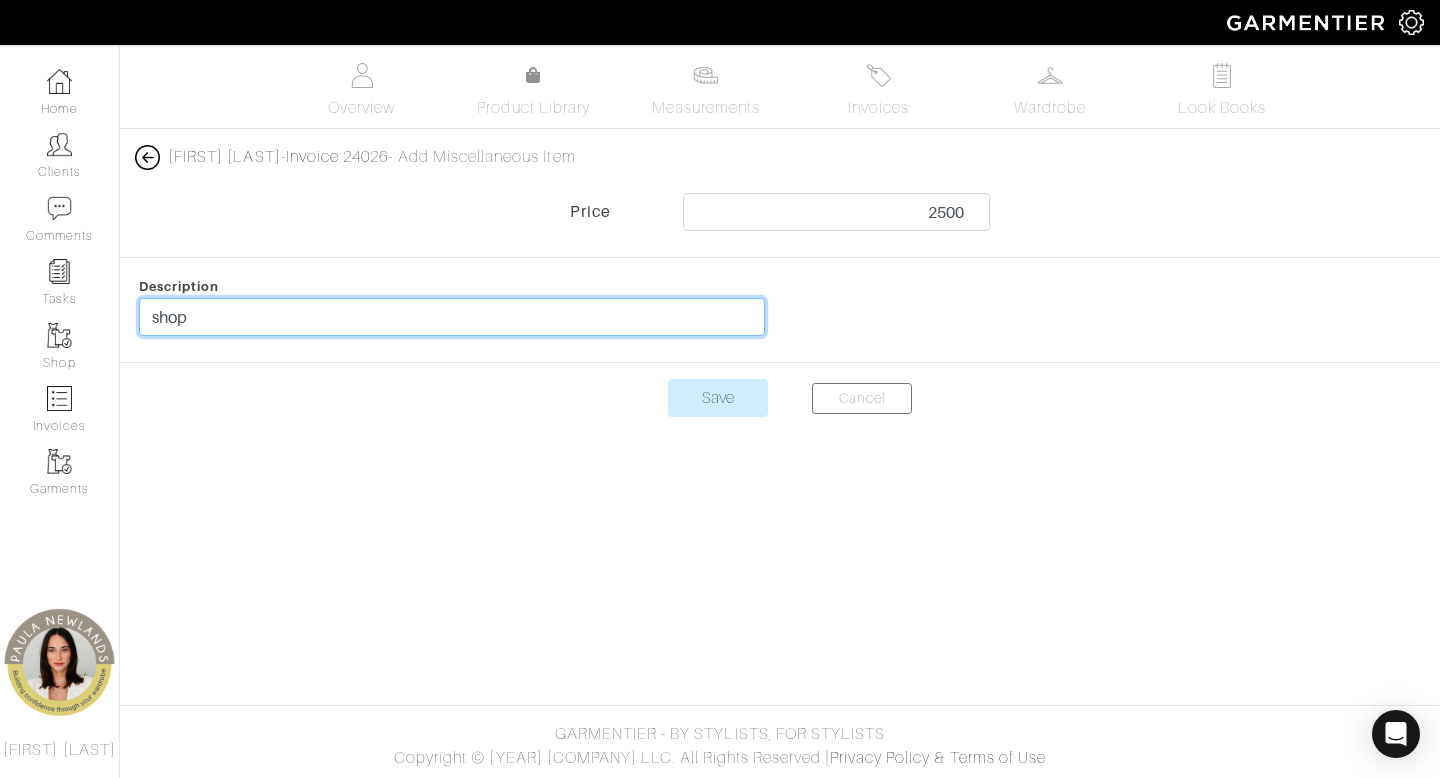type on "shopping budget" 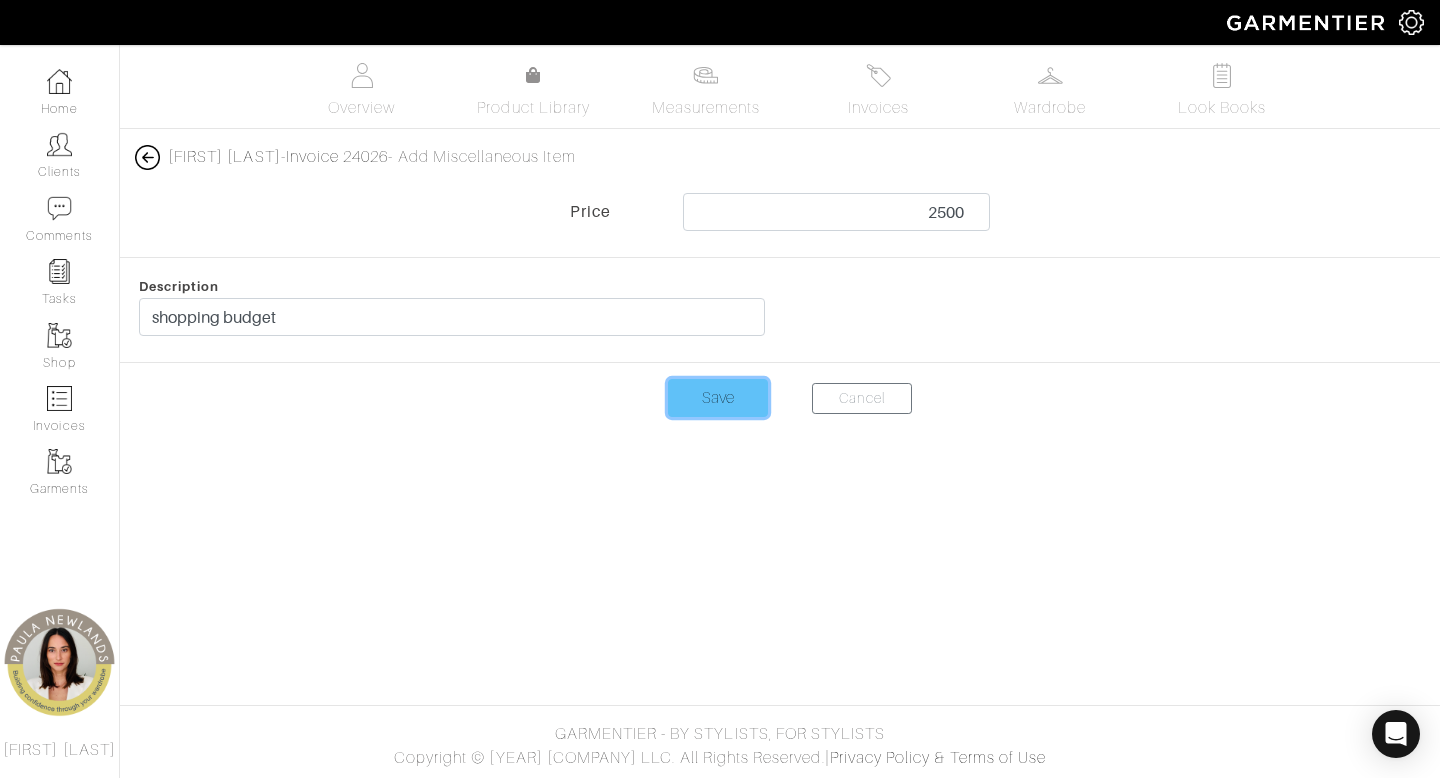 click on "Save" at bounding box center [718, 398] 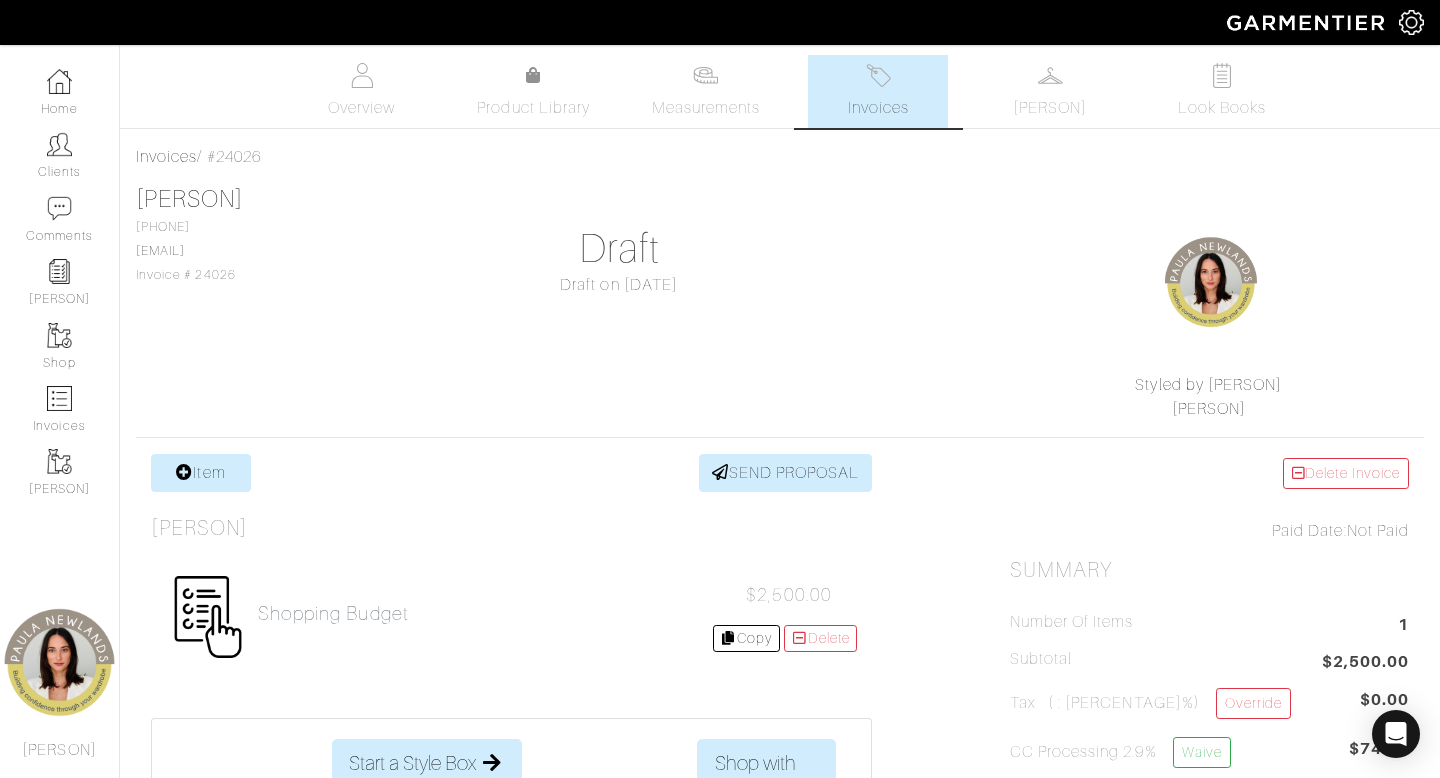 scroll, scrollTop: 0, scrollLeft: 0, axis: both 